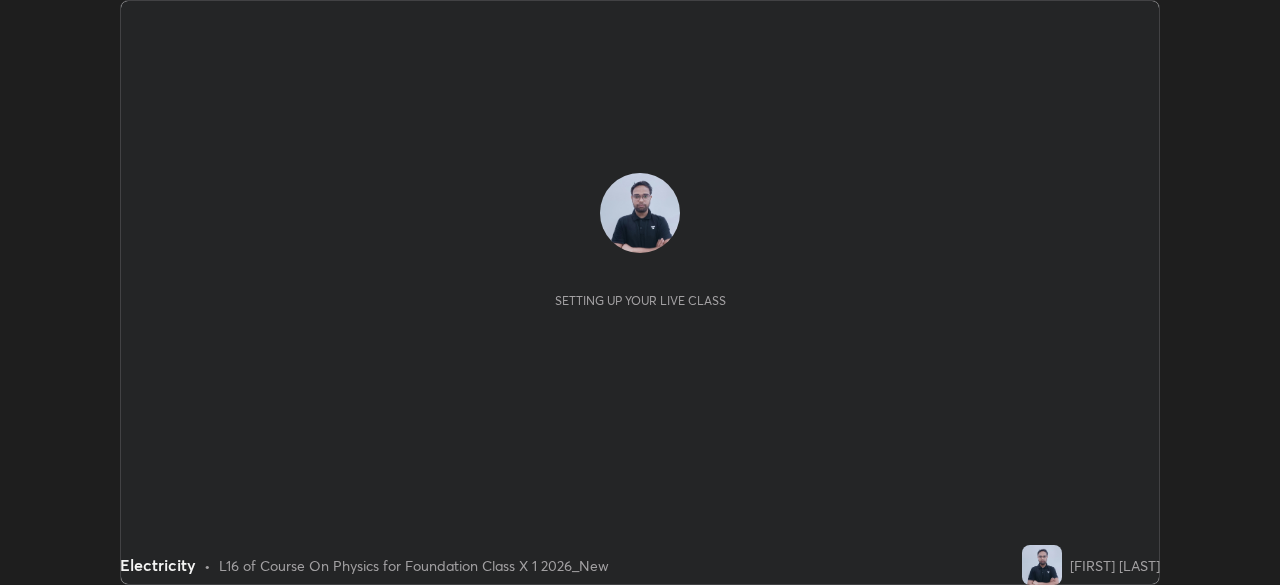 scroll, scrollTop: 0, scrollLeft: 0, axis: both 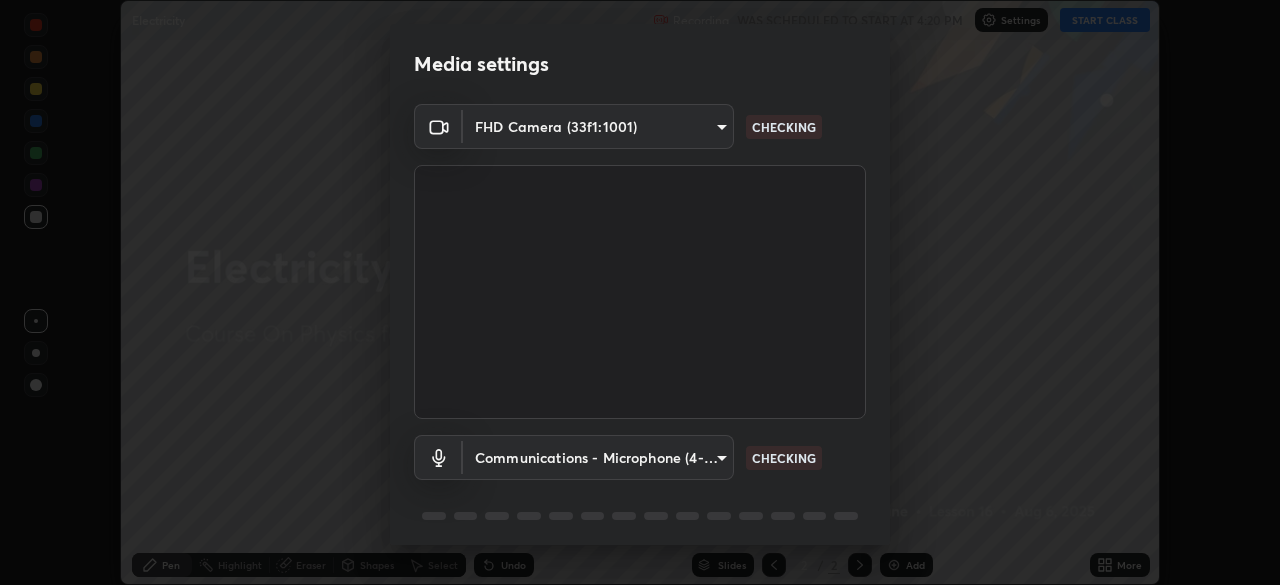 type on "99035bc5cb8b347fb12f47690f80fe5c97615b4048617af418793a5db6a8c703" 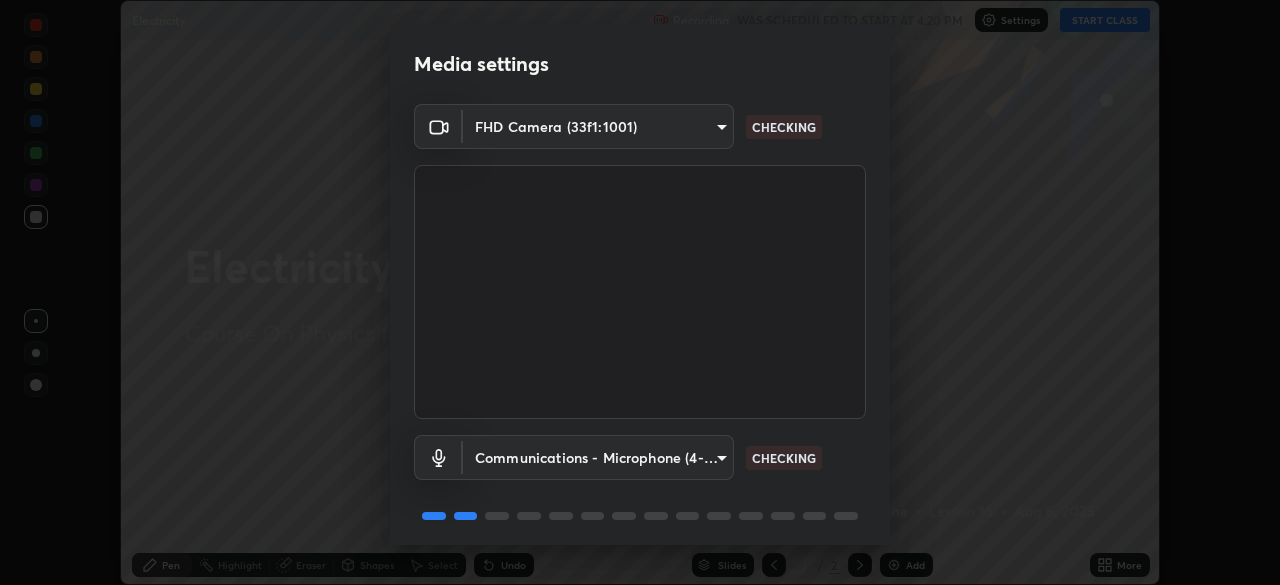 scroll, scrollTop: 71, scrollLeft: 0, axis: vertical 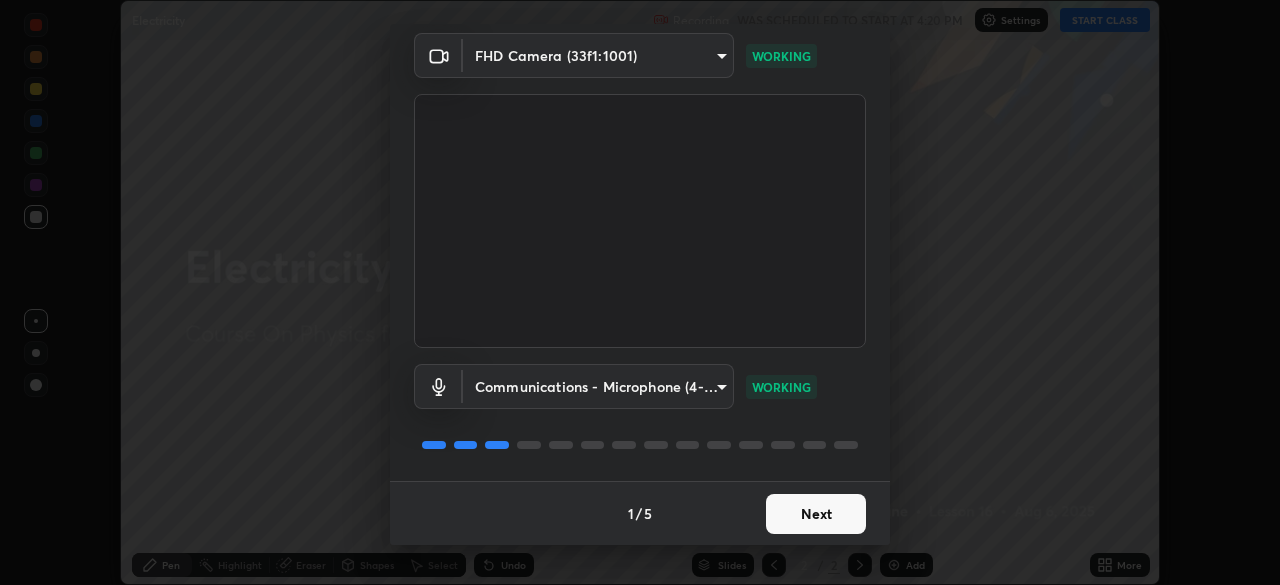 click on "Next" at bounding box center (816, 514) 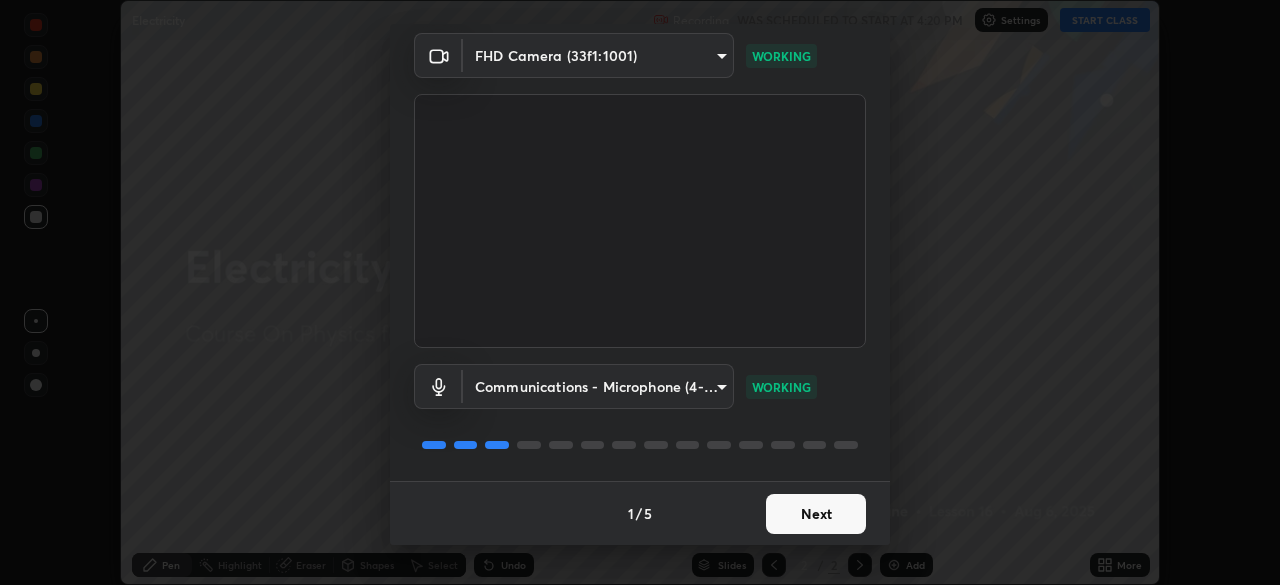 scroll, scrollTop: 0, scrollLeft: 0, axis: both 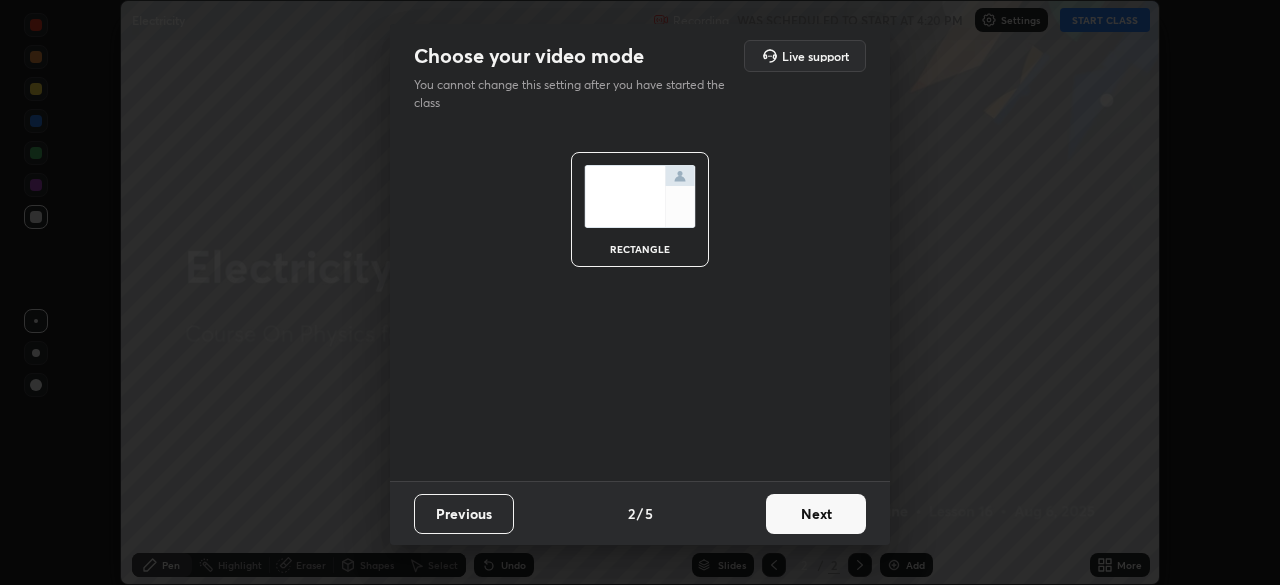 click on "Next" at bounding box center (816, 514) 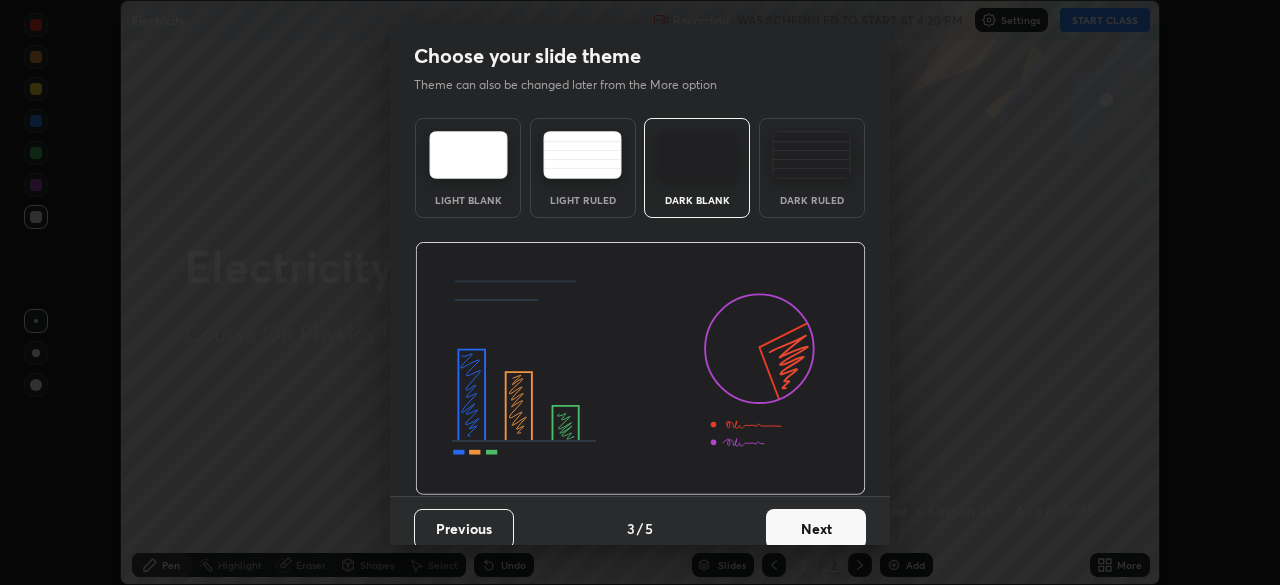 click at bounding box center [811, 155] 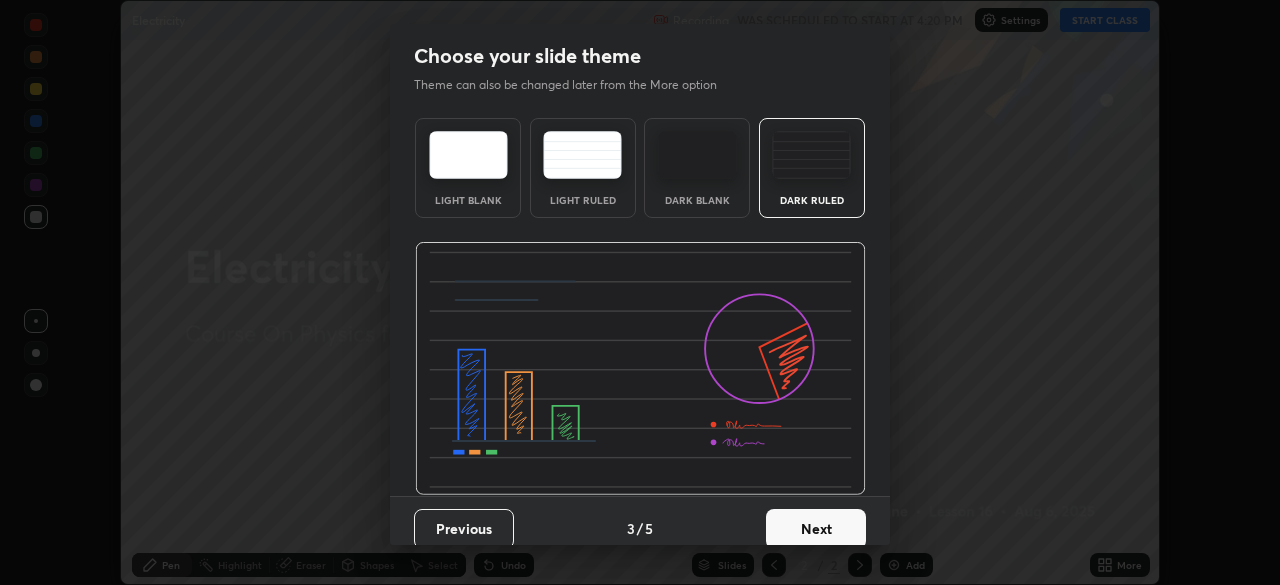 click on "Next" at bounding box center [816, 529] 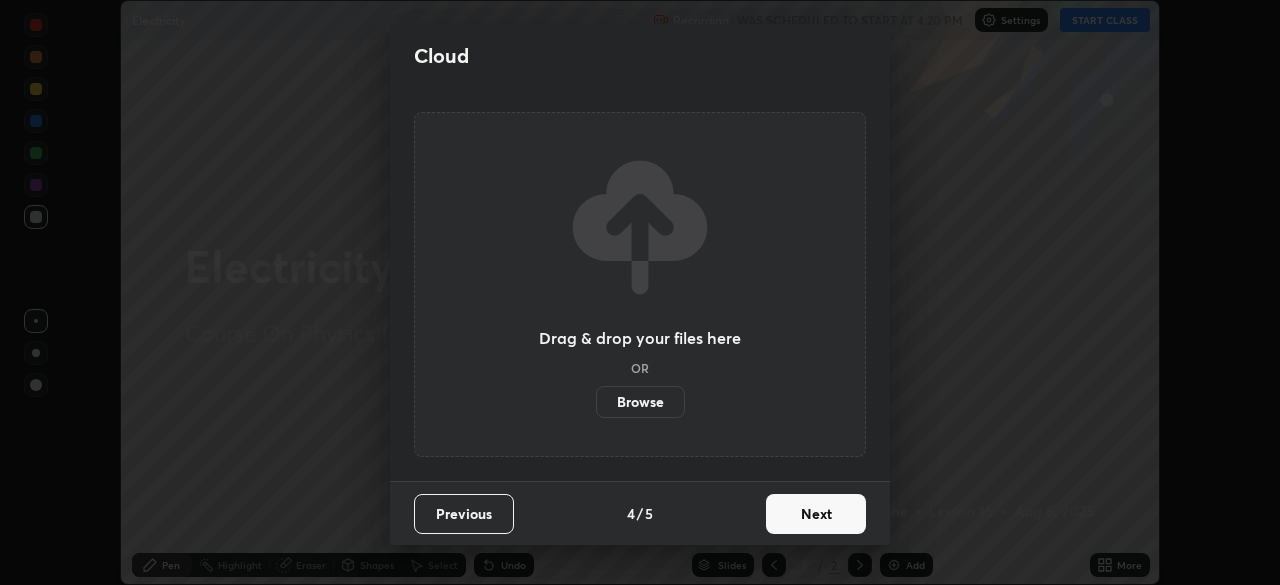 click on "Next" at bounding box center [816, 514] 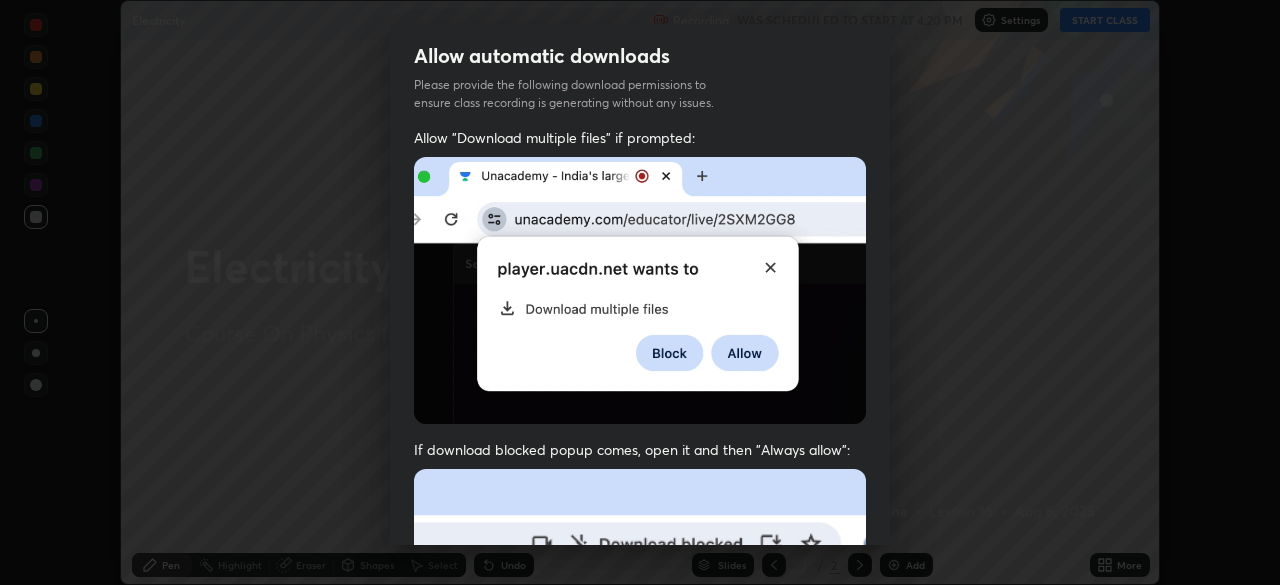 click on "Previous 5 / 5 Done" at bounding box center [640, 1002] 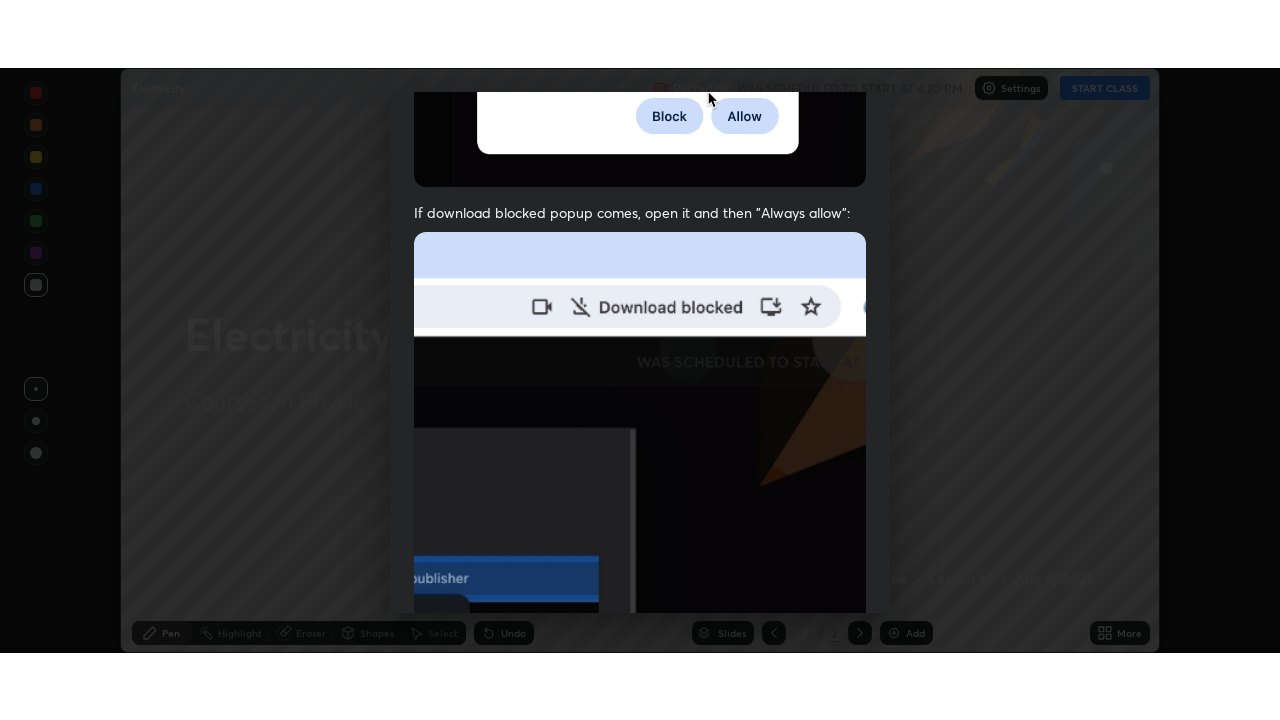 scroll, scrollTop: 479, scrollLeft: 0, axis: vertical 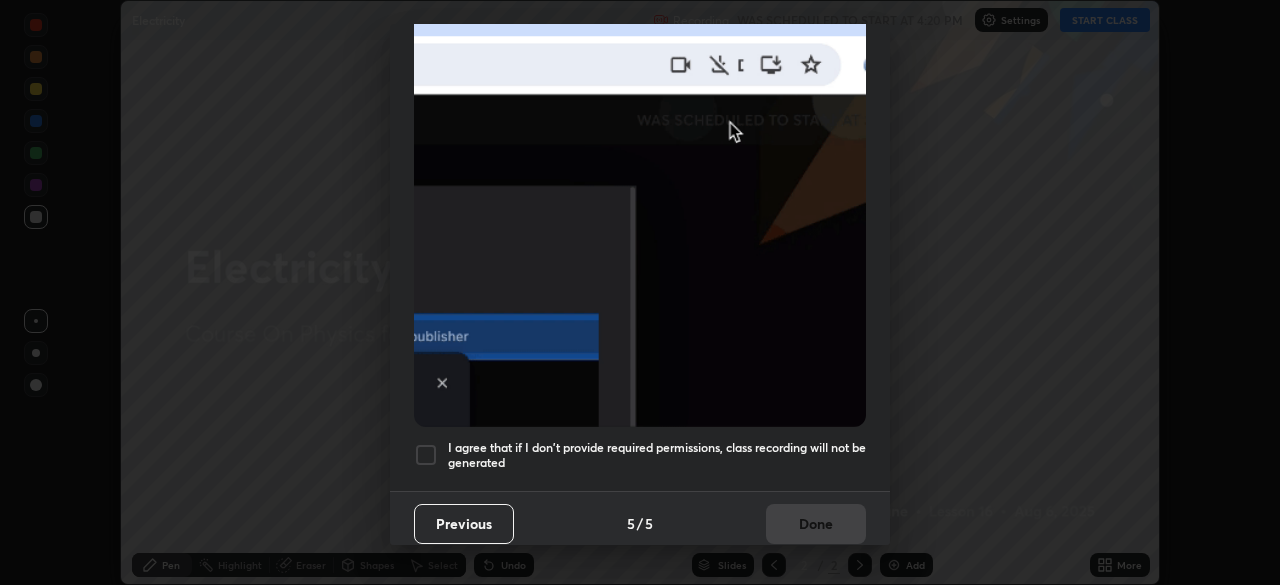 click on "I agree that if I don't provide required permissions, class recording will not be generated" at bounding box center (657, 455) 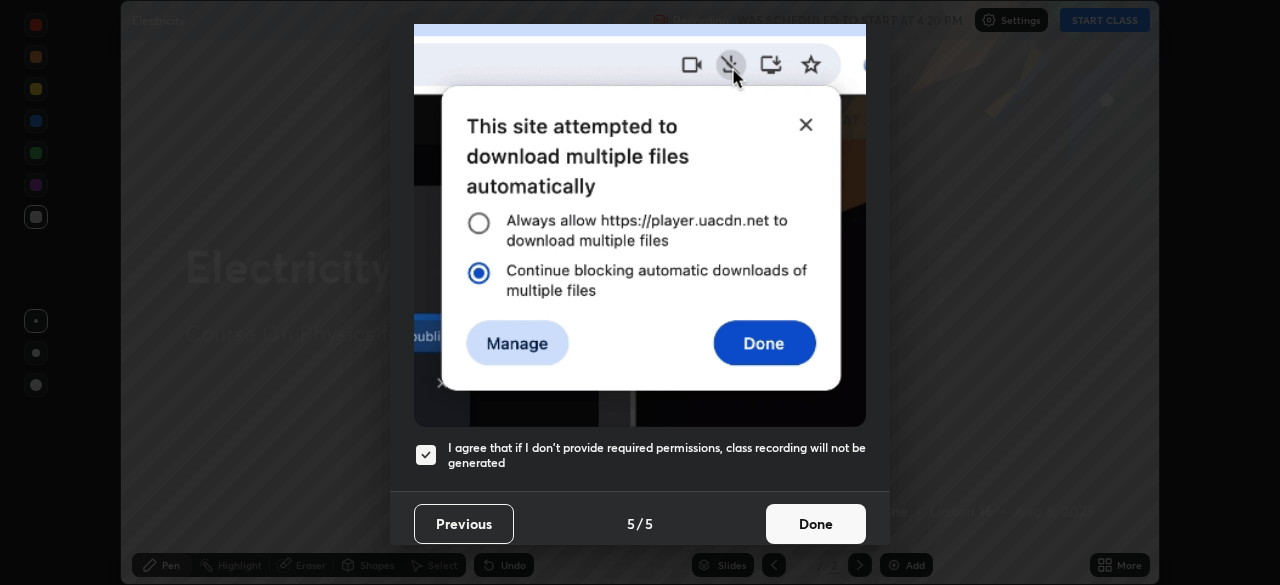click on "Done" at bounding box center [816, 524] 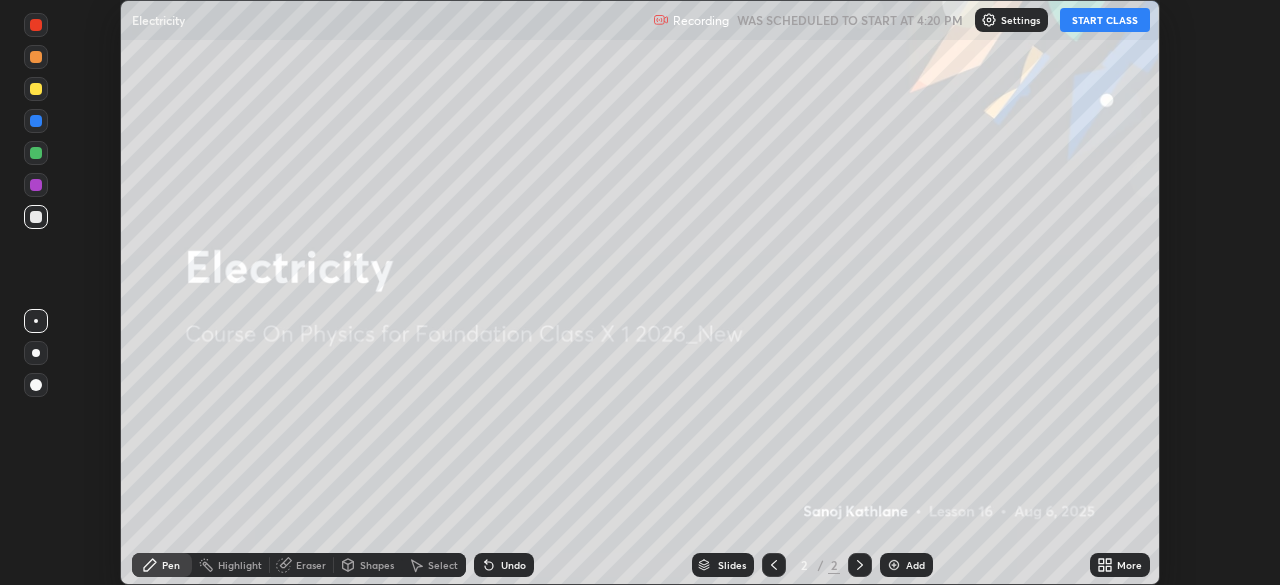 click on "START CLASS" at bounding box center [1105, 20] 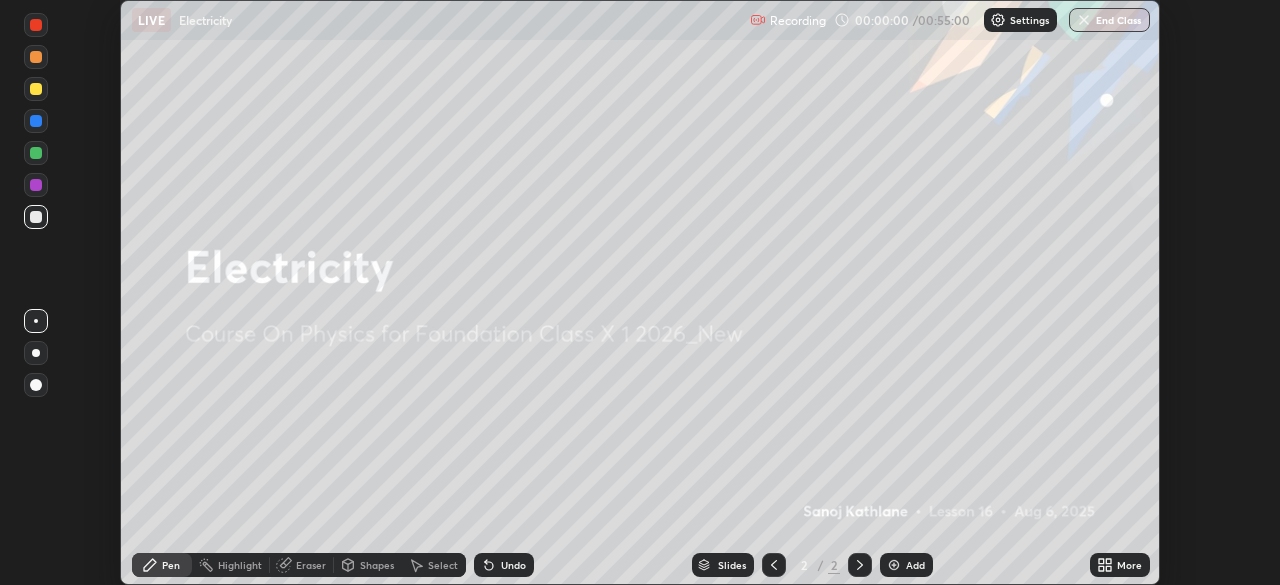 click on "More" at bounding box center [1129, 565] 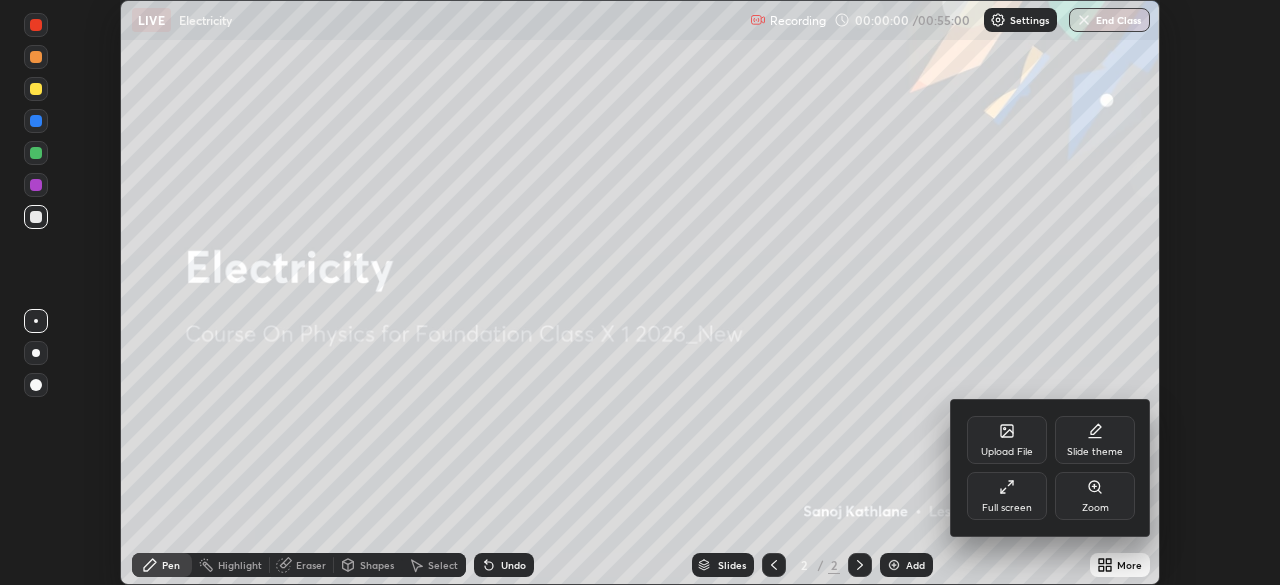click on "Full screen" at bounding box center [1007, 496] 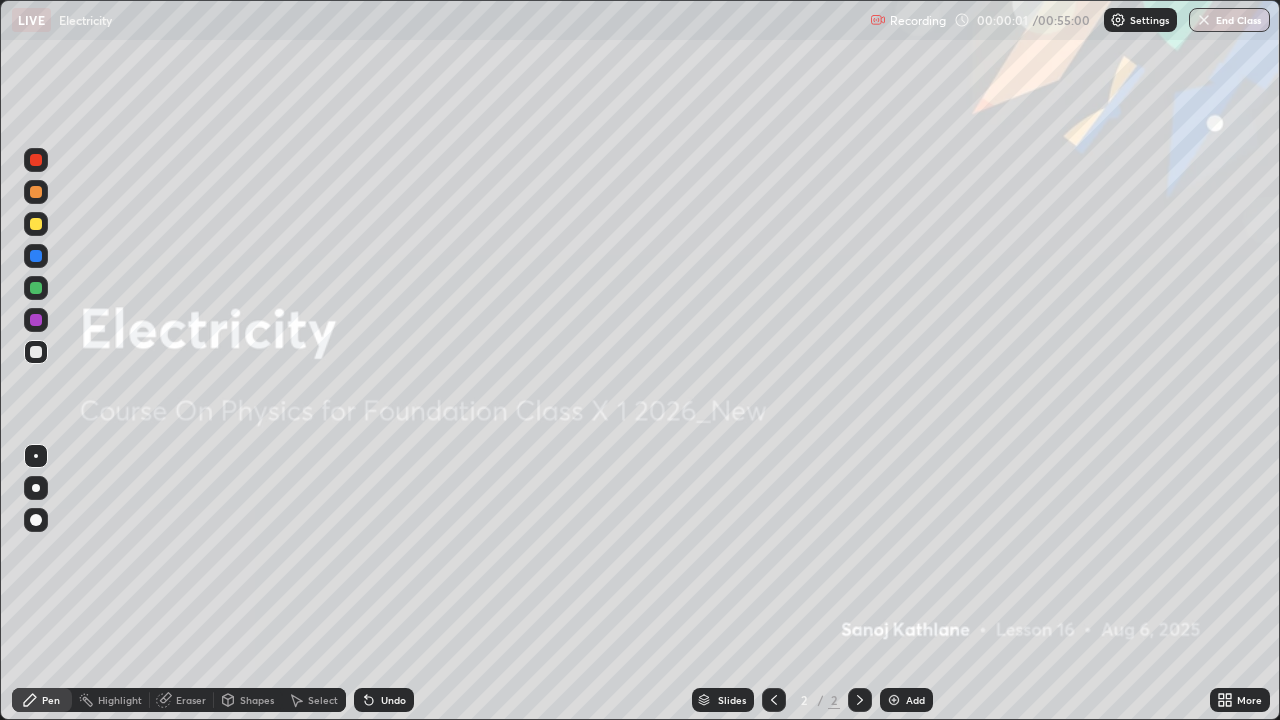 scroll, scrollTop: 99280, scrollLeft: 98720, axis: both 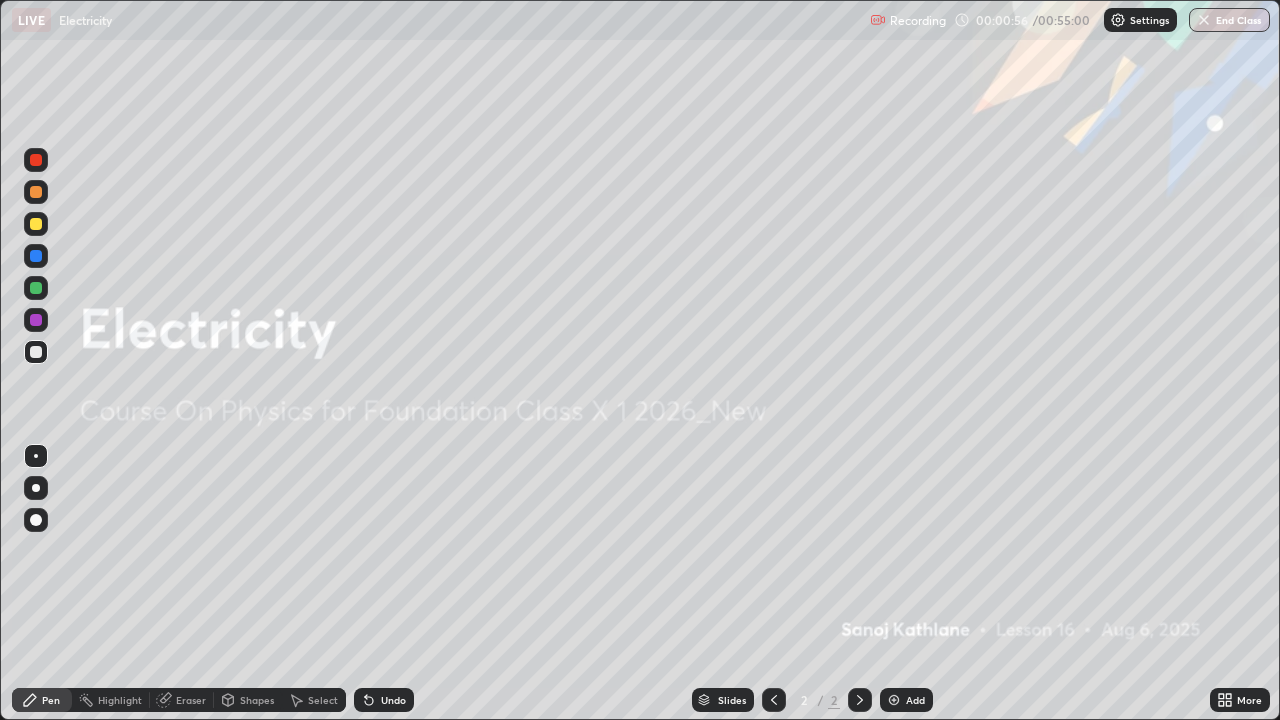 click on "More" at bounding box center [1249, 700] 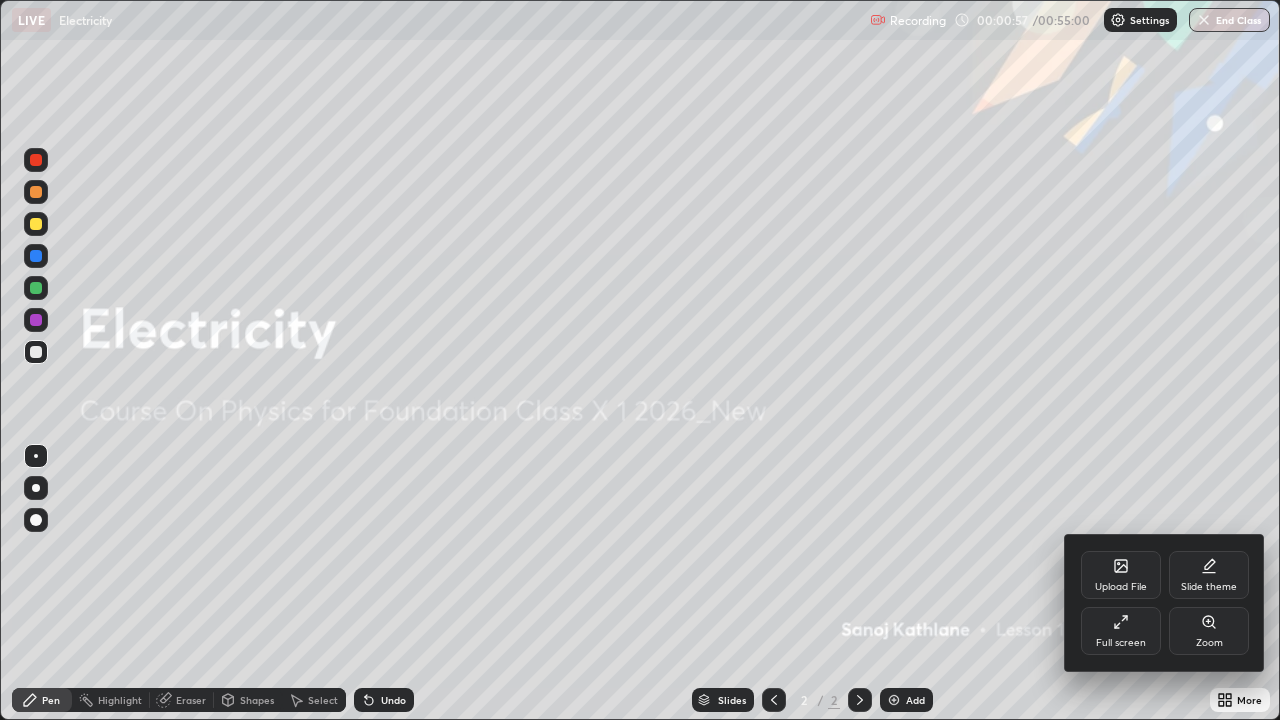 click on "Upload File" at bounding box center (1121, 575) 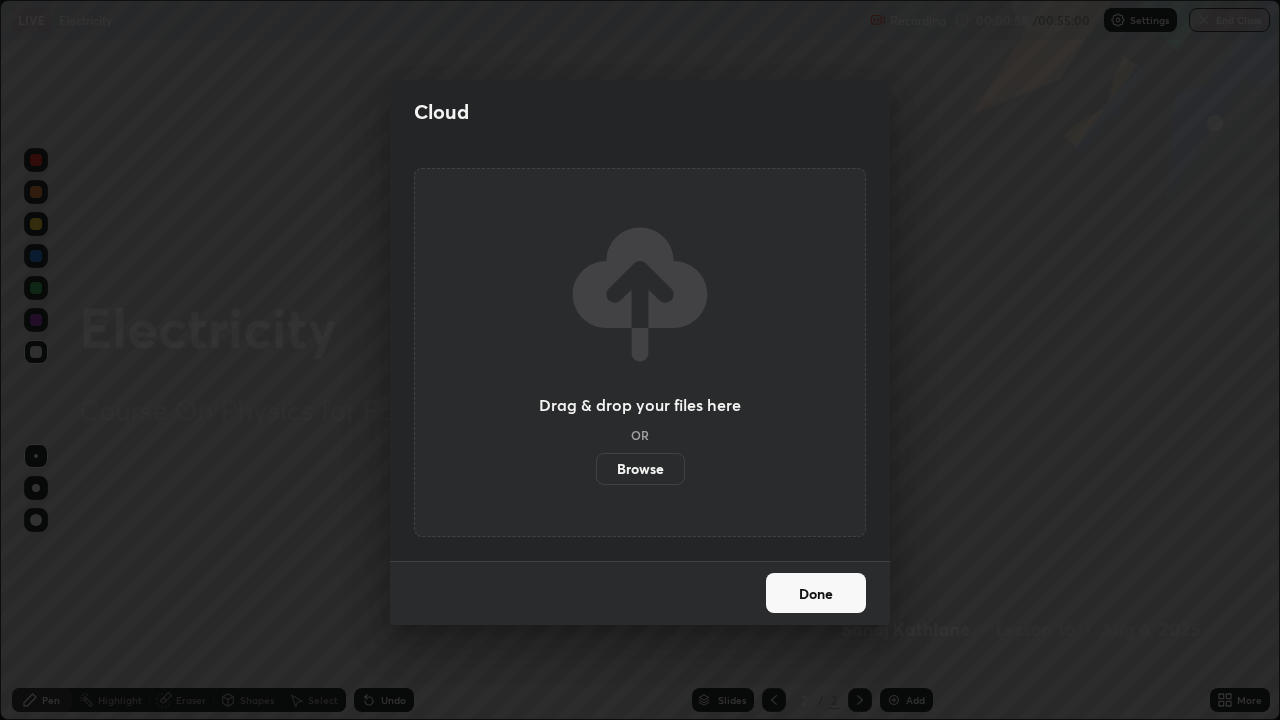 click on "Browse" at bounding box center [640, 469] 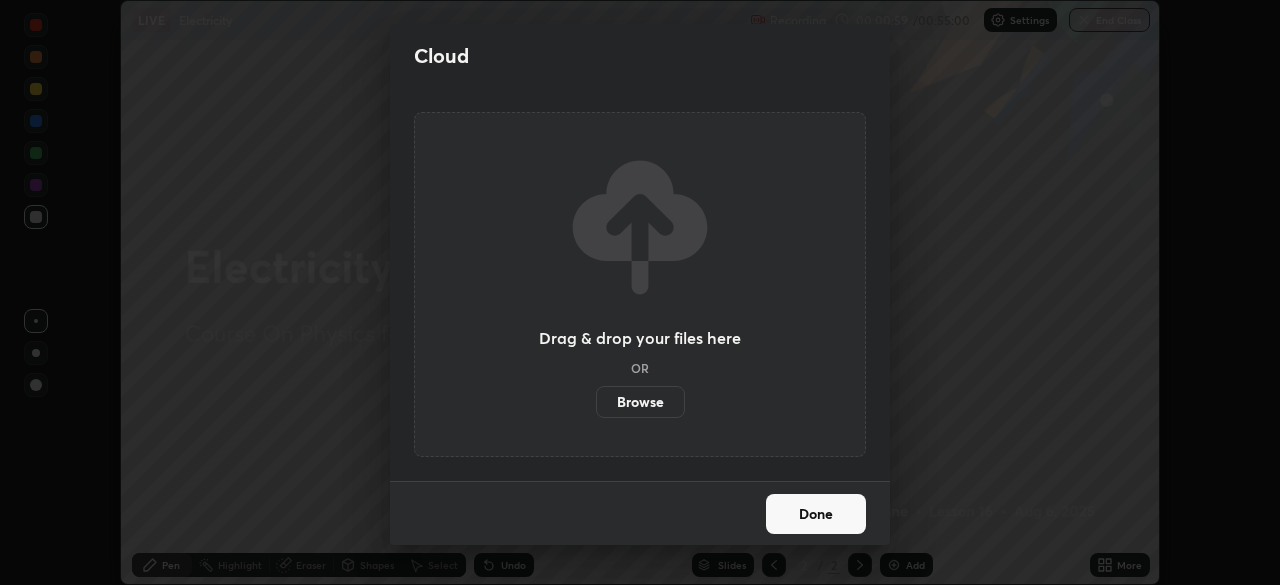 scroll, scrollTop: 585, scrollLeft: 1280, axis: both 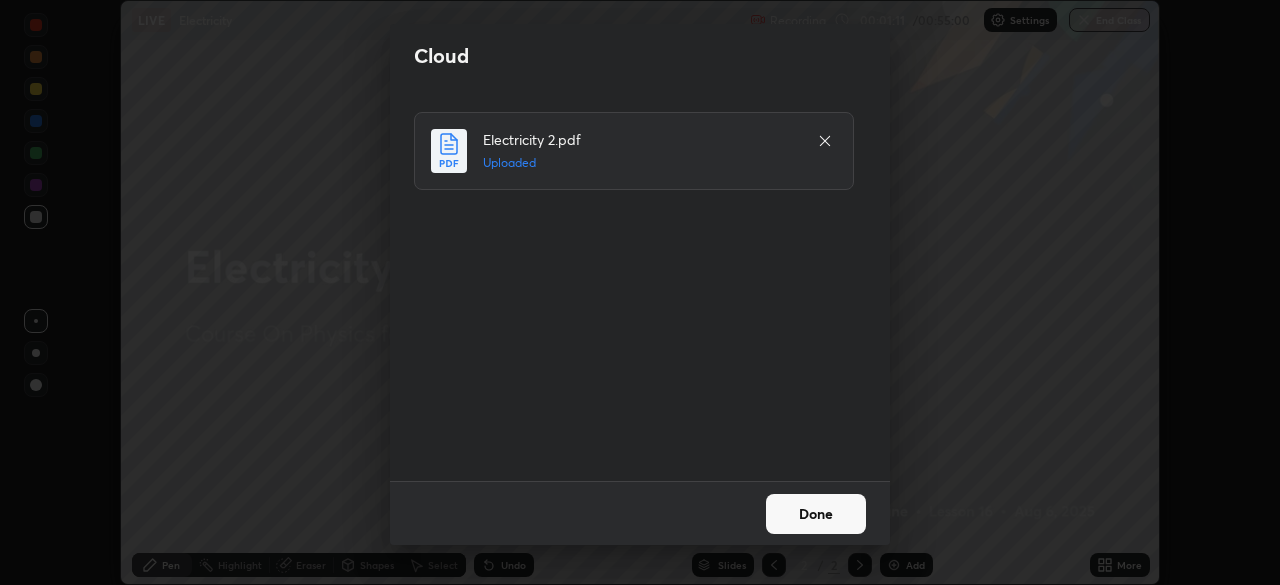 click on "Done" at bounding box center [816, 514] 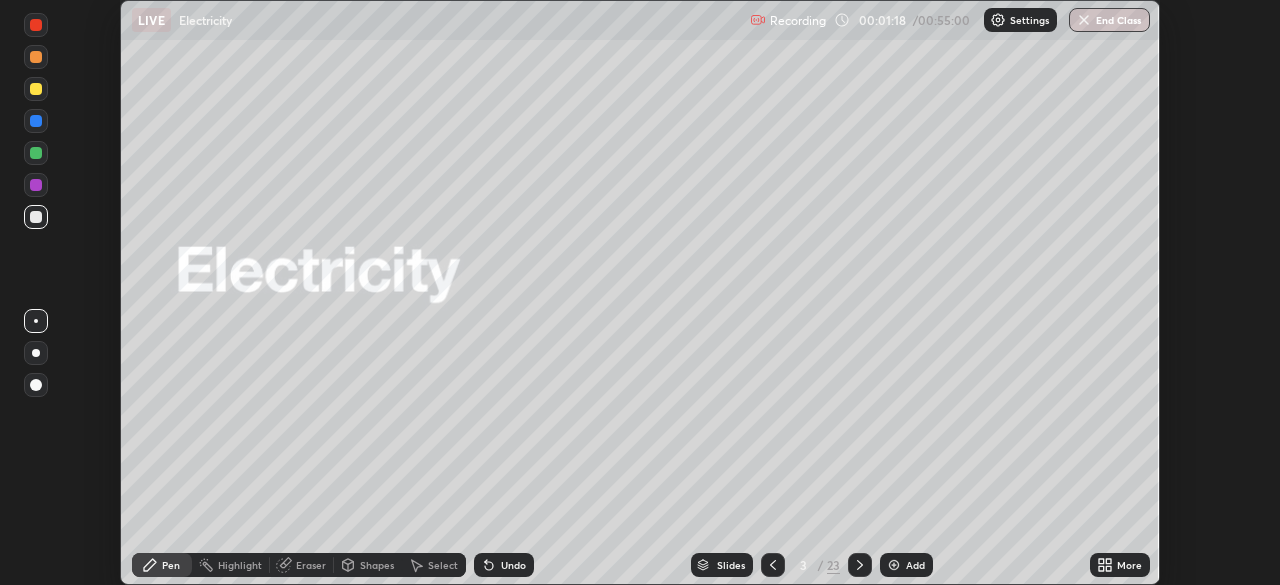 click on "More" at bounding box center [1129, 565] 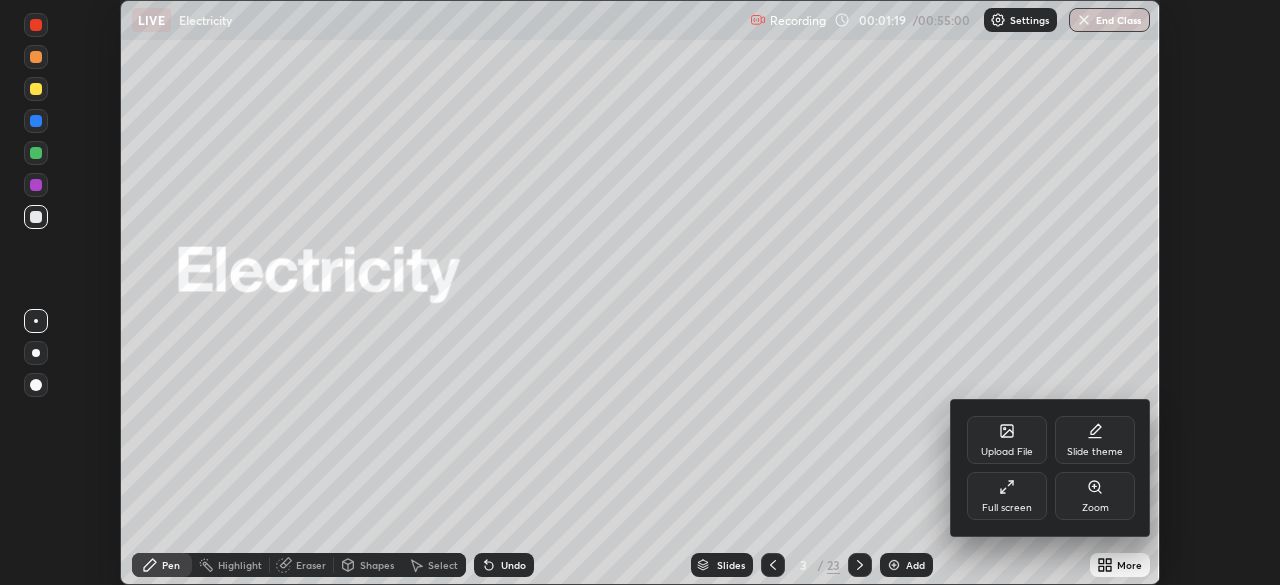 click on "Full screen" at bounding box center (1007, 496) 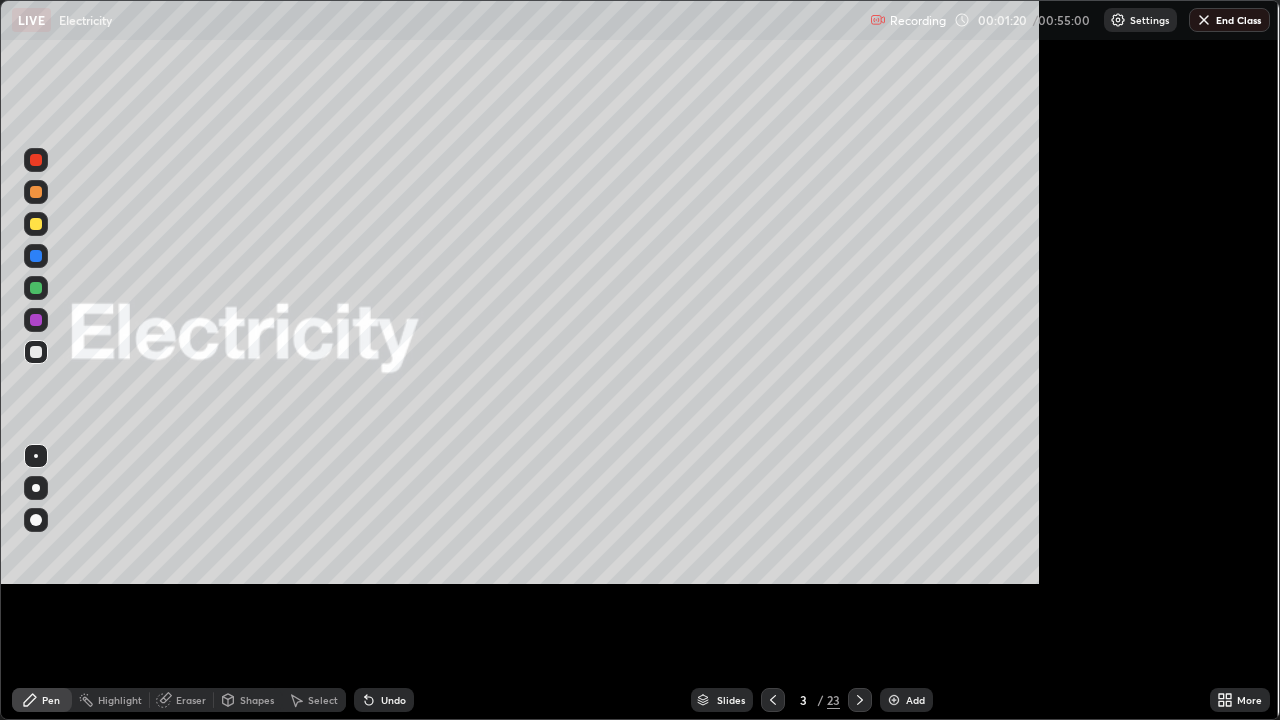 scroll, scrollTop: 99280, scrollLeft: 98720, axis: both 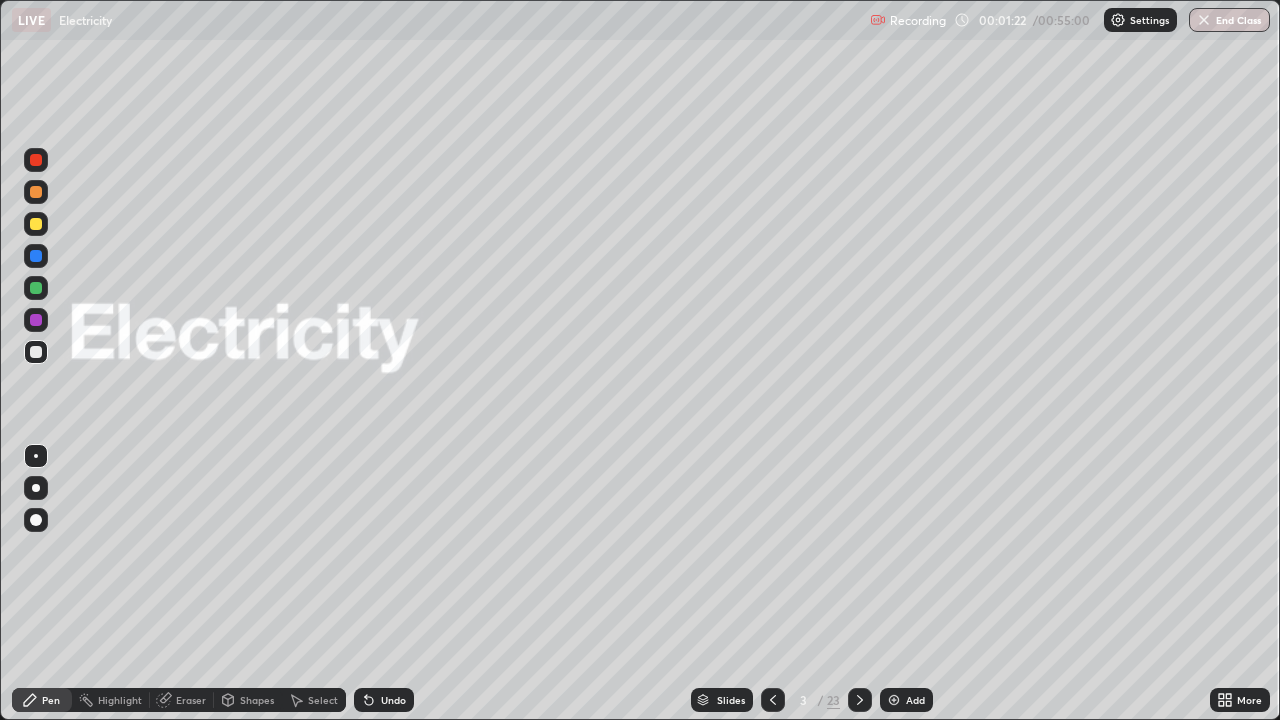 click 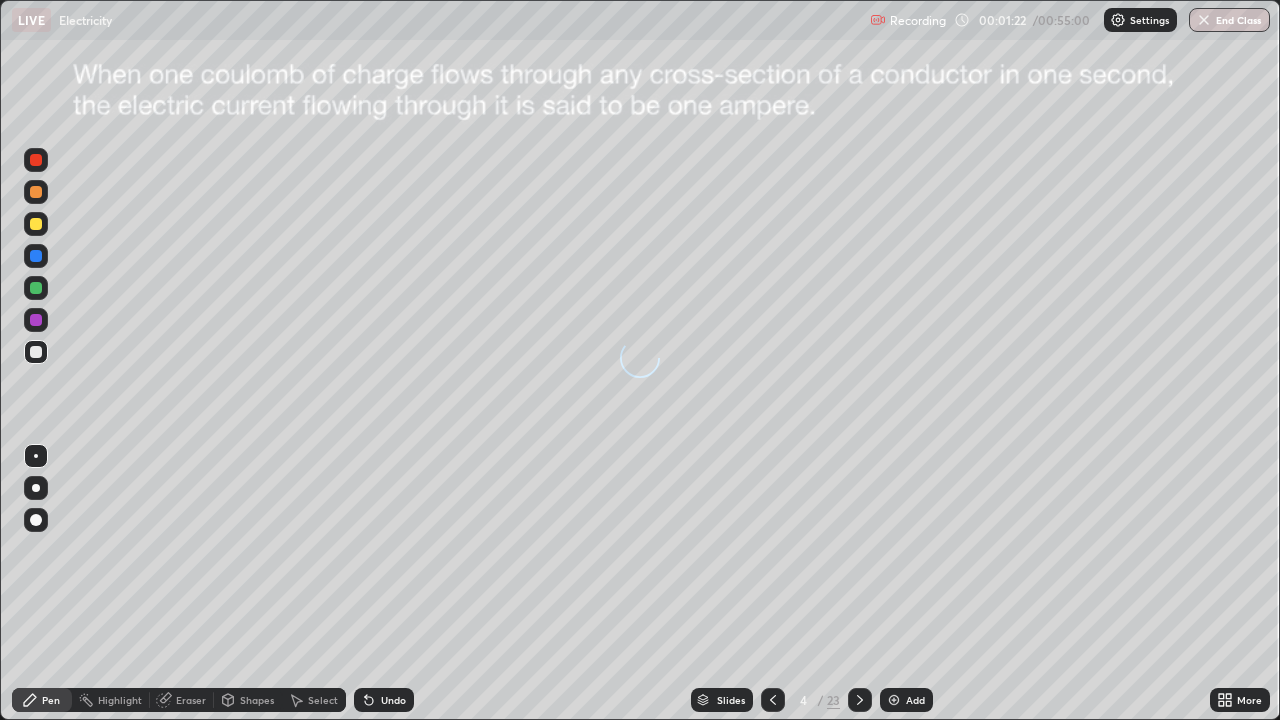 click 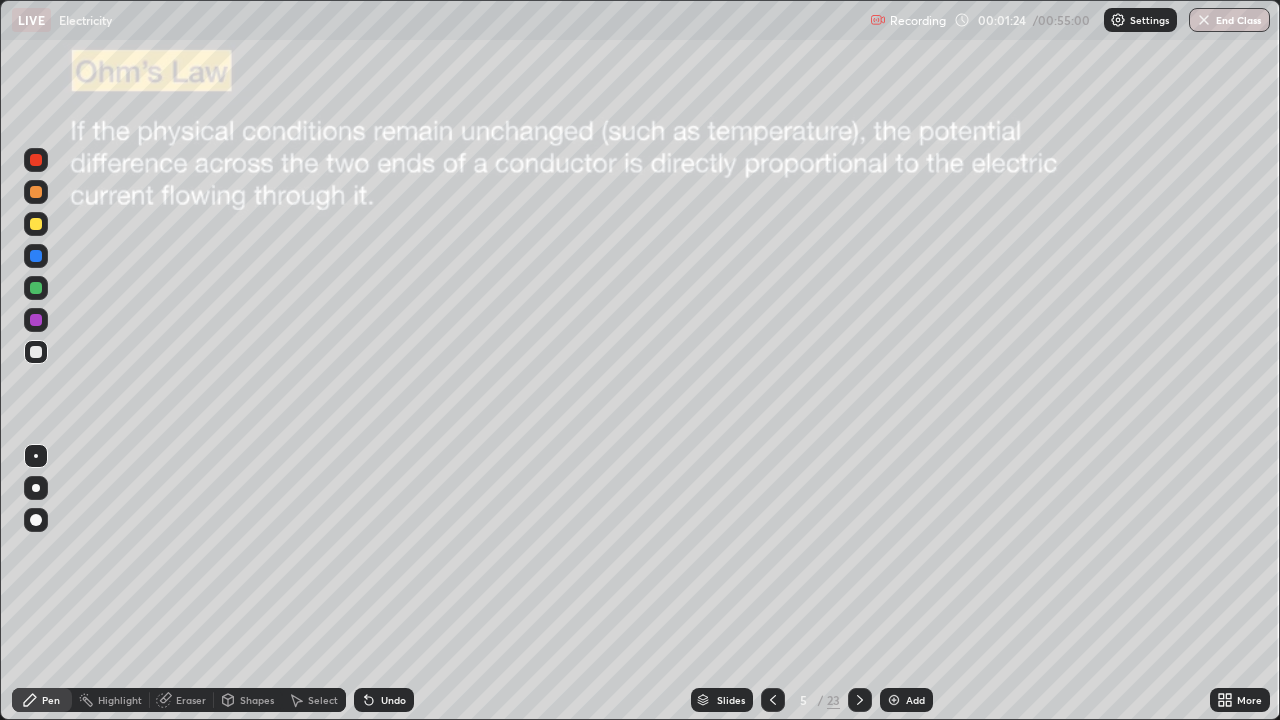 click 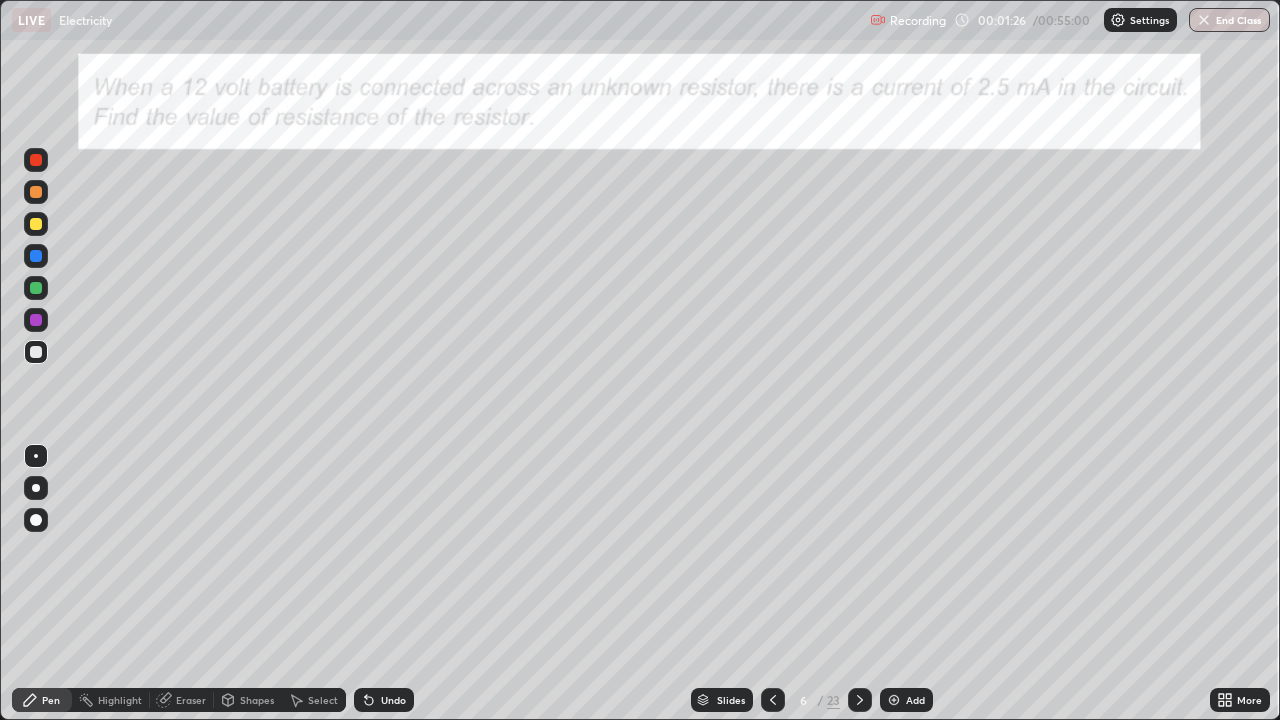 click 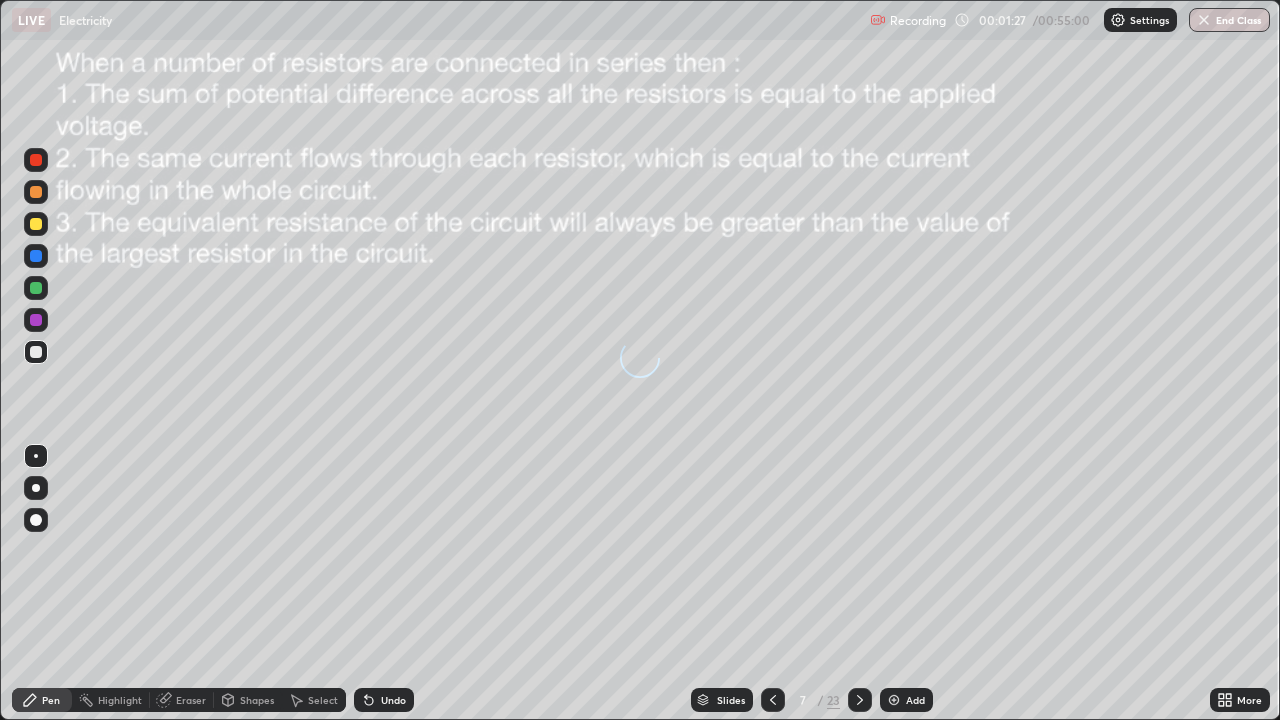 click at bounding box center (860, 700) 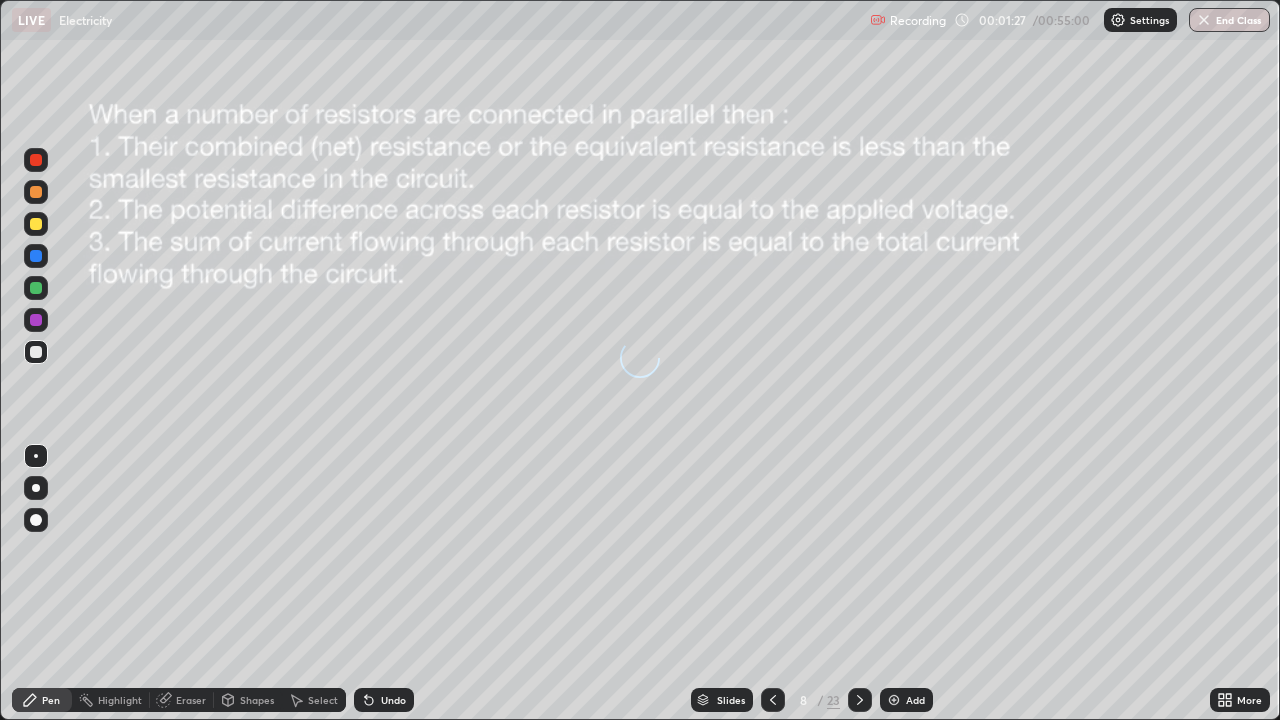 click at bounding box center [860, 700] 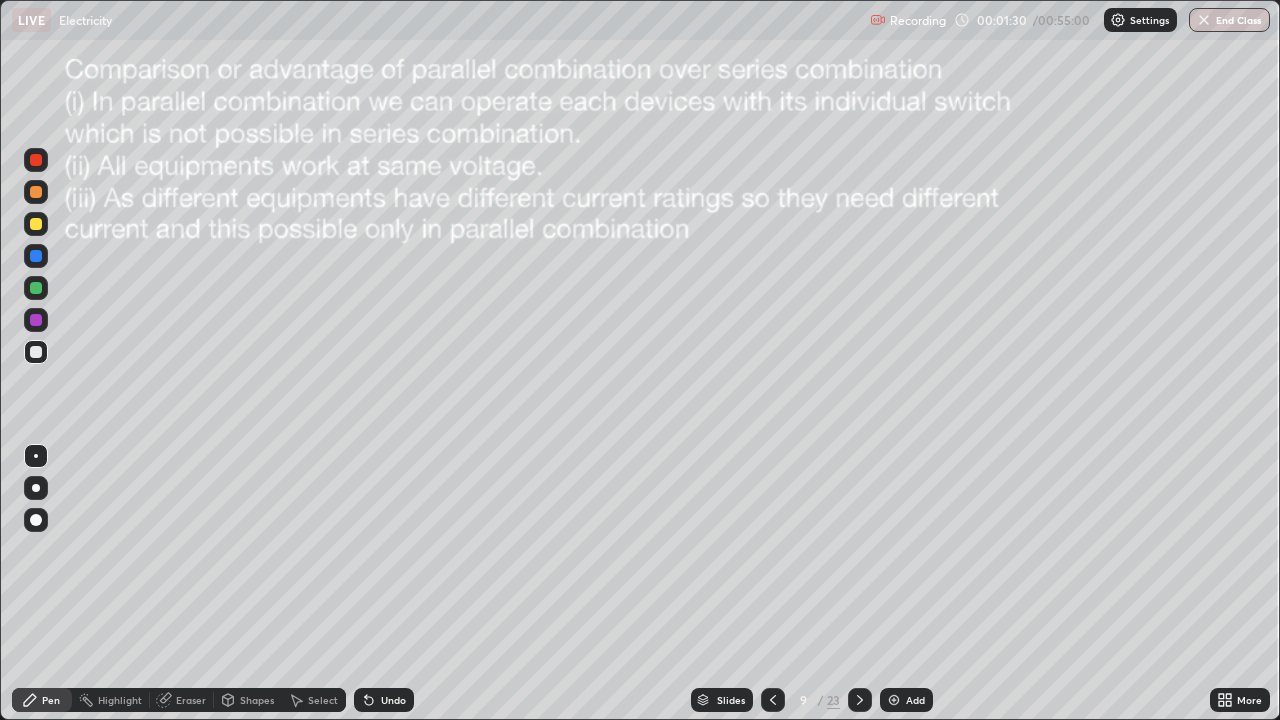 click 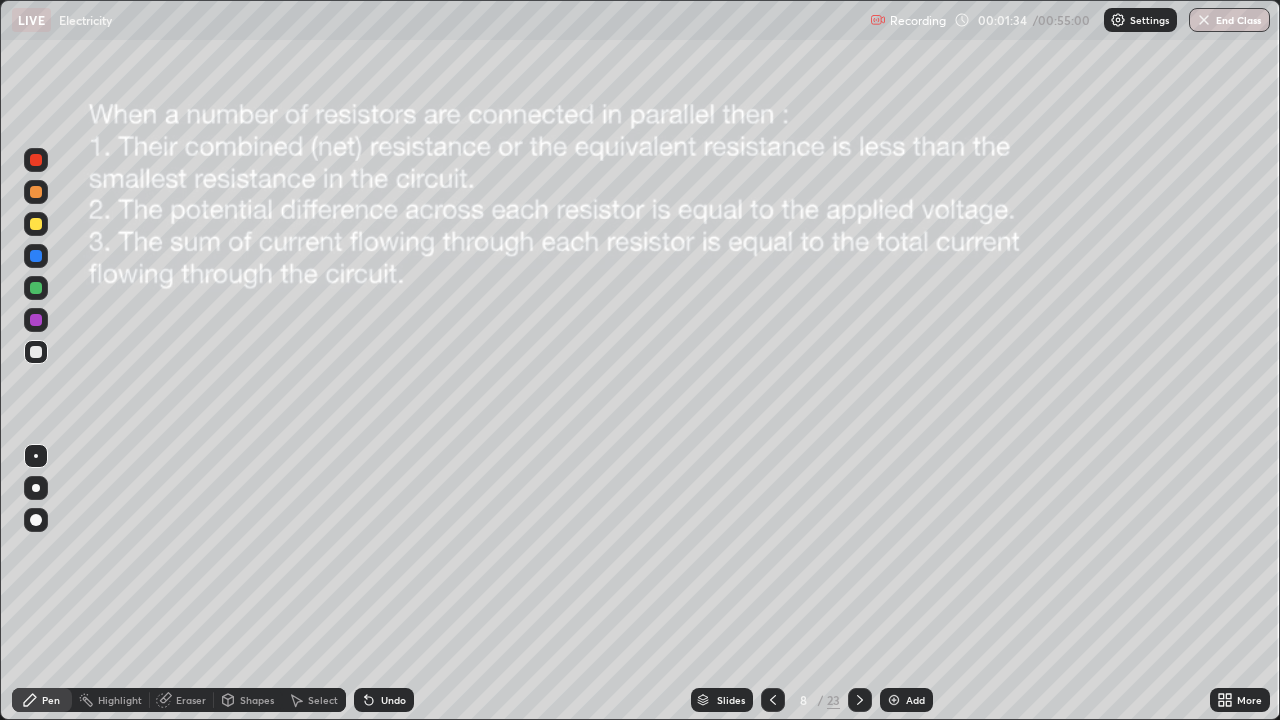 click 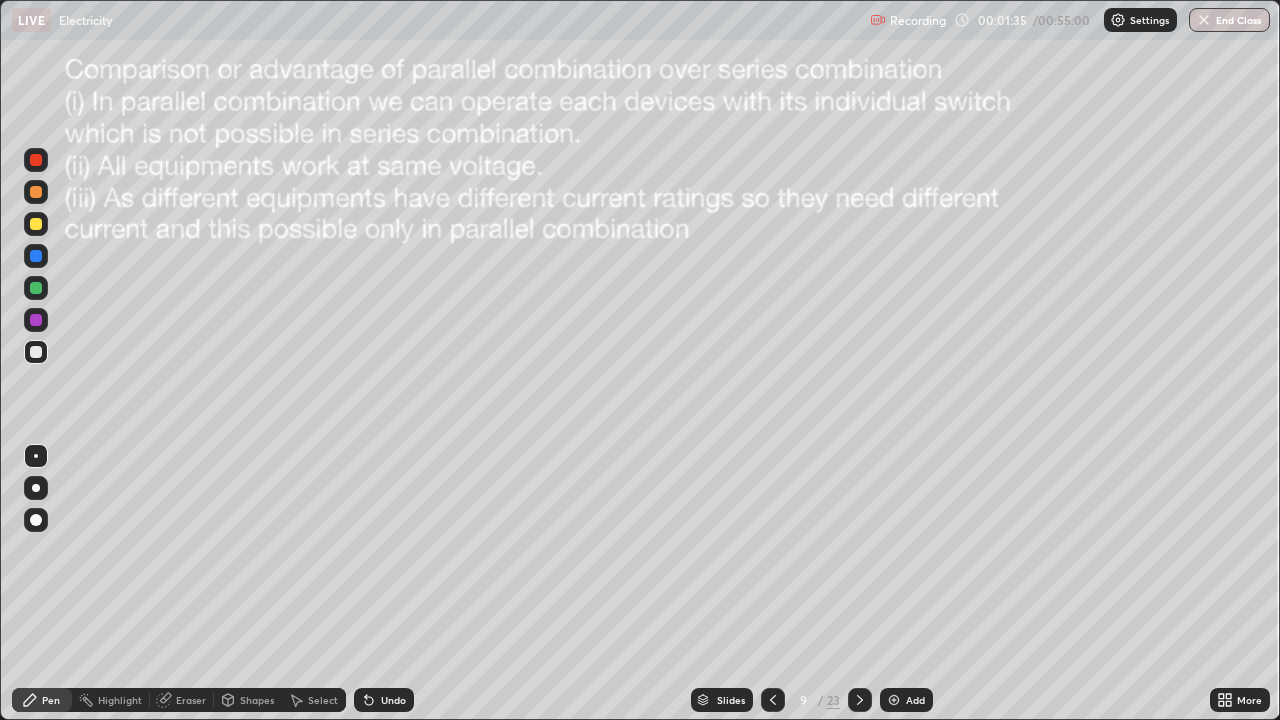 click 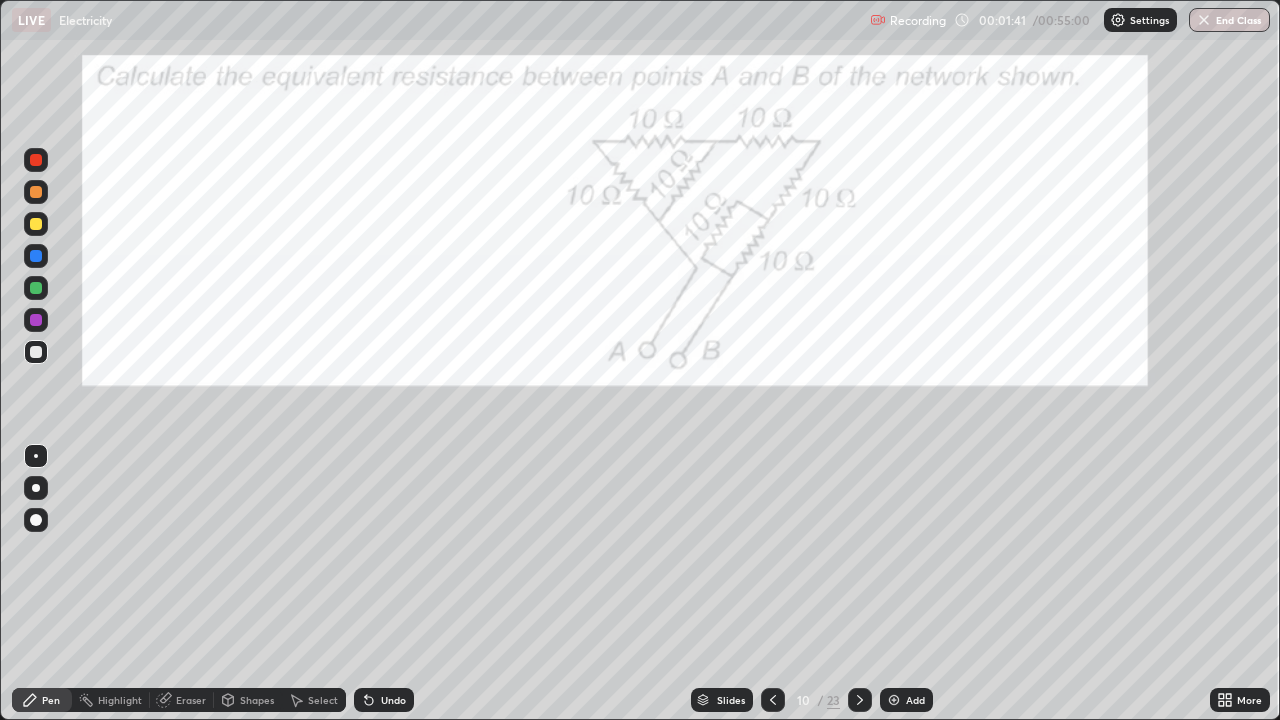 click at bounding box center [860, 700] 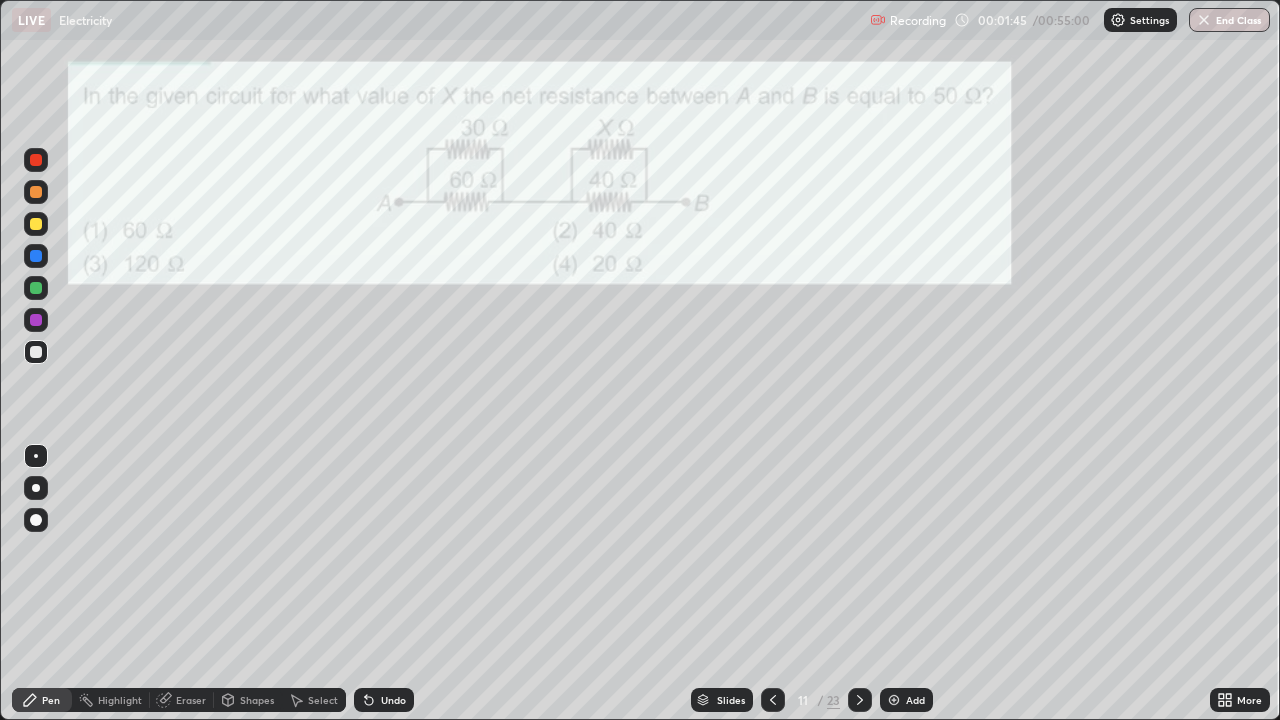 click 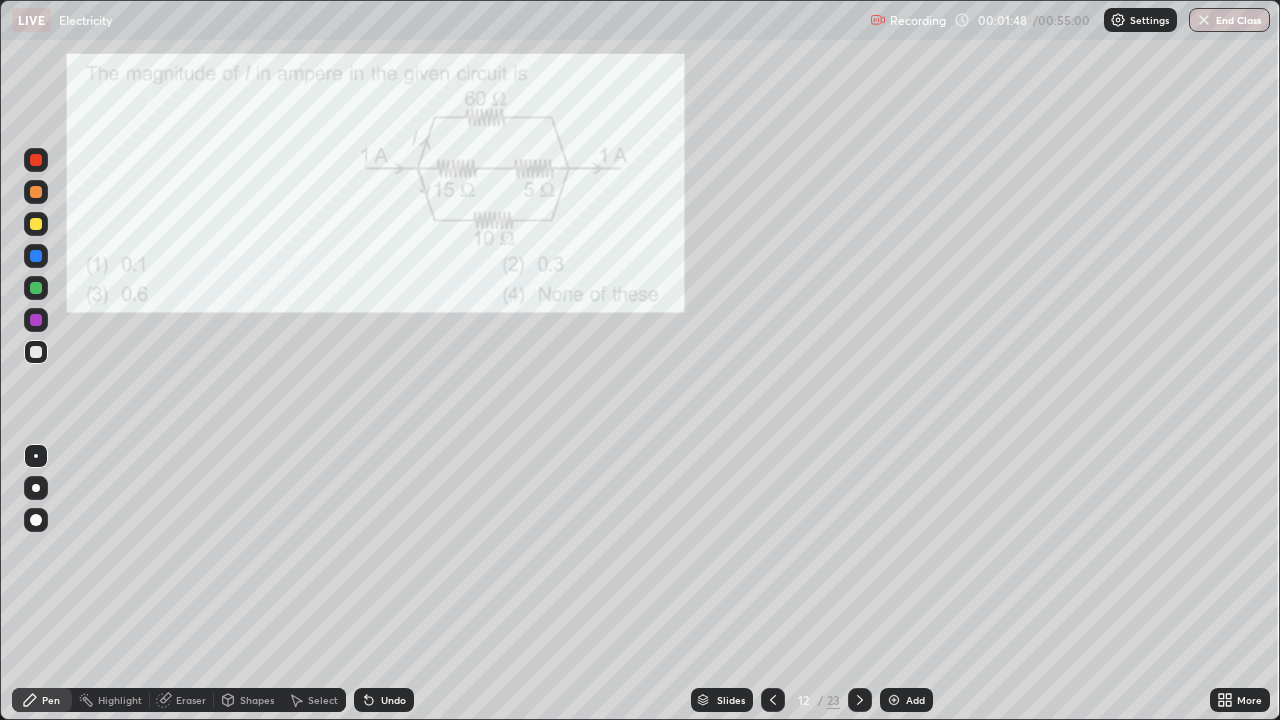 click 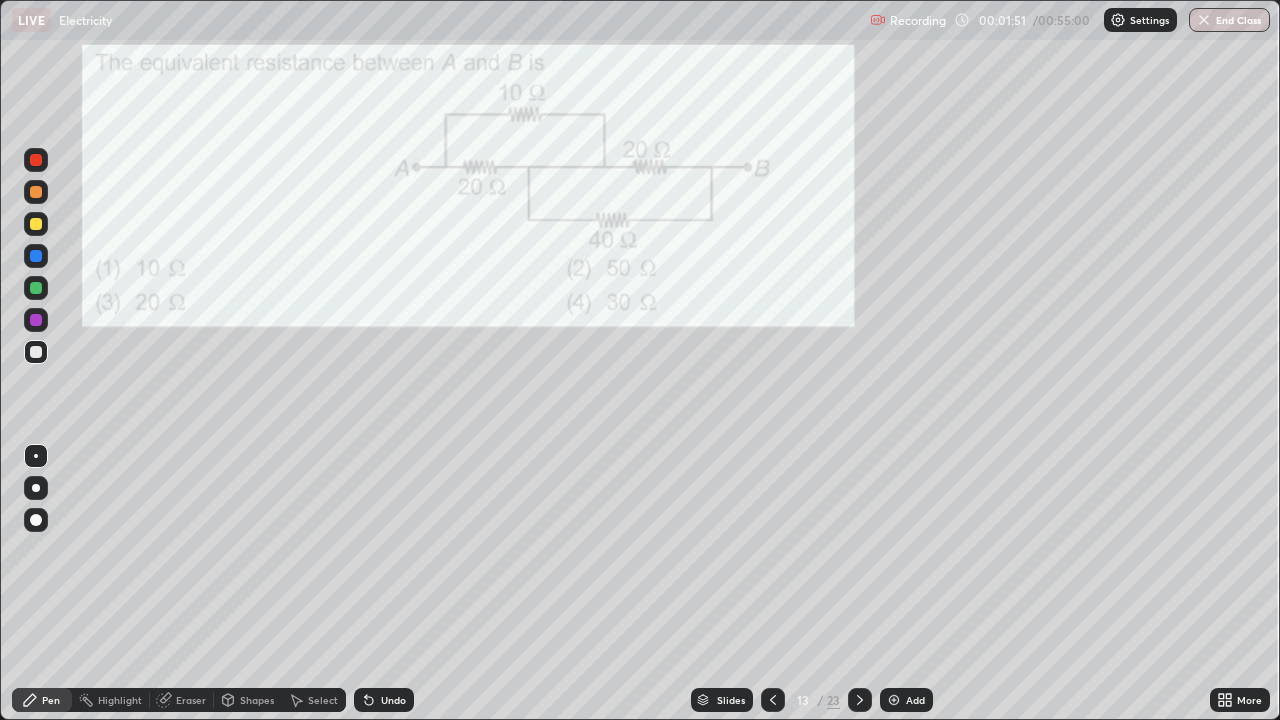 click 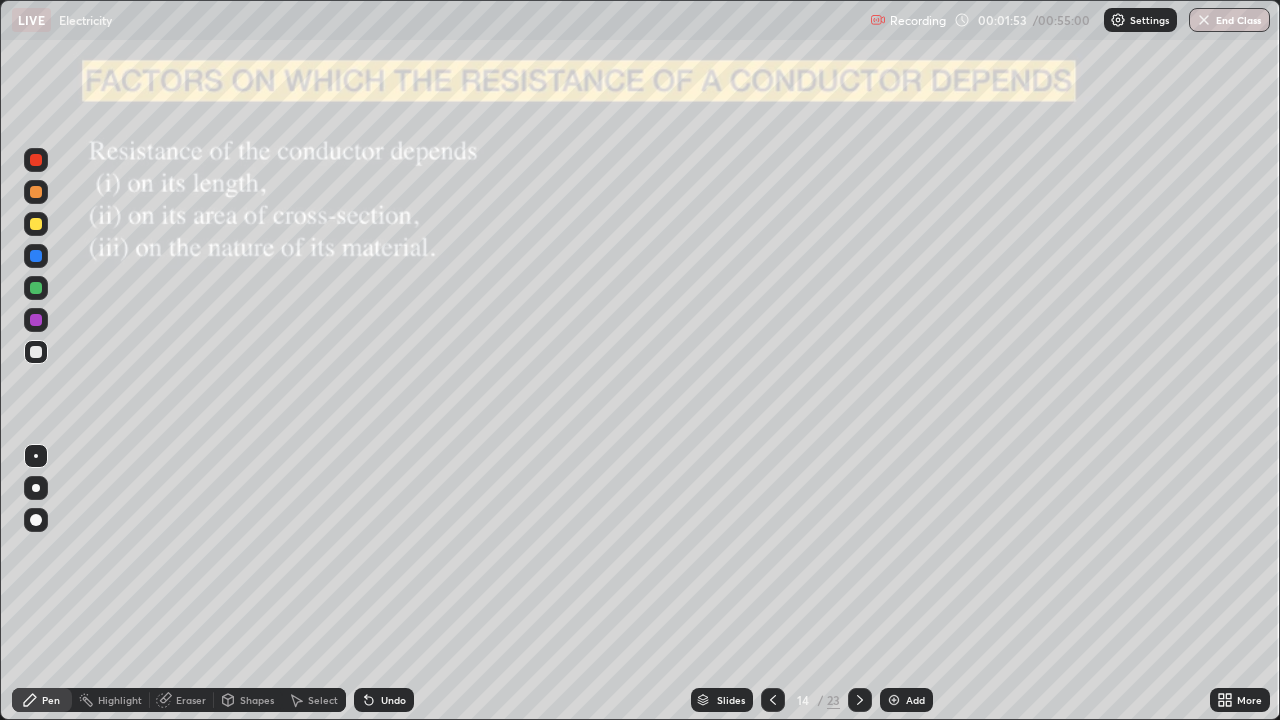 click 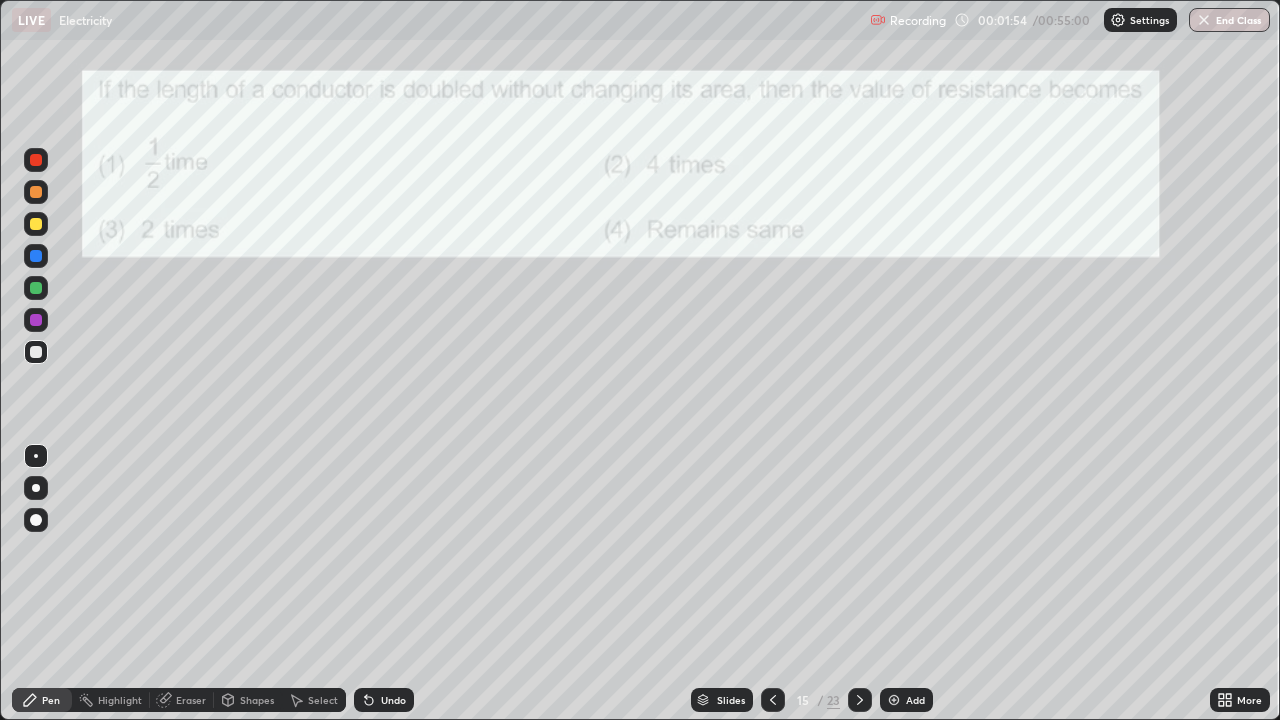 click 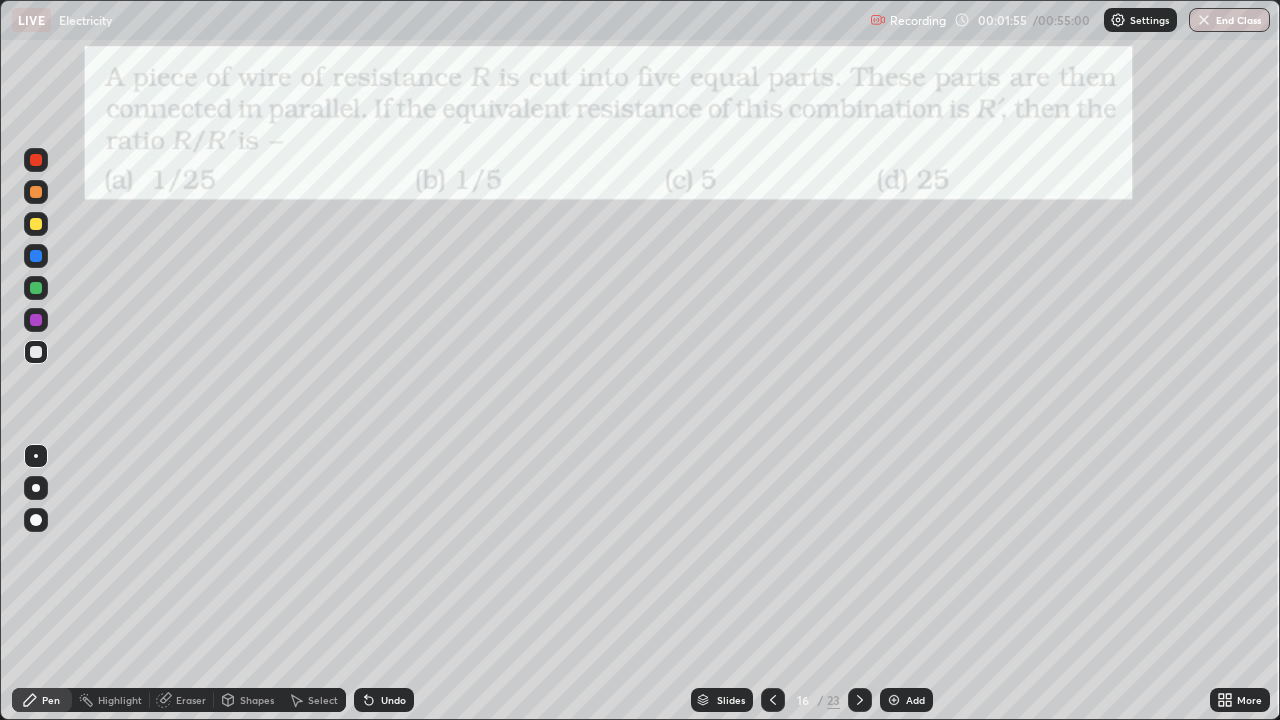 click 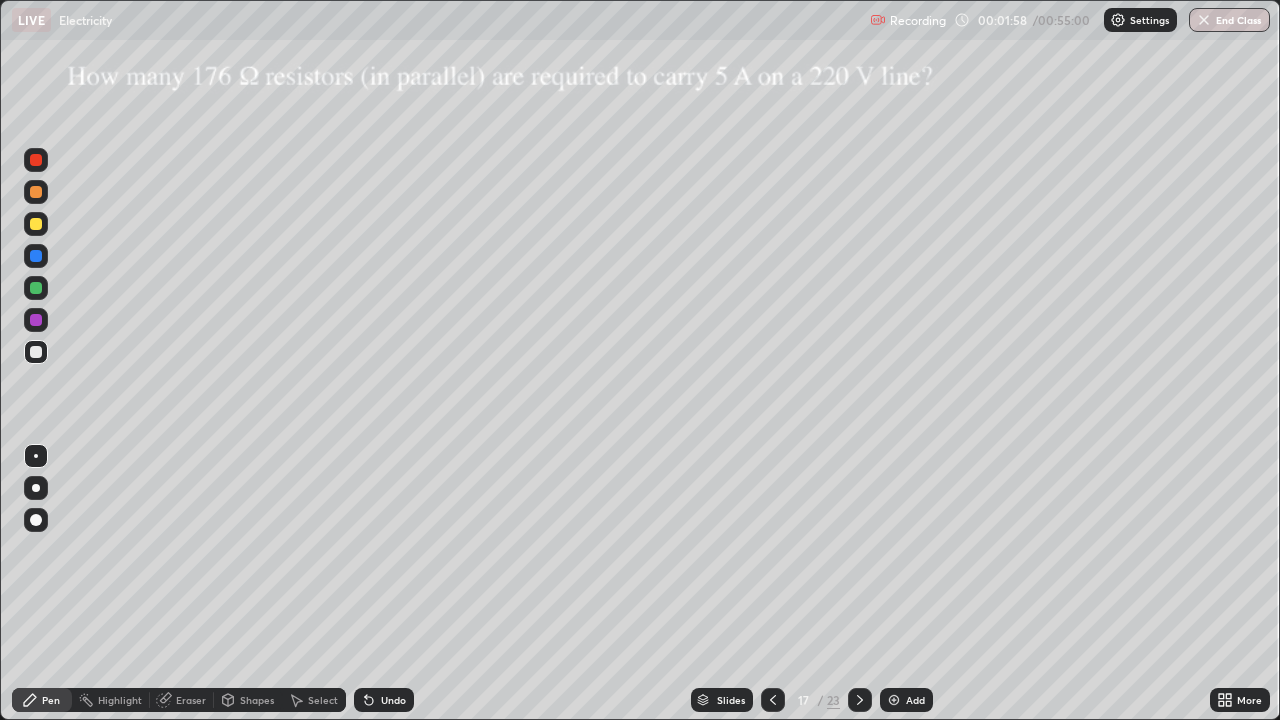 click at bounding box center [860, 700] 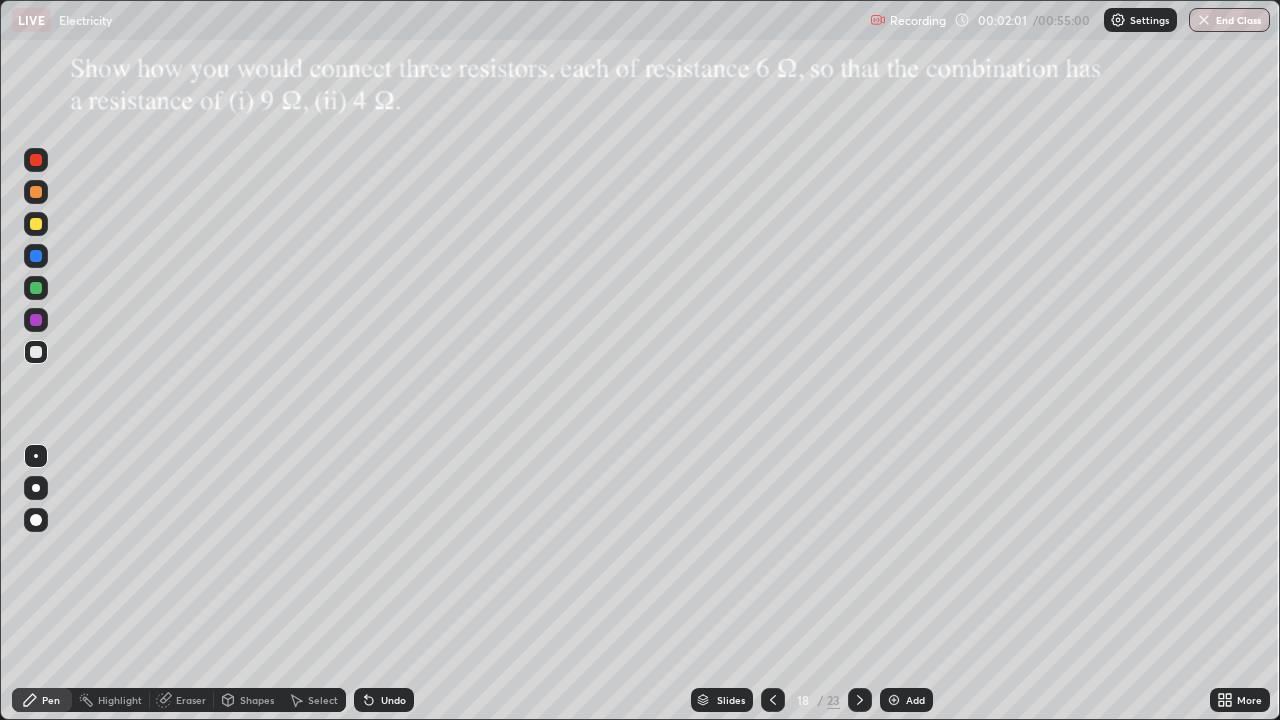 click 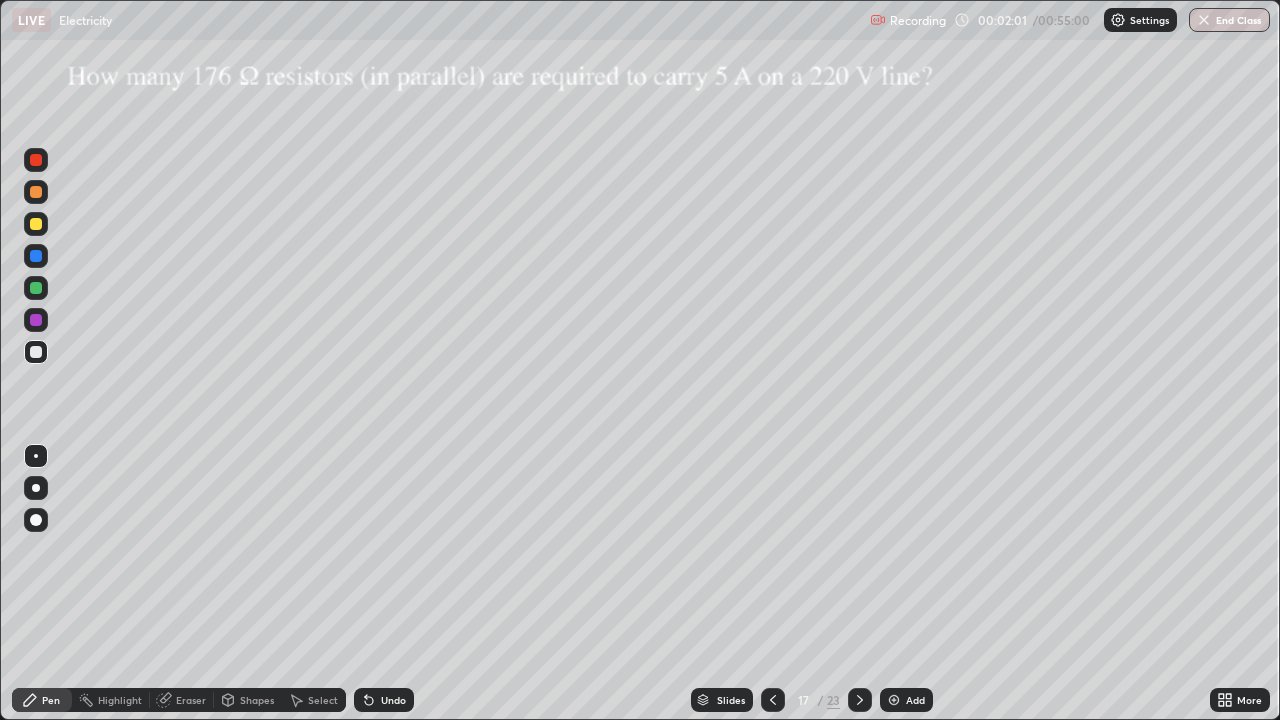 click 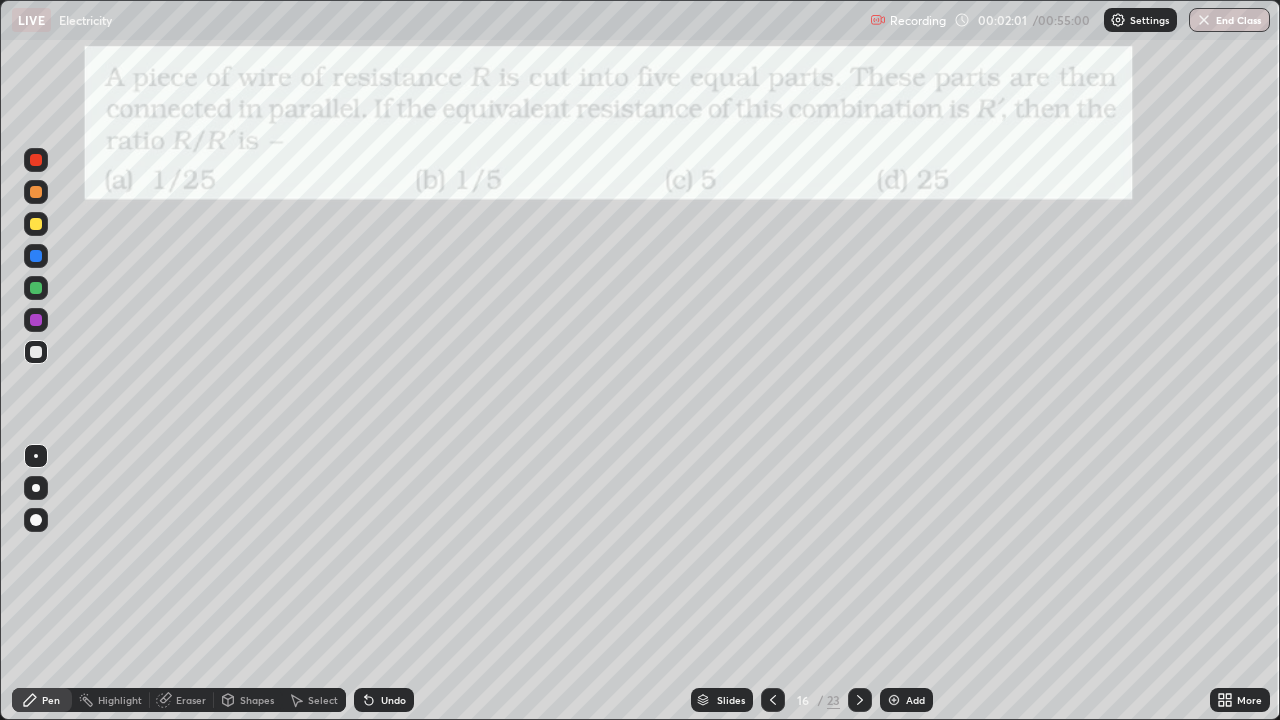 click 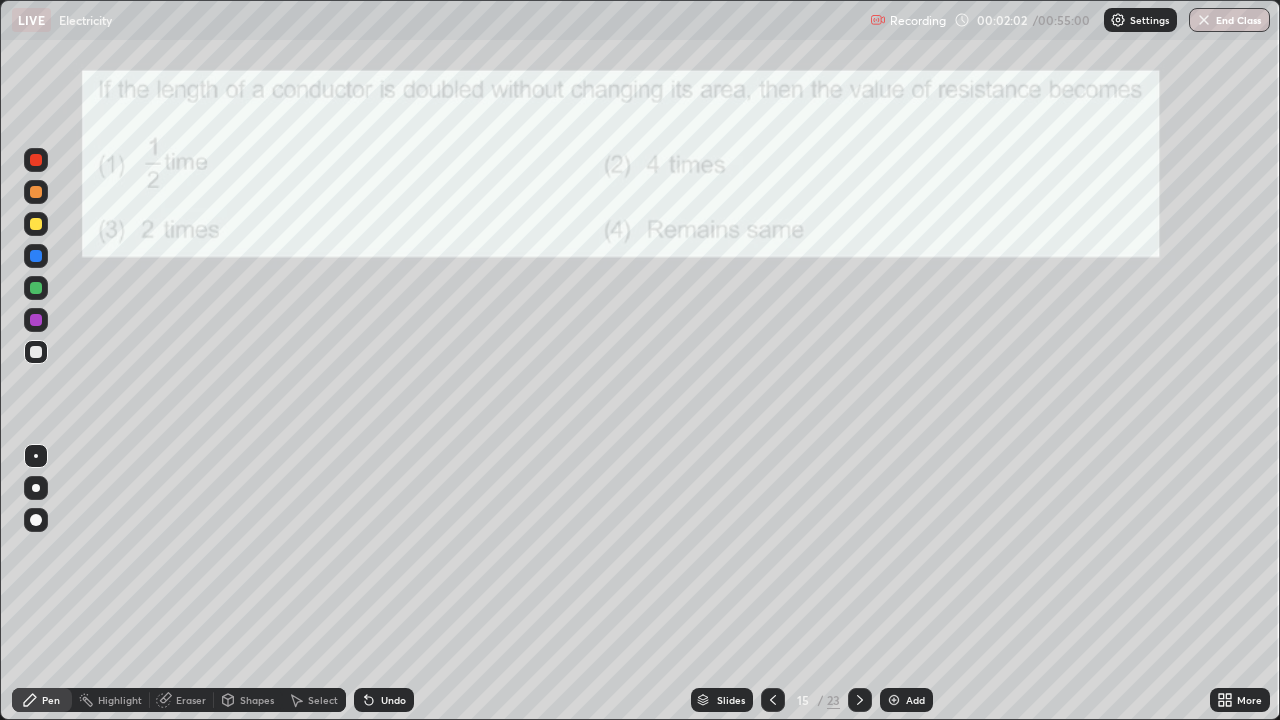 click 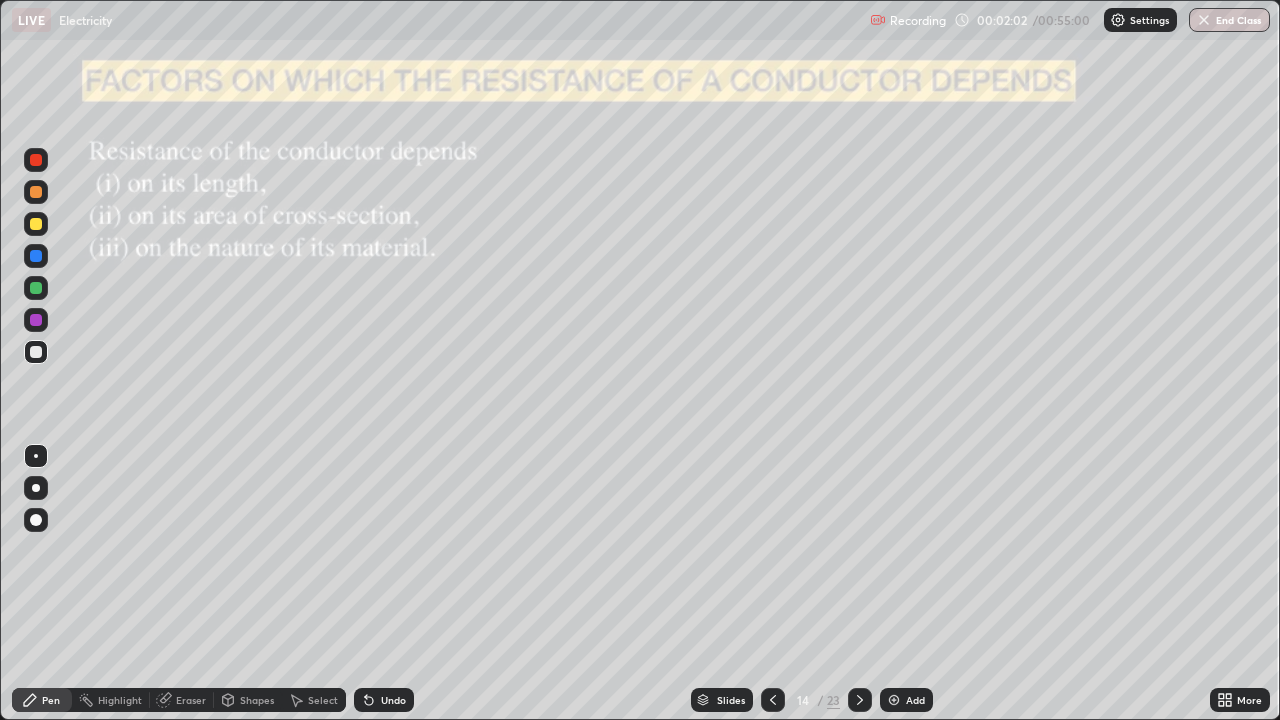 click 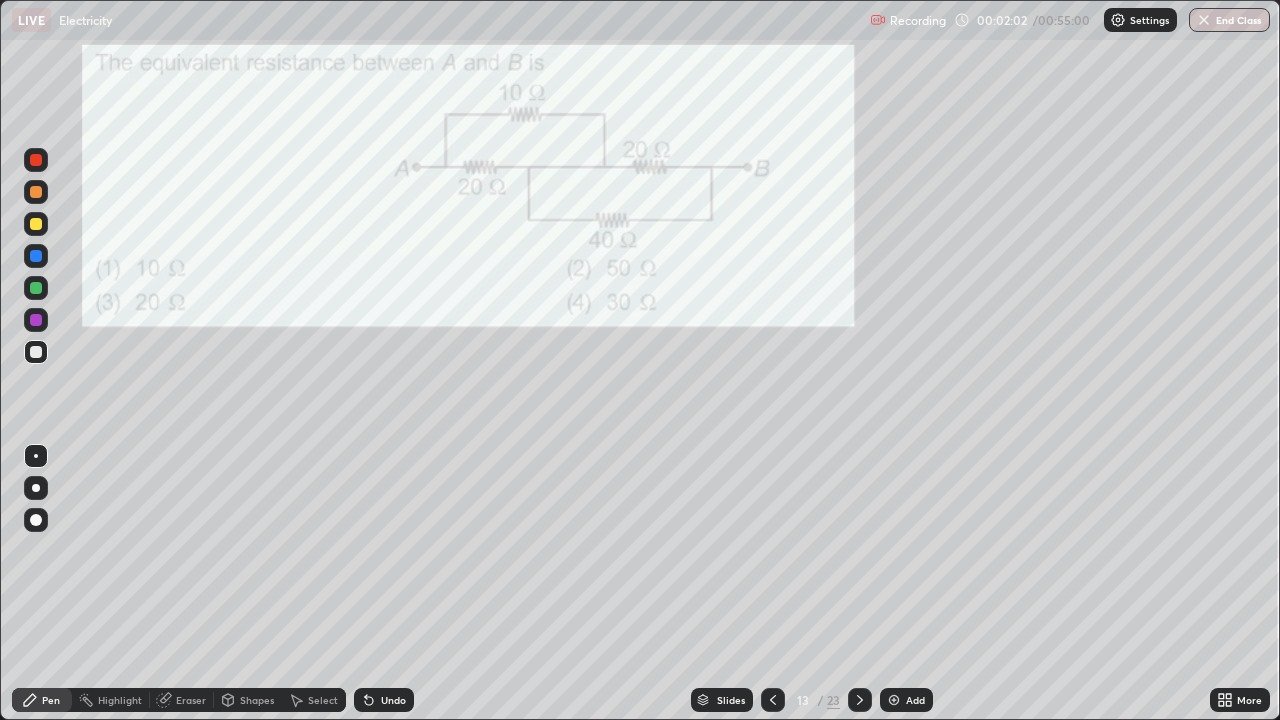 click 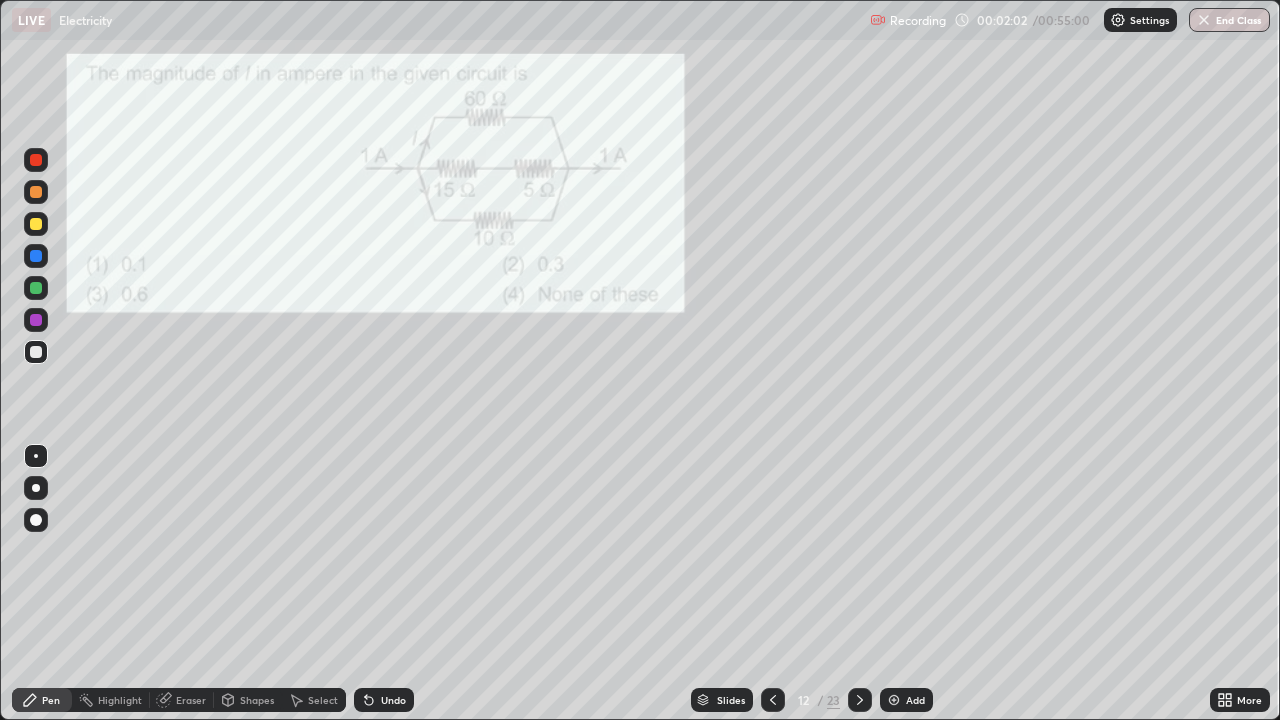 click at bounding box center [773, 700] 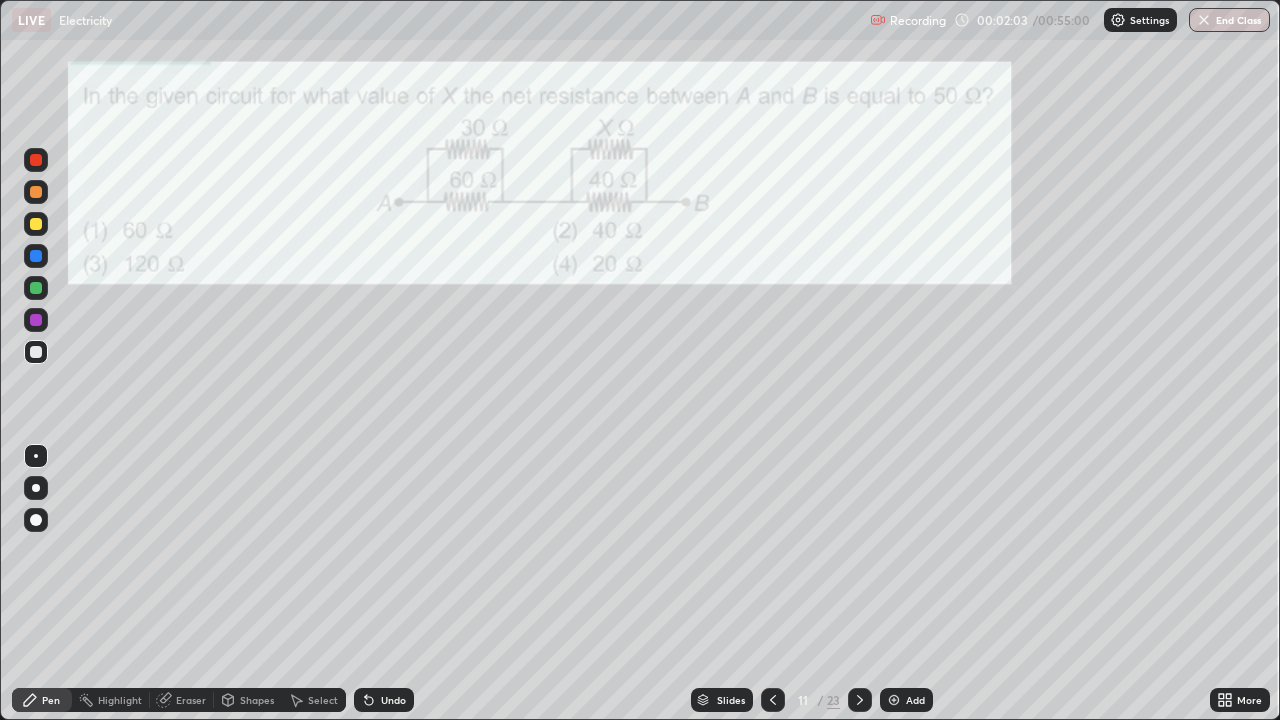 click 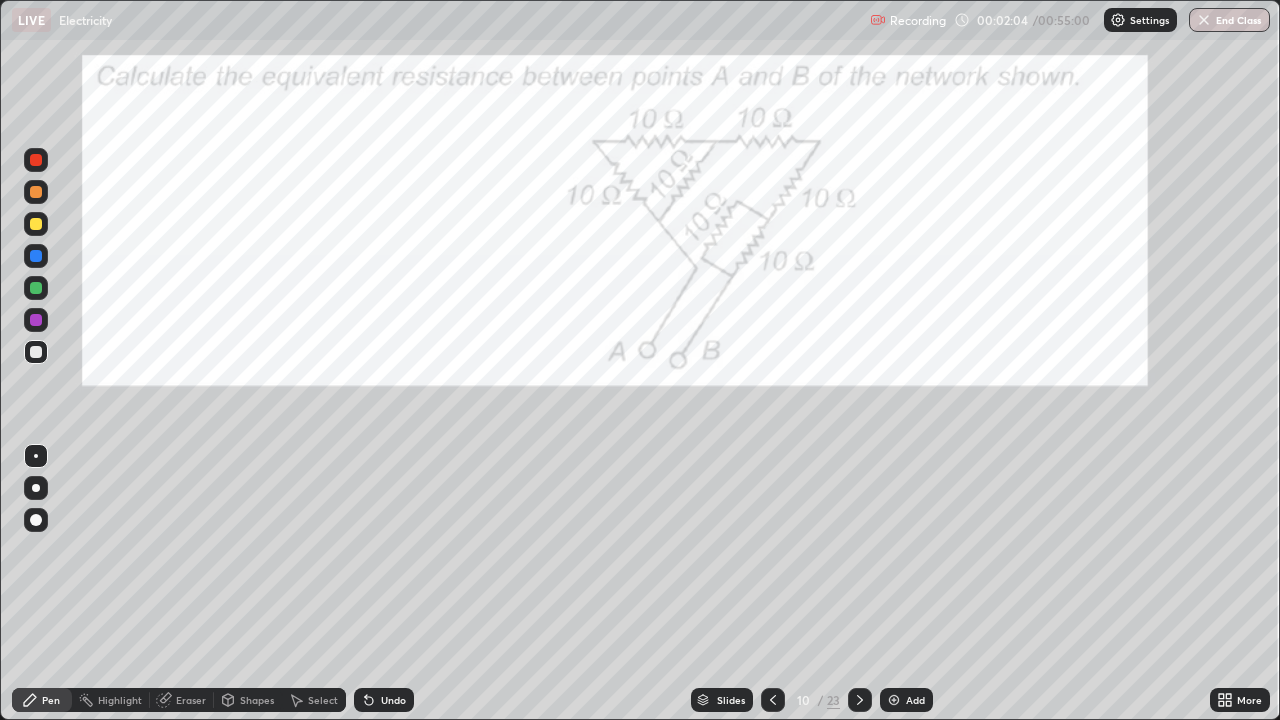 click 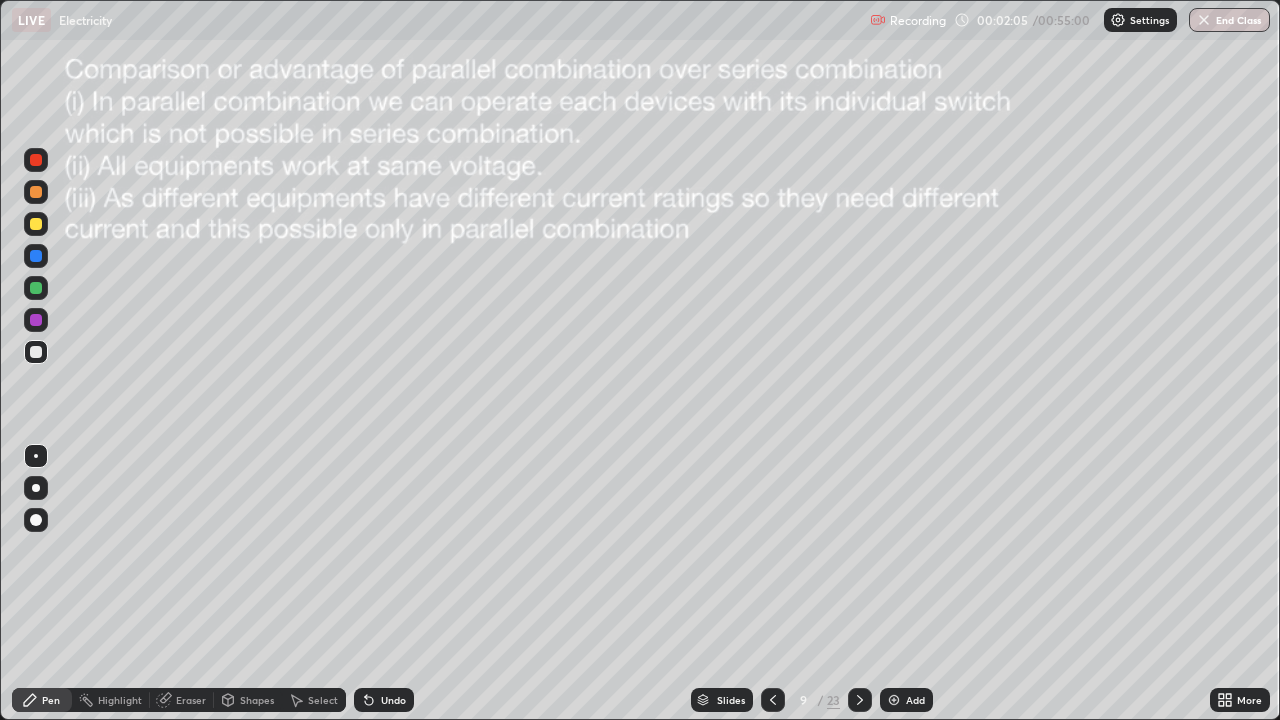 click at bounding box center (860, 700) 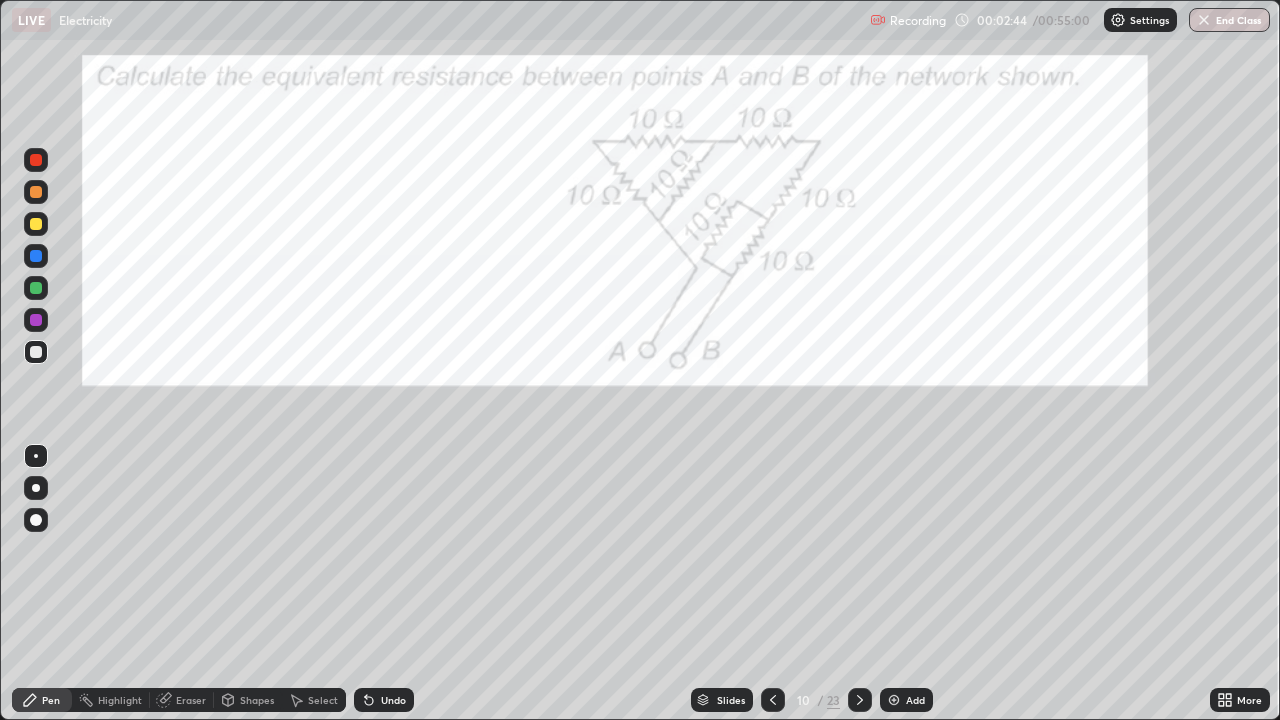 click on "Undo" at bounding box center (393, 700) 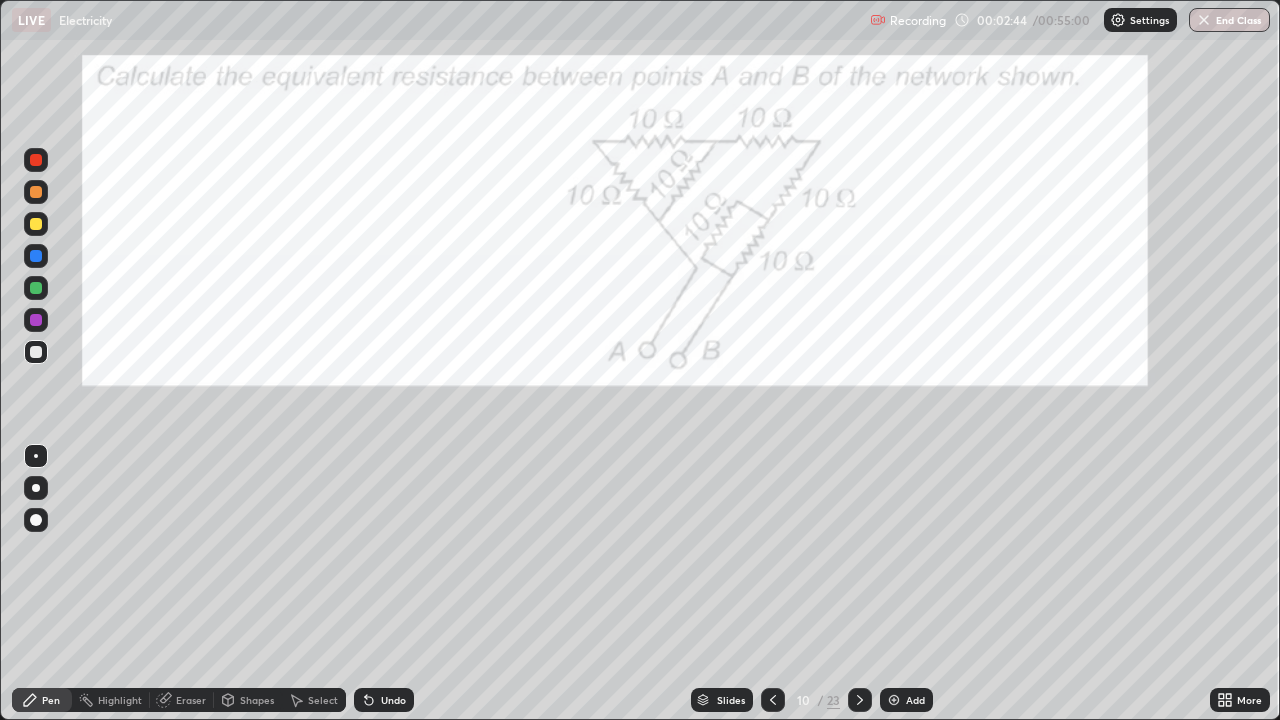 click on "Undo" at bounding box center [384, 700] 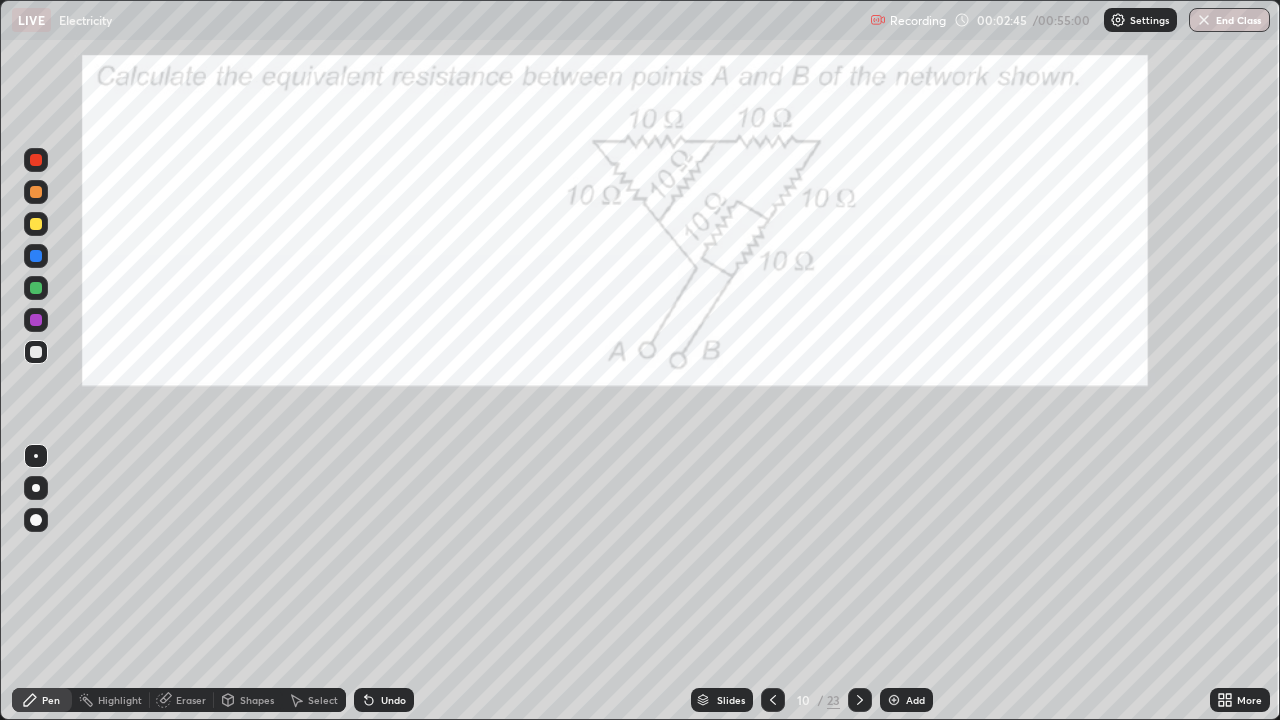 click on "Undo" at bounding box center (384, 700) 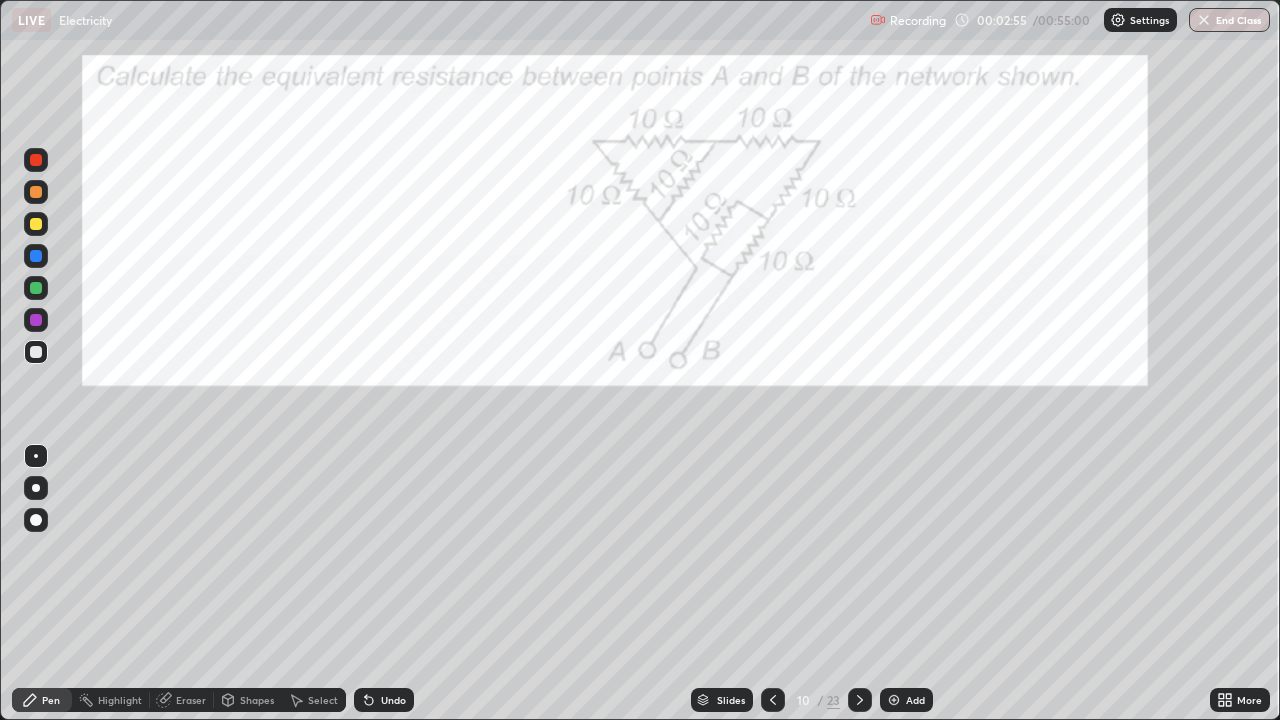 click 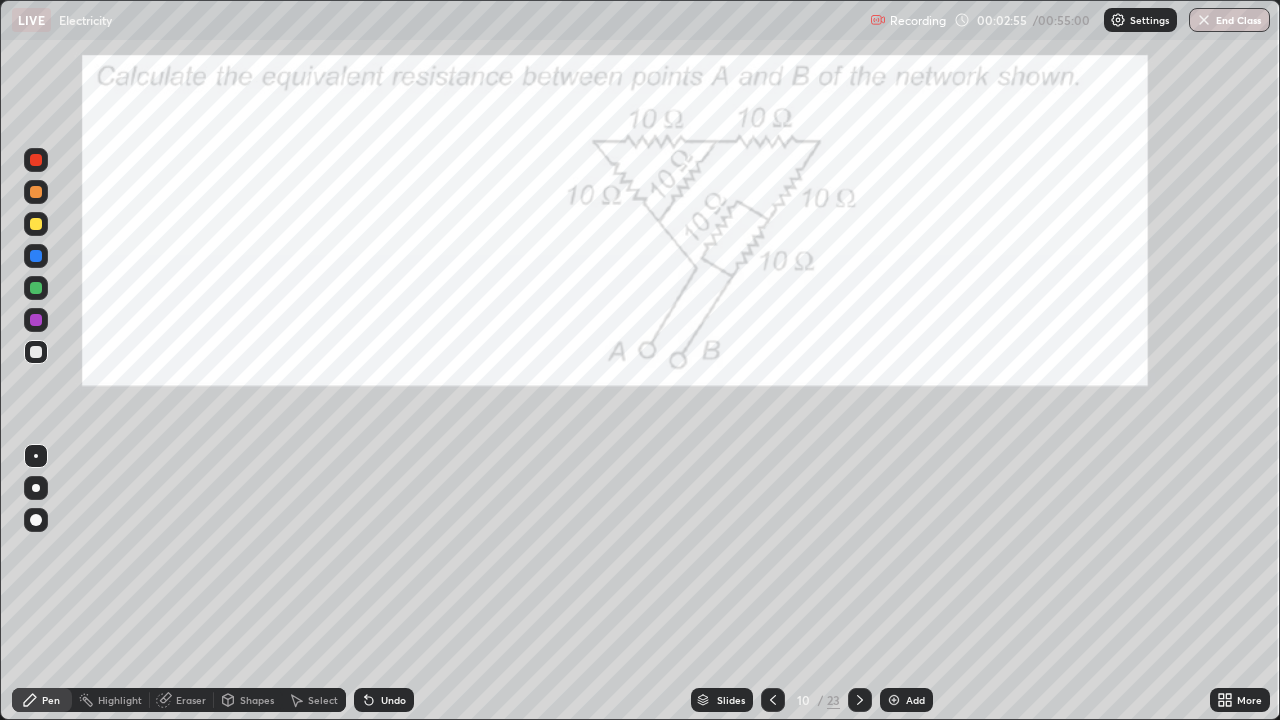 click 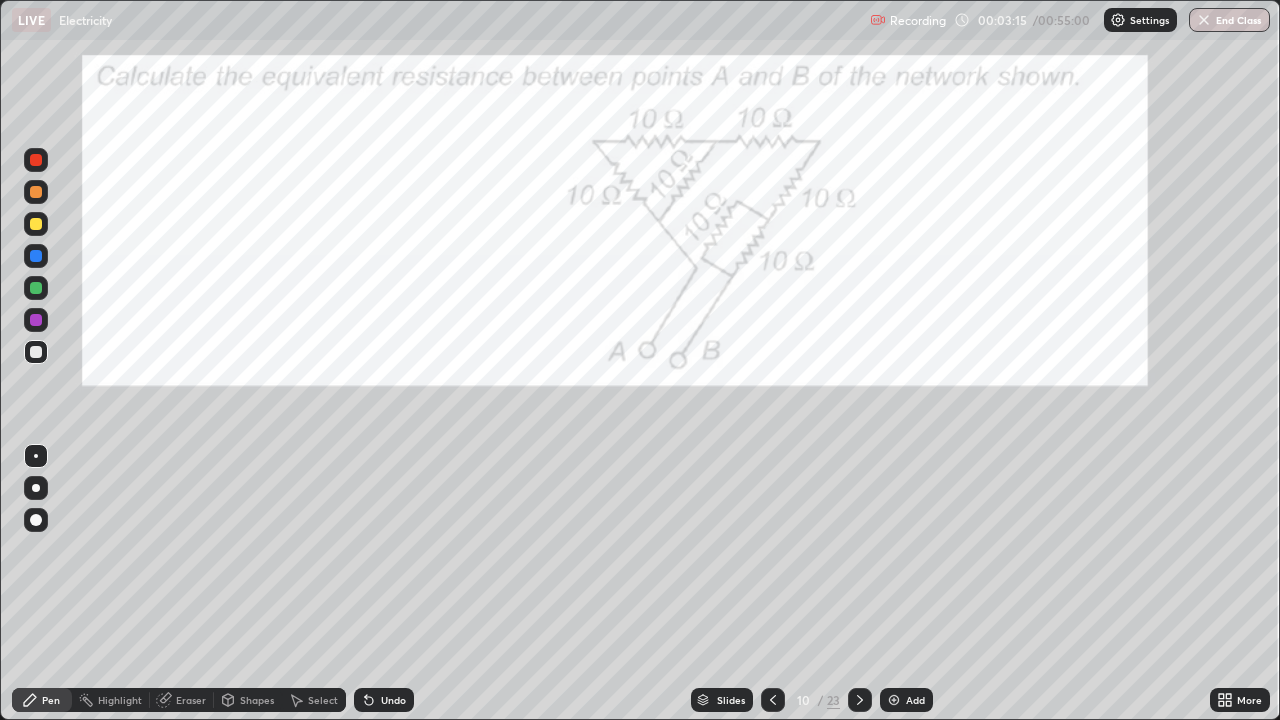 click on "Select" at bounding box center [314, 700] 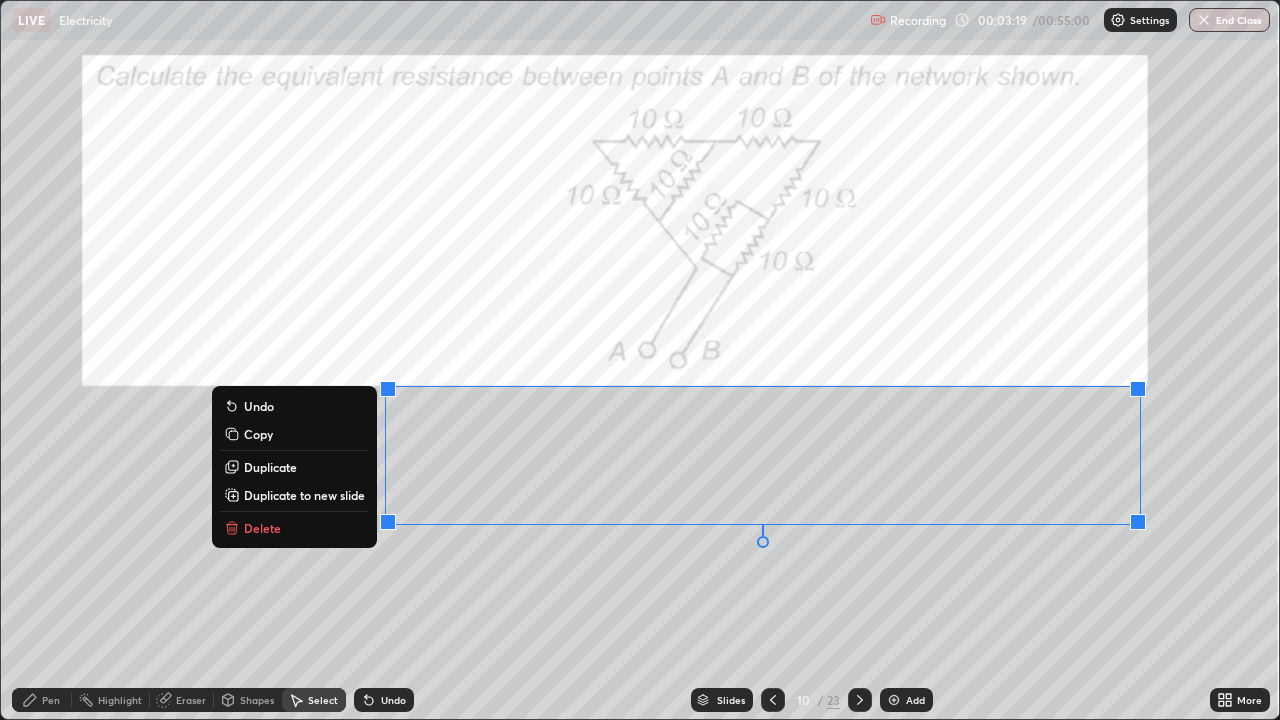 click on "Delete" at bounding box center (262, 528) 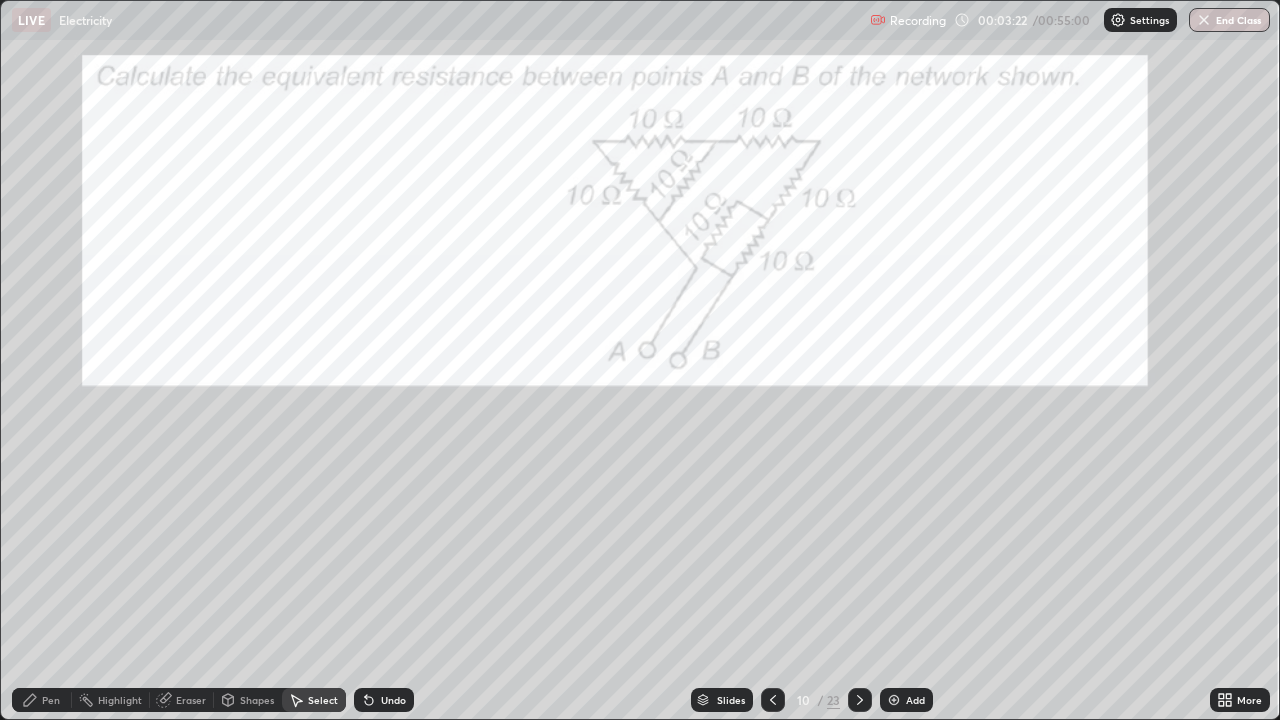 click on "Pen" at bounding box center (51, 700) 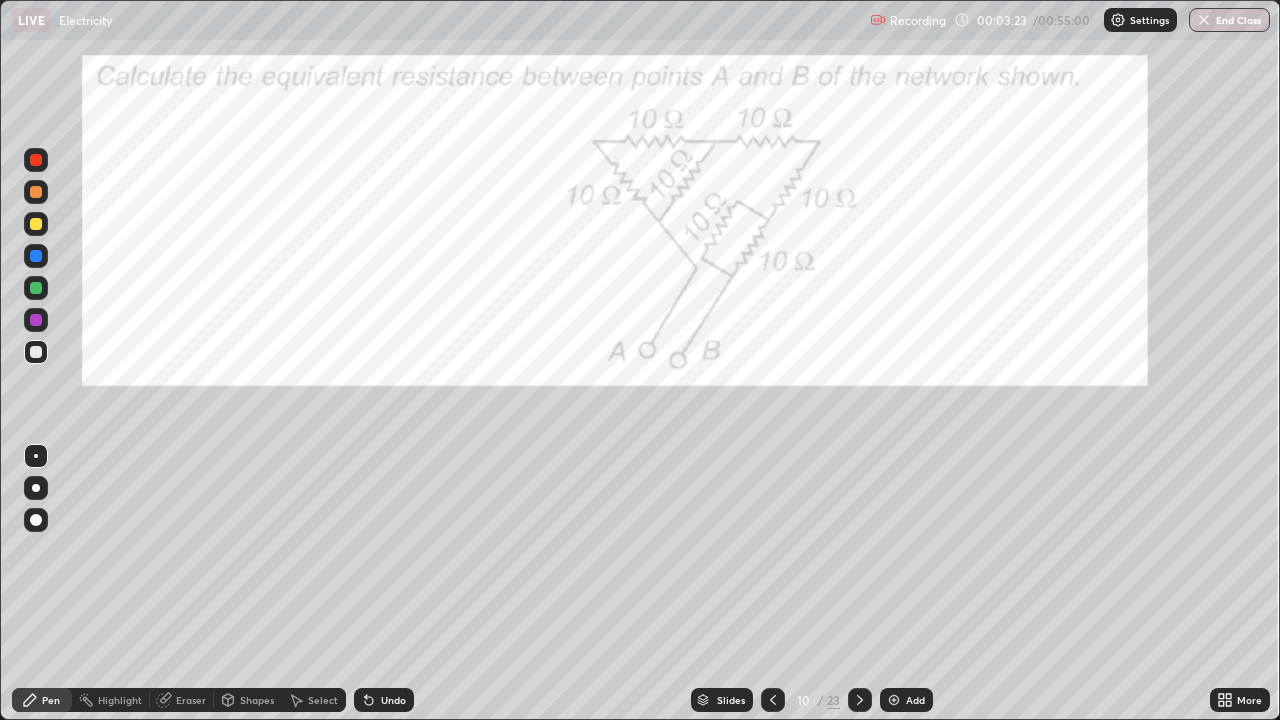 click at bounding box center (36, 320) 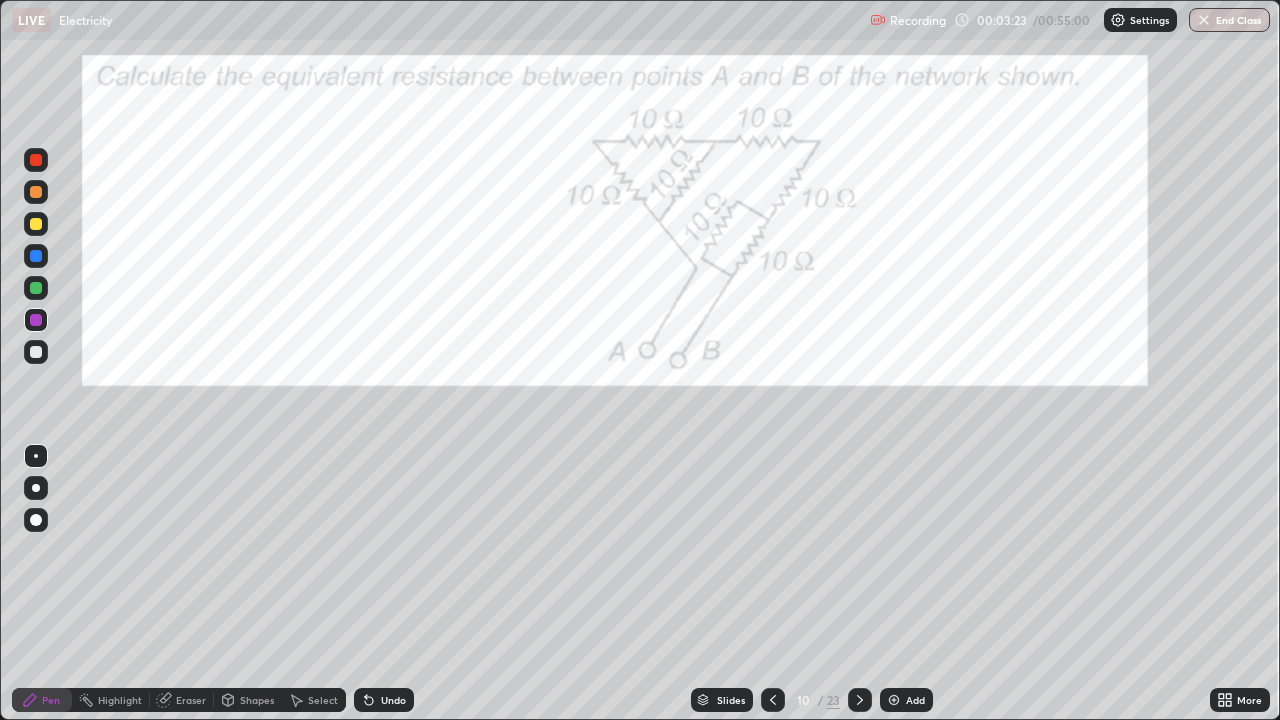 click at bounding box center (36, 288) 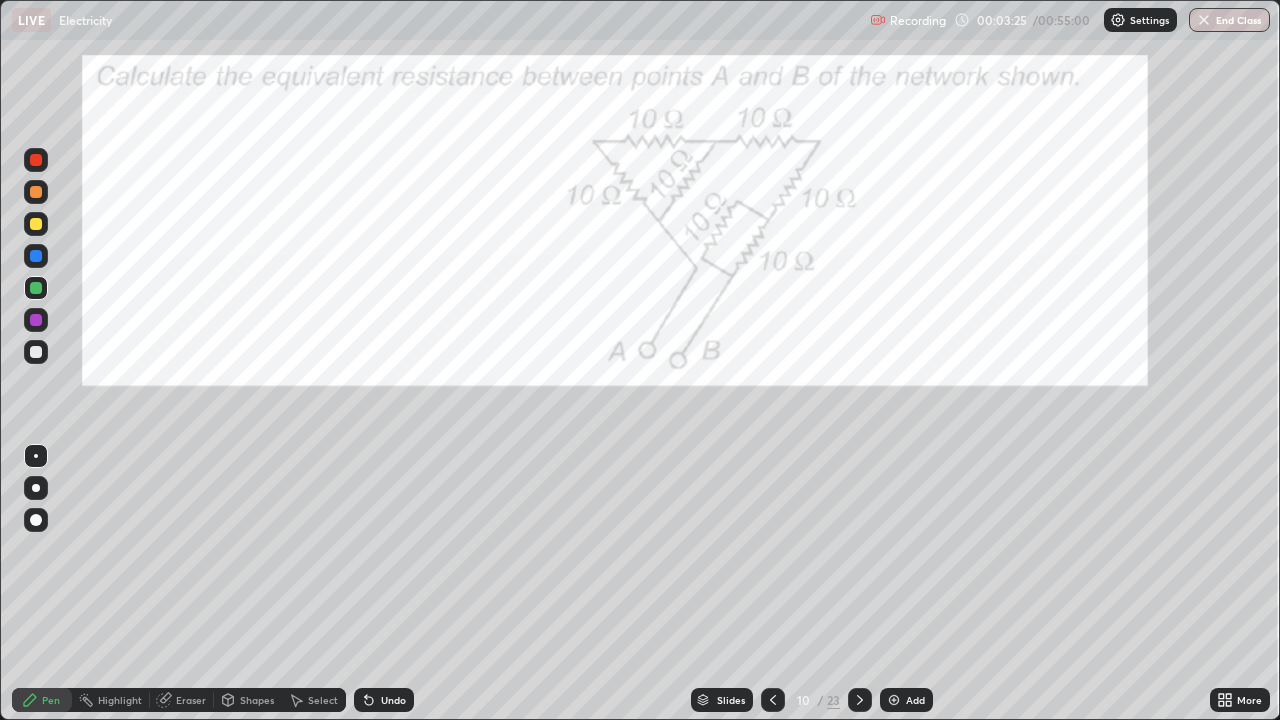 click at bounding box center (36, 192) 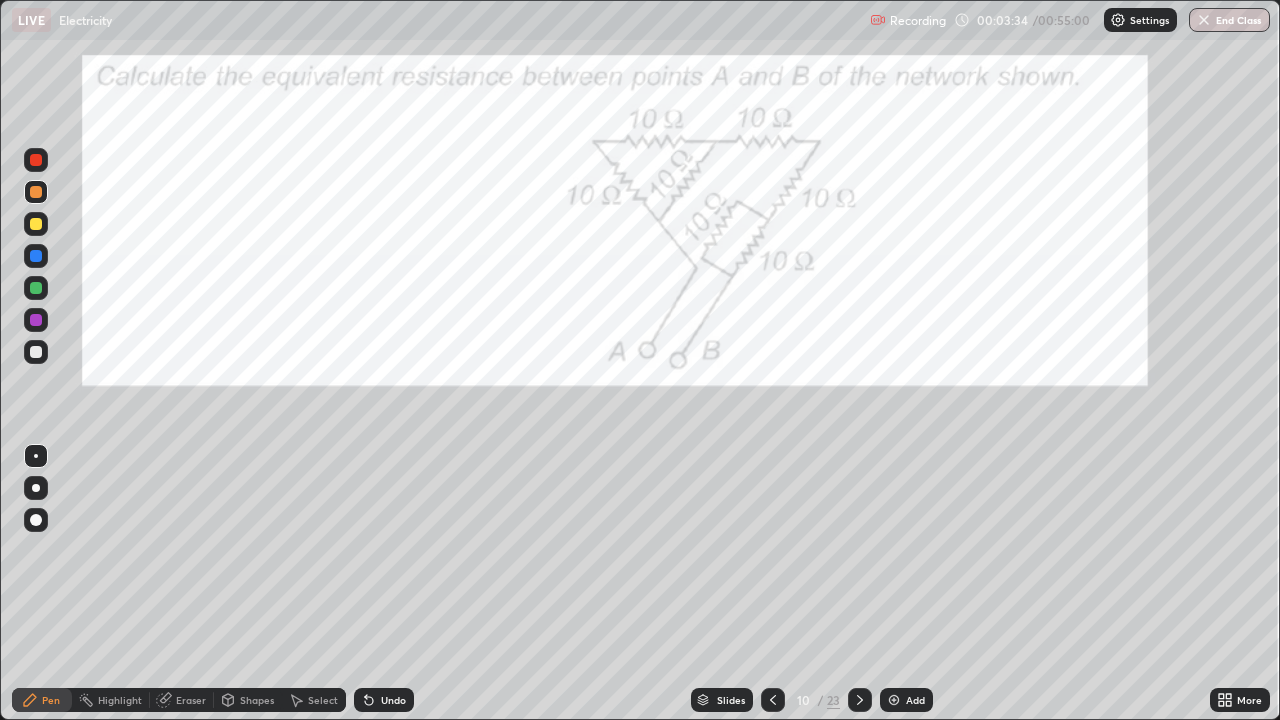 click on "Add" at bounding box center [906, 700] 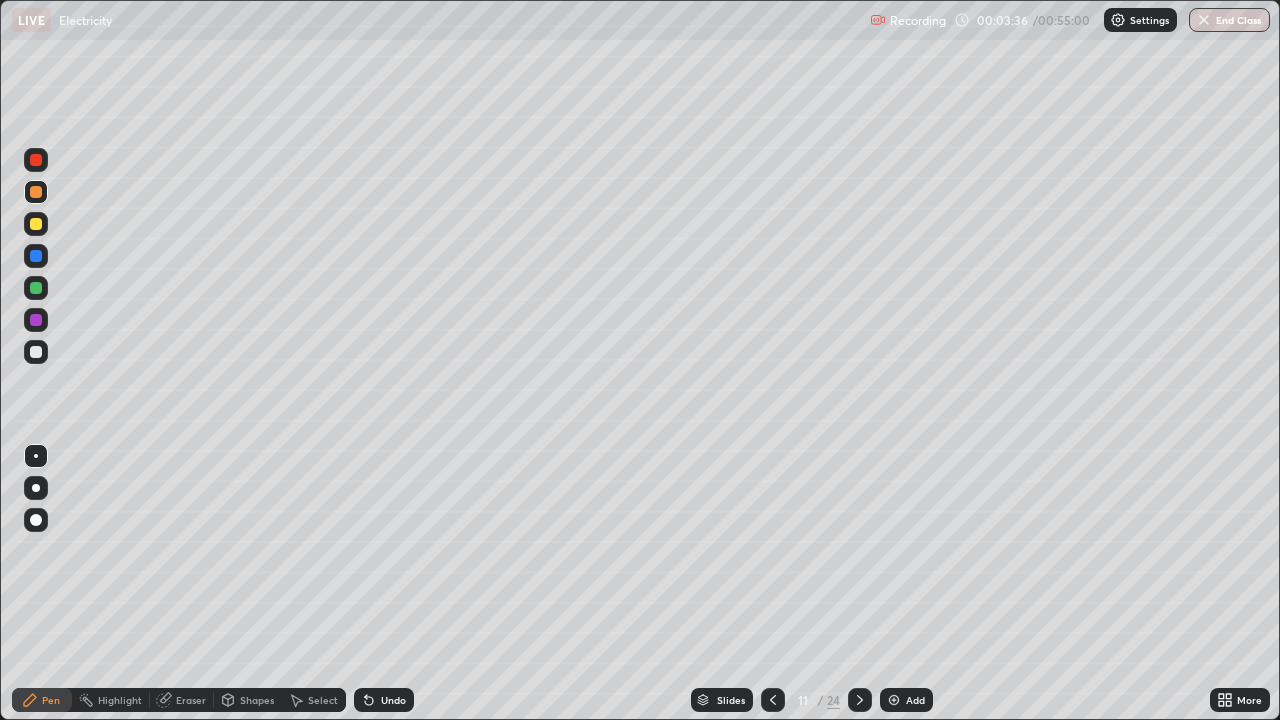 click at bounding box center (36, 352) 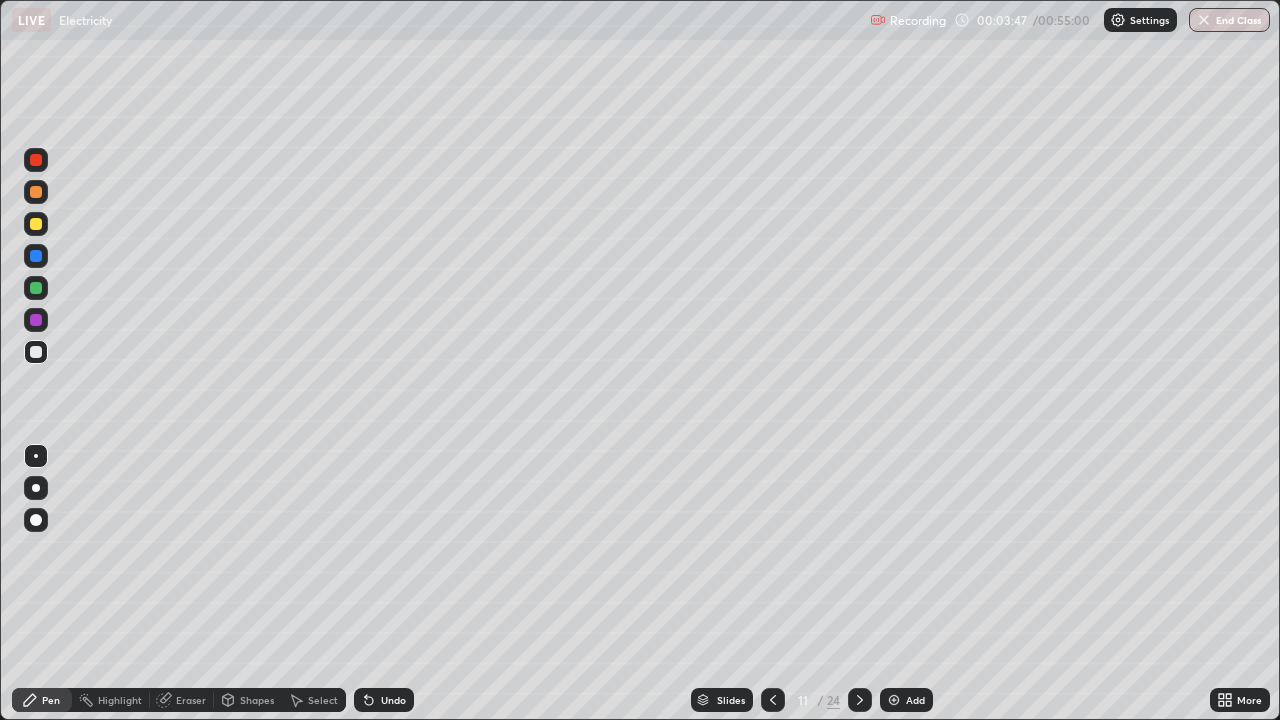 click at bounding box center (36, 488) 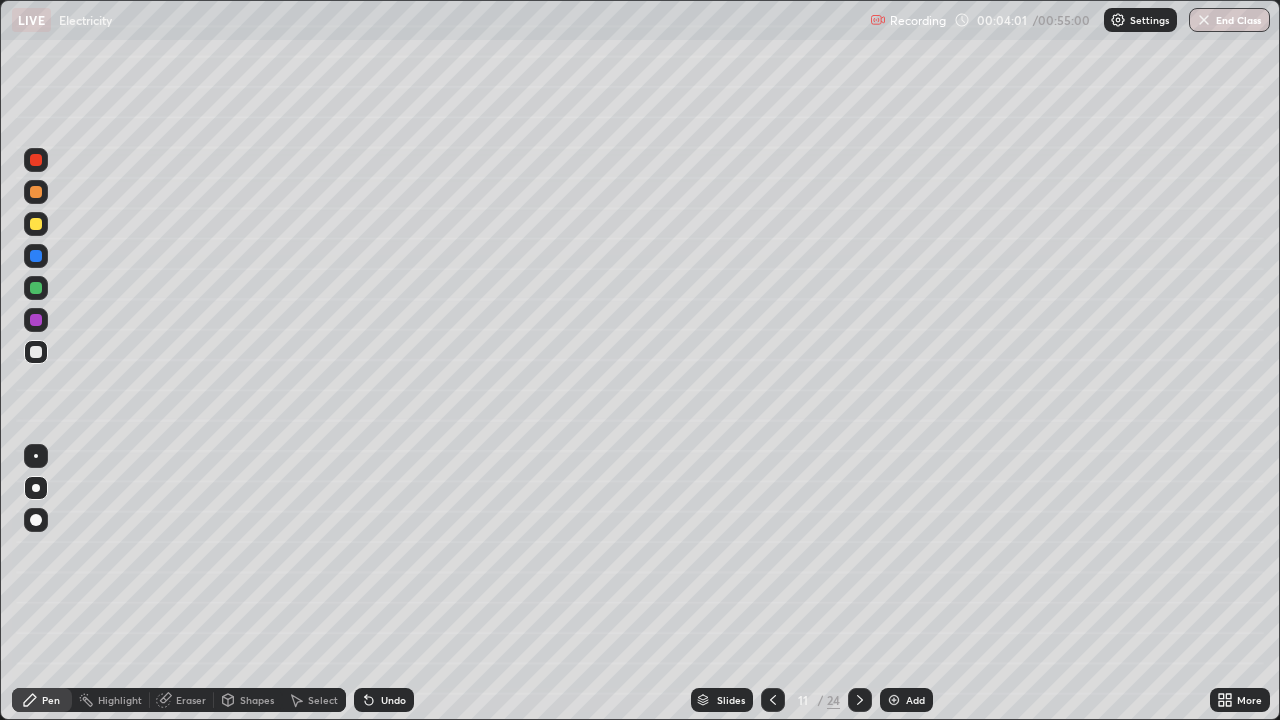 click on "Undo" at bounding box center (393, 700) 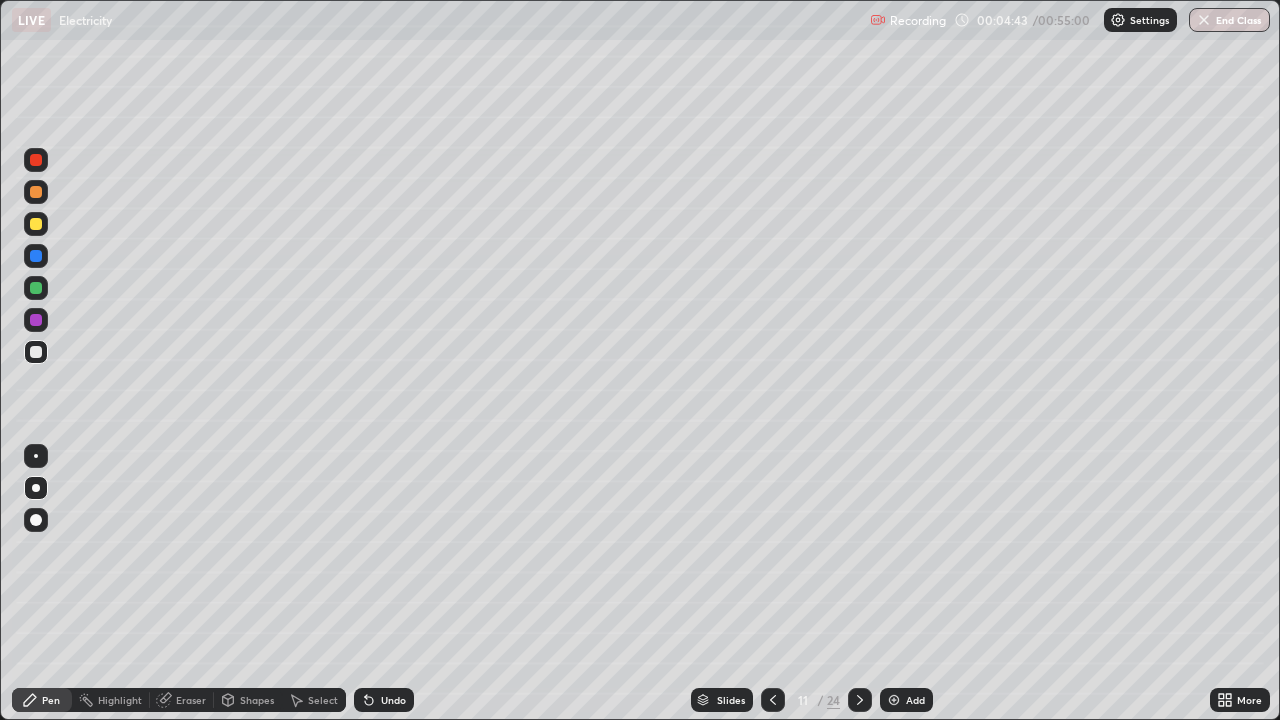 click at bounding box center [36, 320] 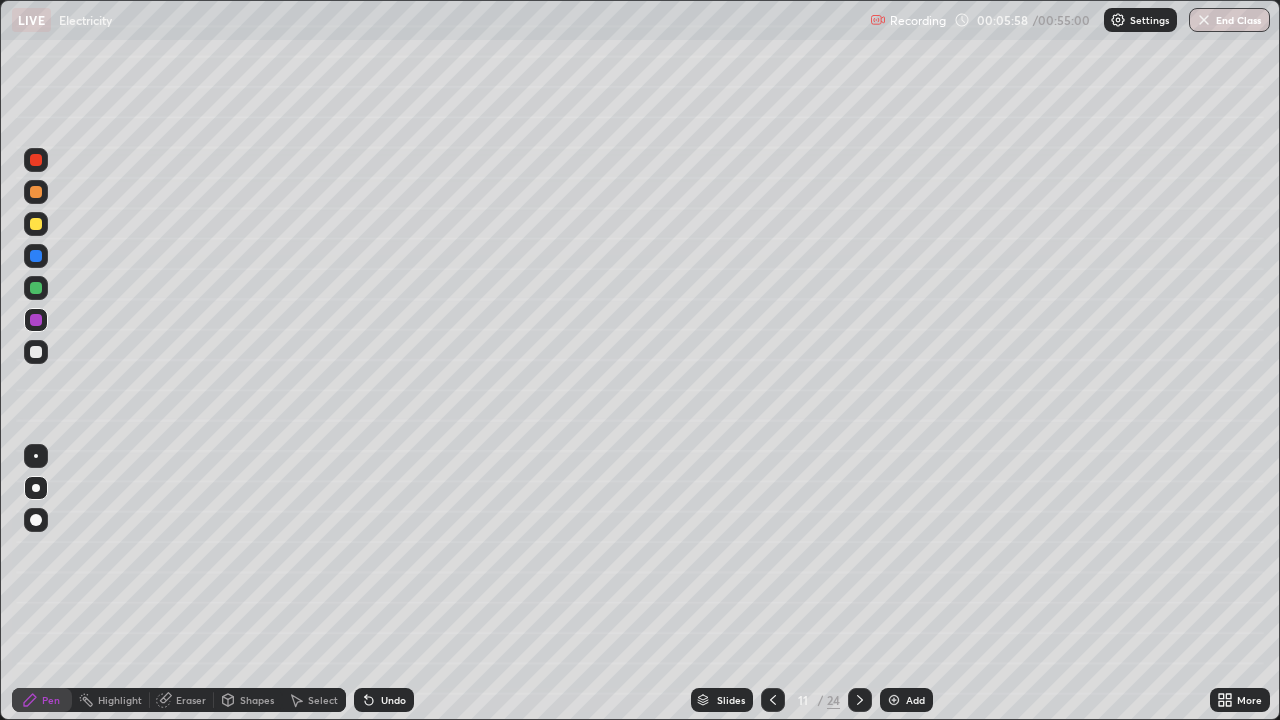 click at bounding box center (36, 352) 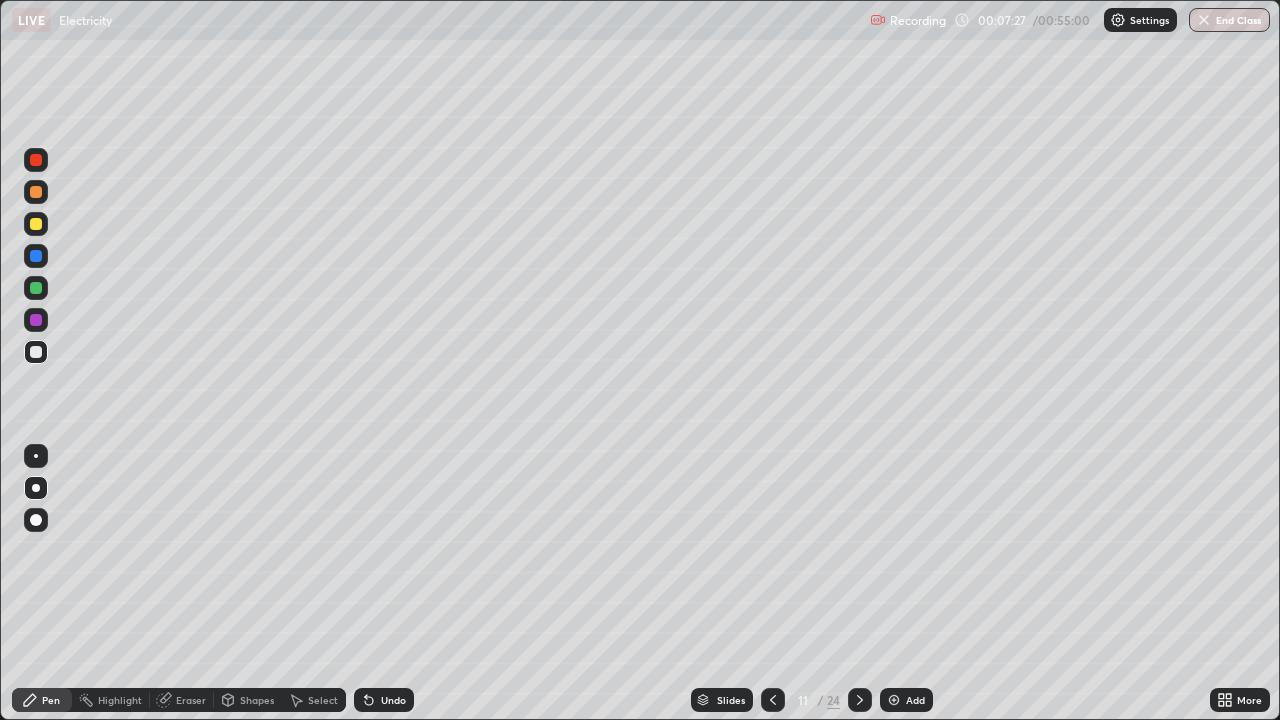 click at bounding box center [894, 700] 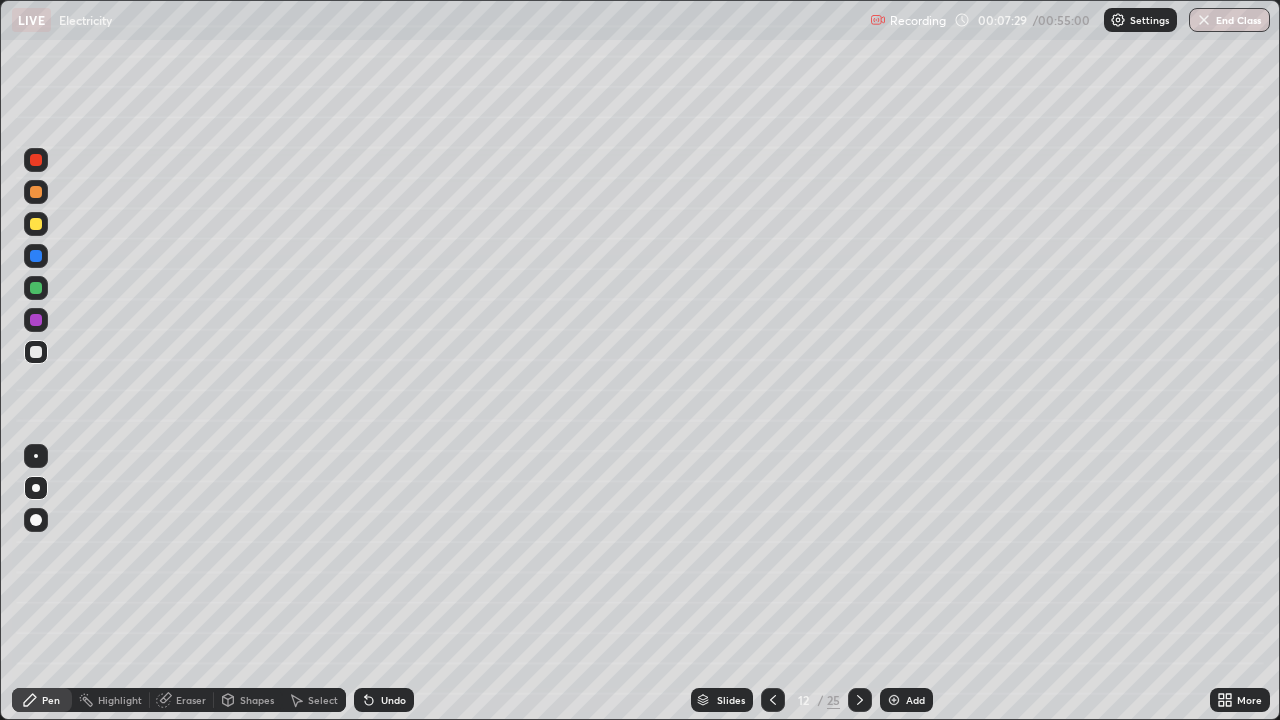 click at bounding box center (36, 488) 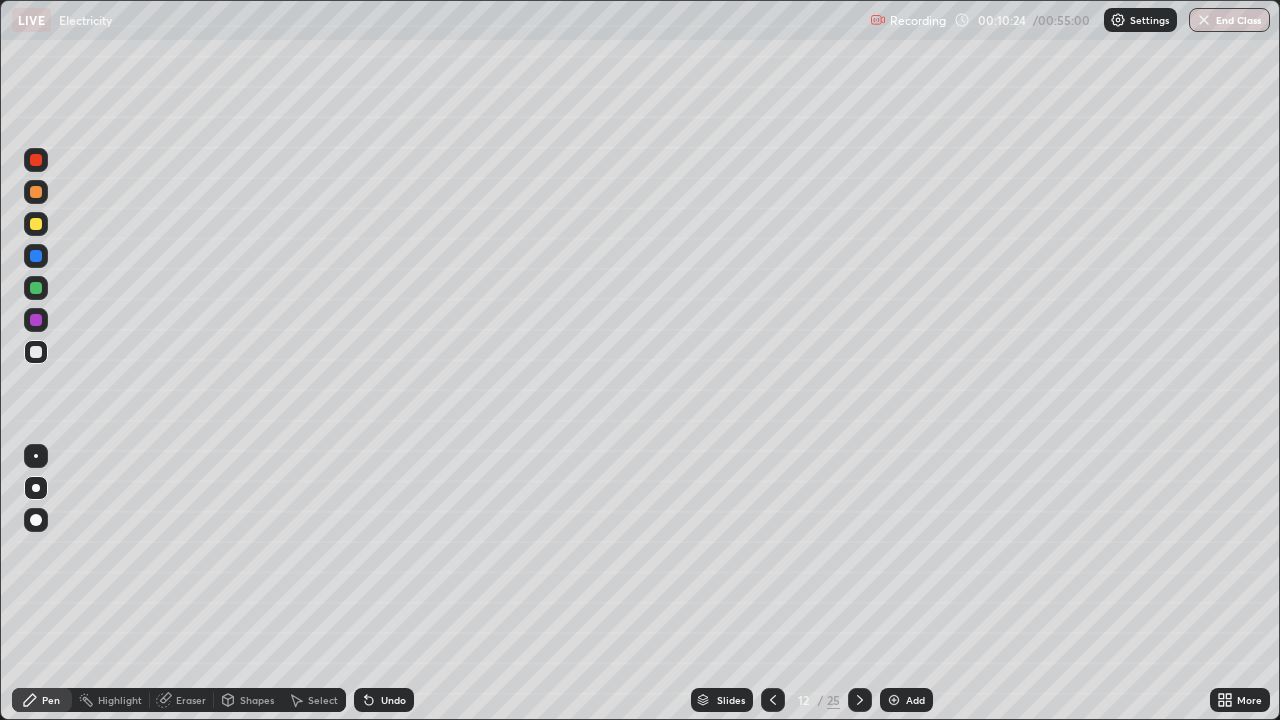 click at bounding box center [894, 700] 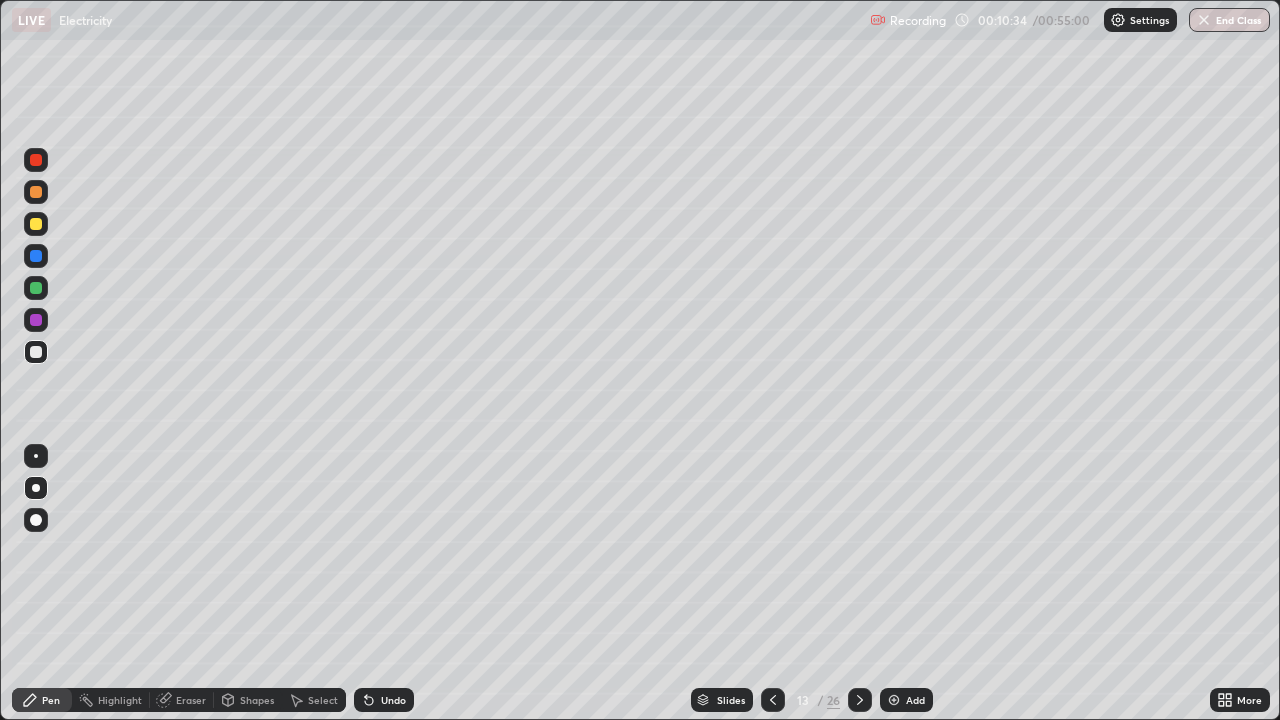 click on "Undo" at bounding box center [393, 700] 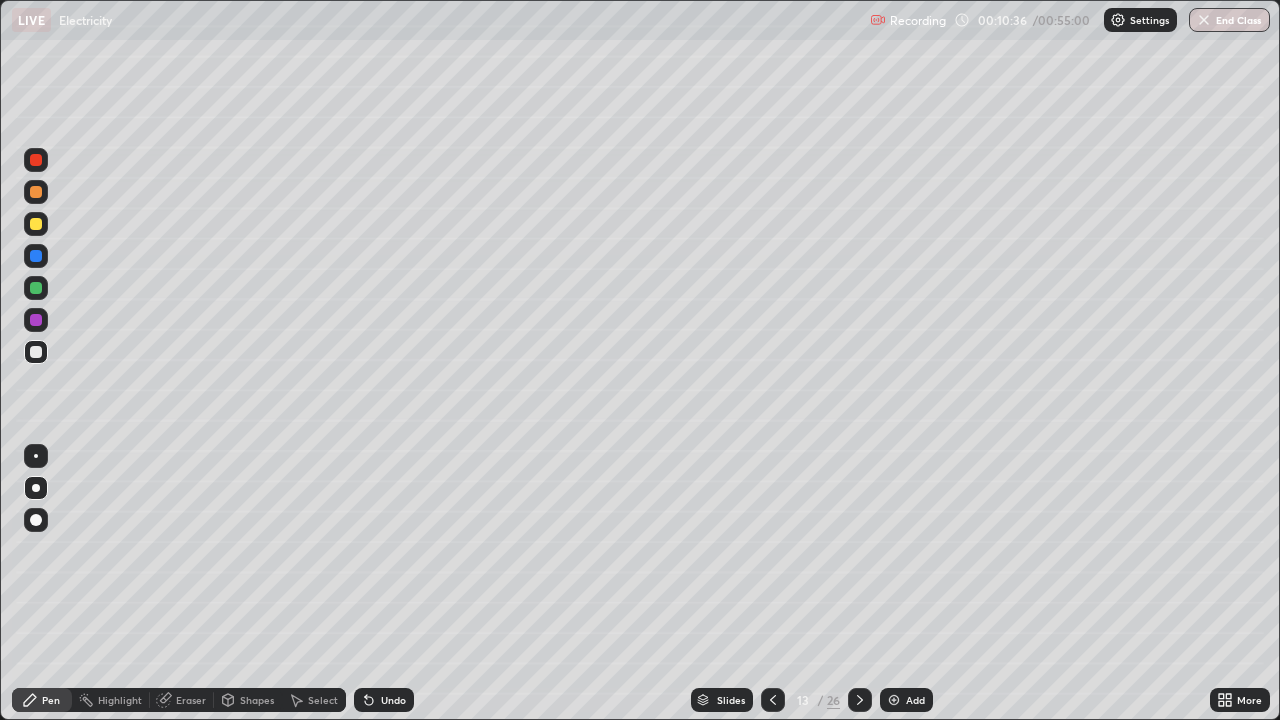 click on "13" at bounding box center (803, 700) 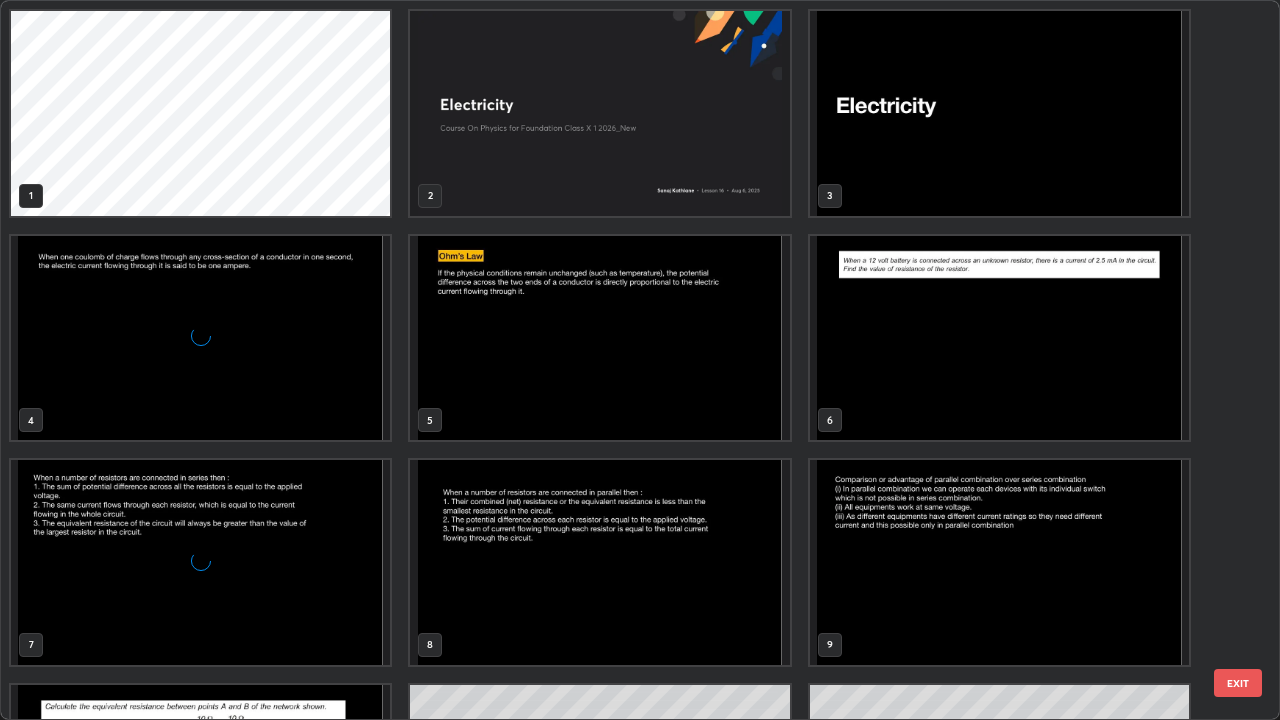 scroll, scrollTop: 405, scrollLeft: 0, axis: vertical 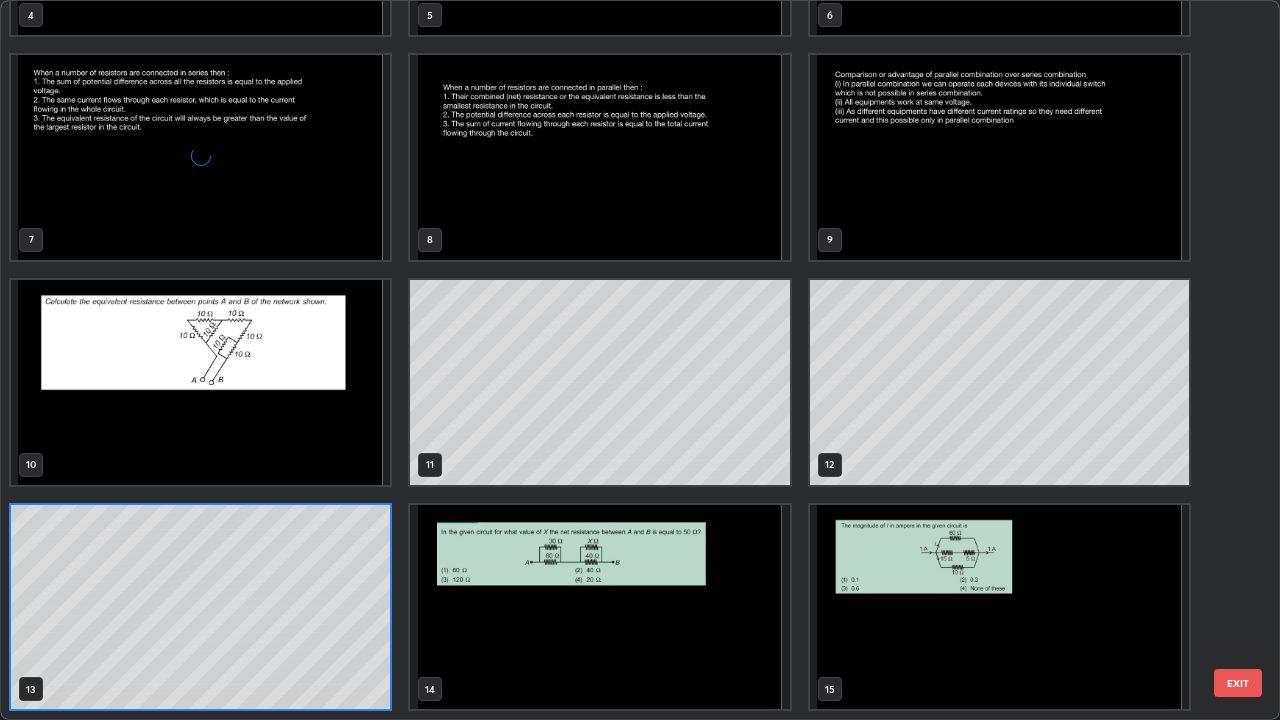 click at bounding box center [599, 607] 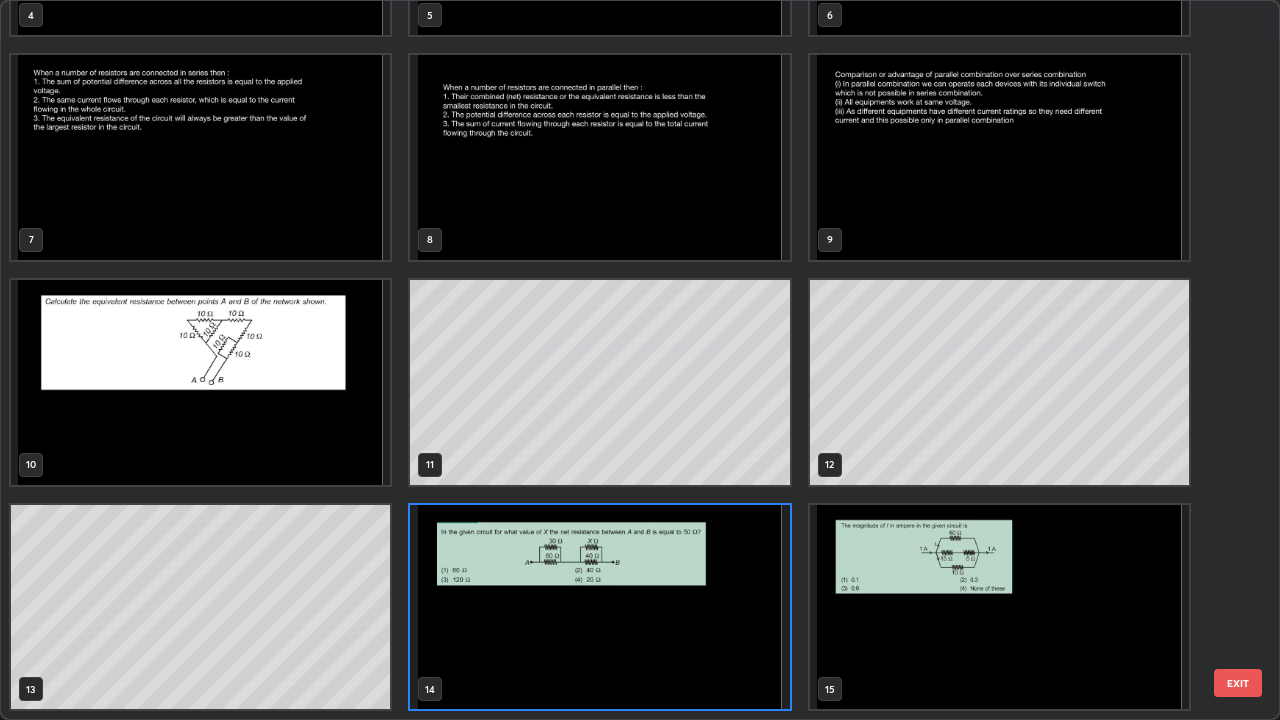click at bounding box center [200, 382] 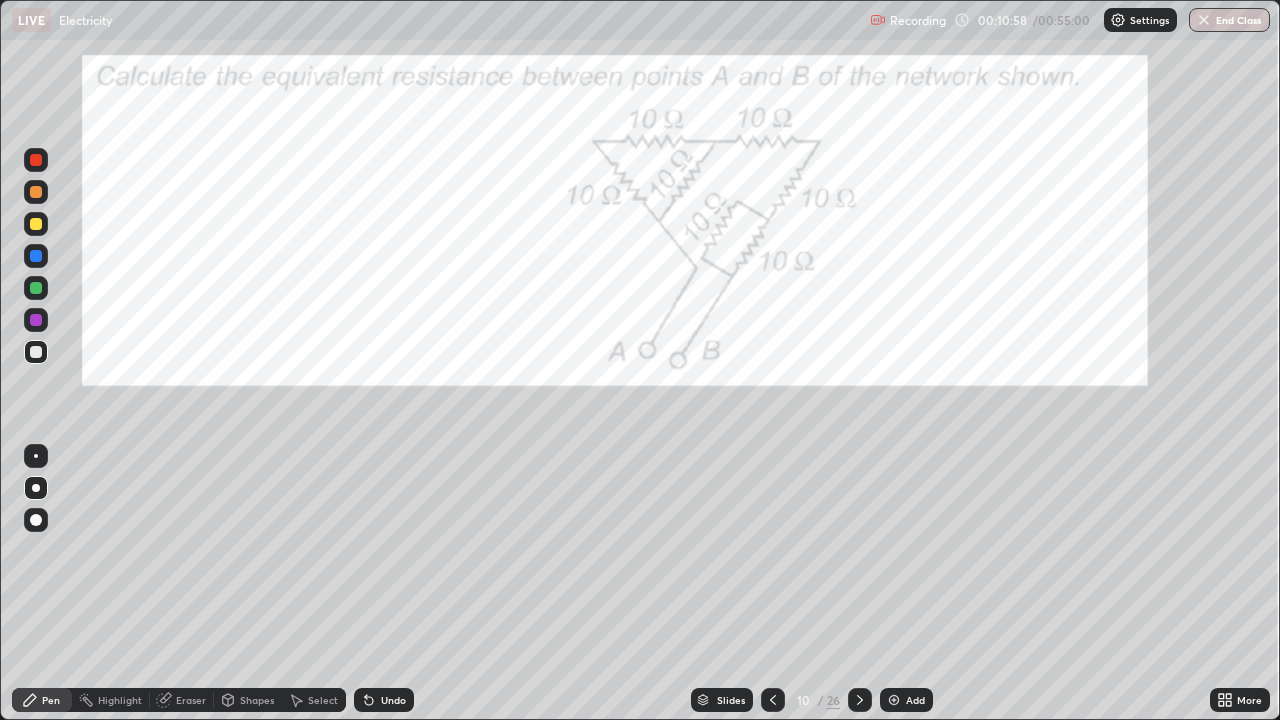 click at bounding box center (36, 320) 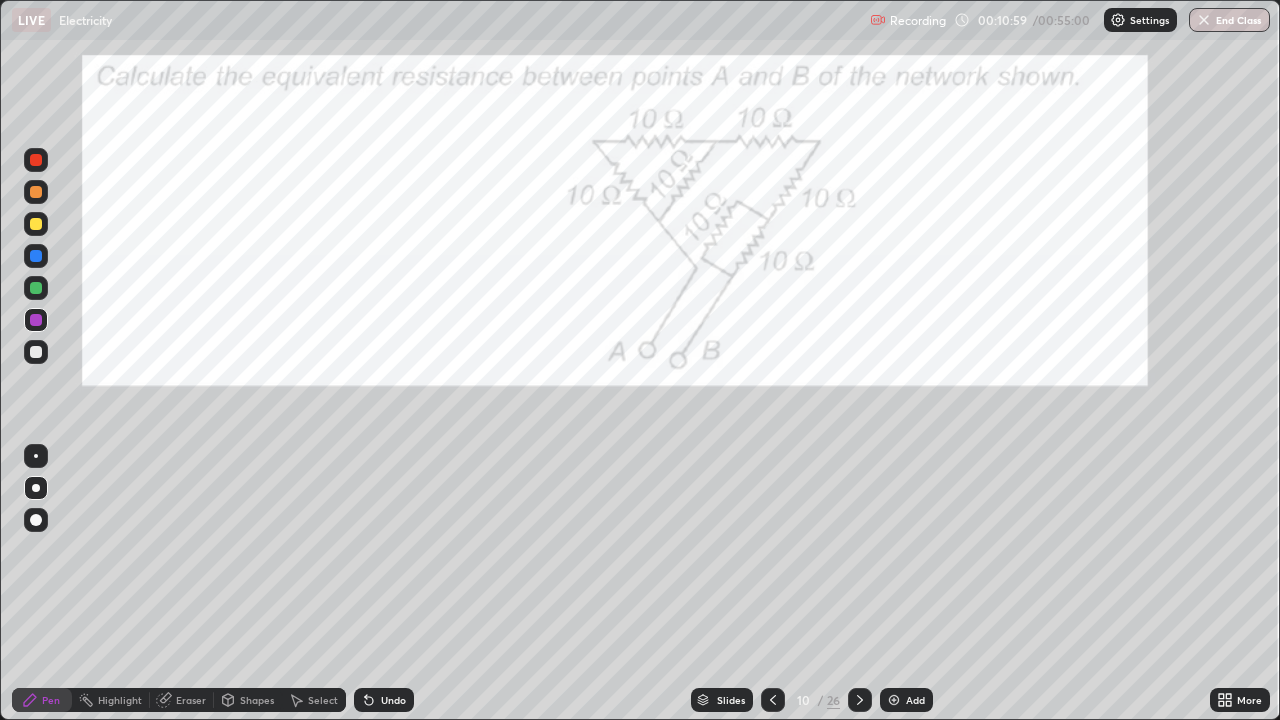 click at bounding box center [36, 288] 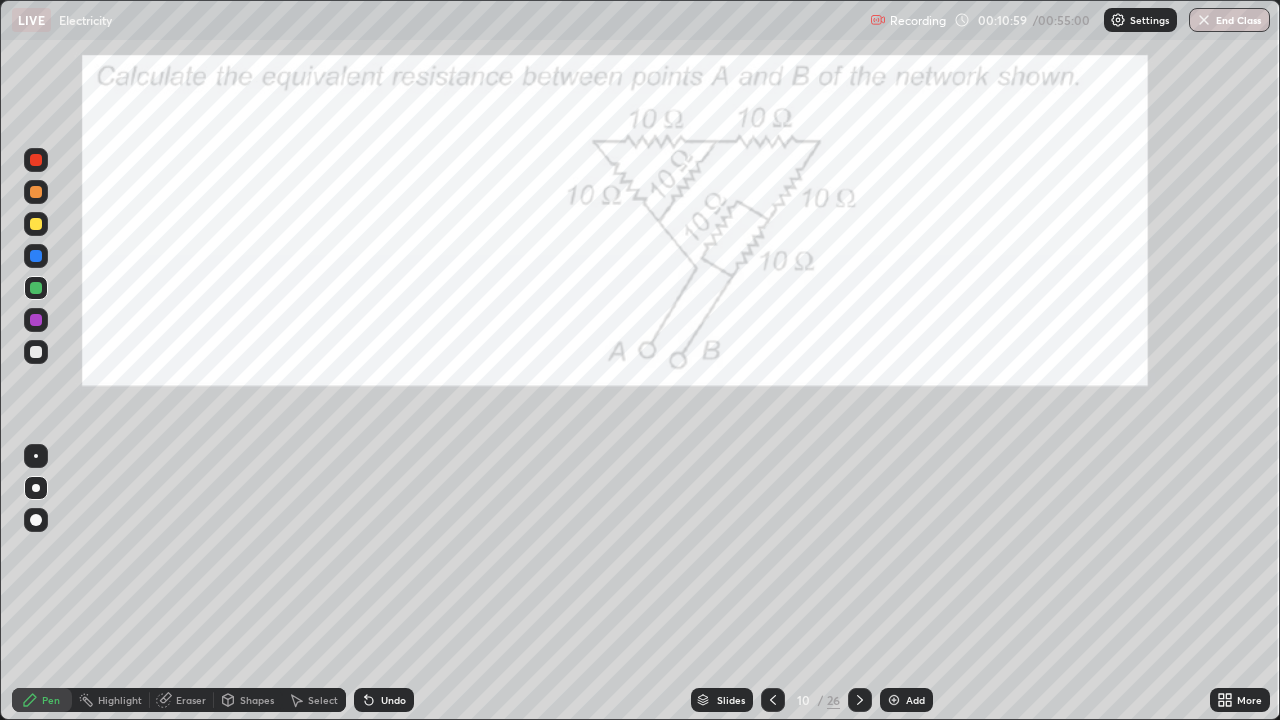 click at bounding box center (36, 224) 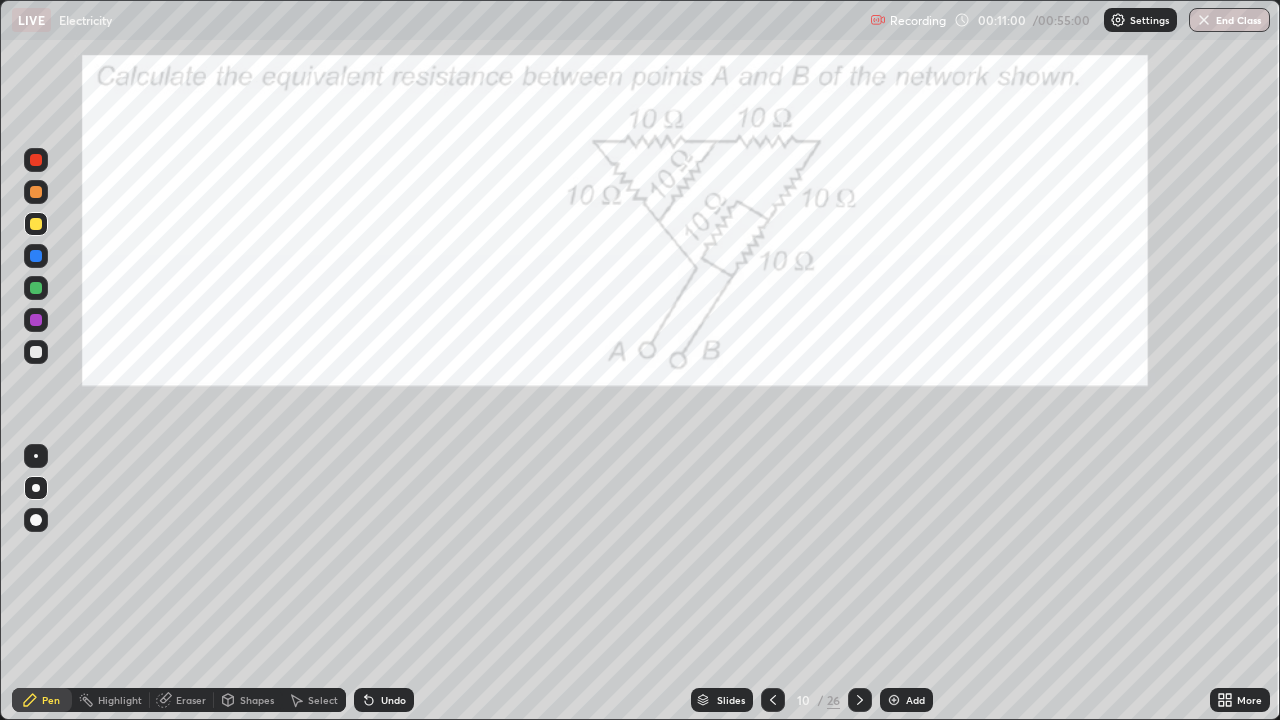 click at bounding box center (36, 192) 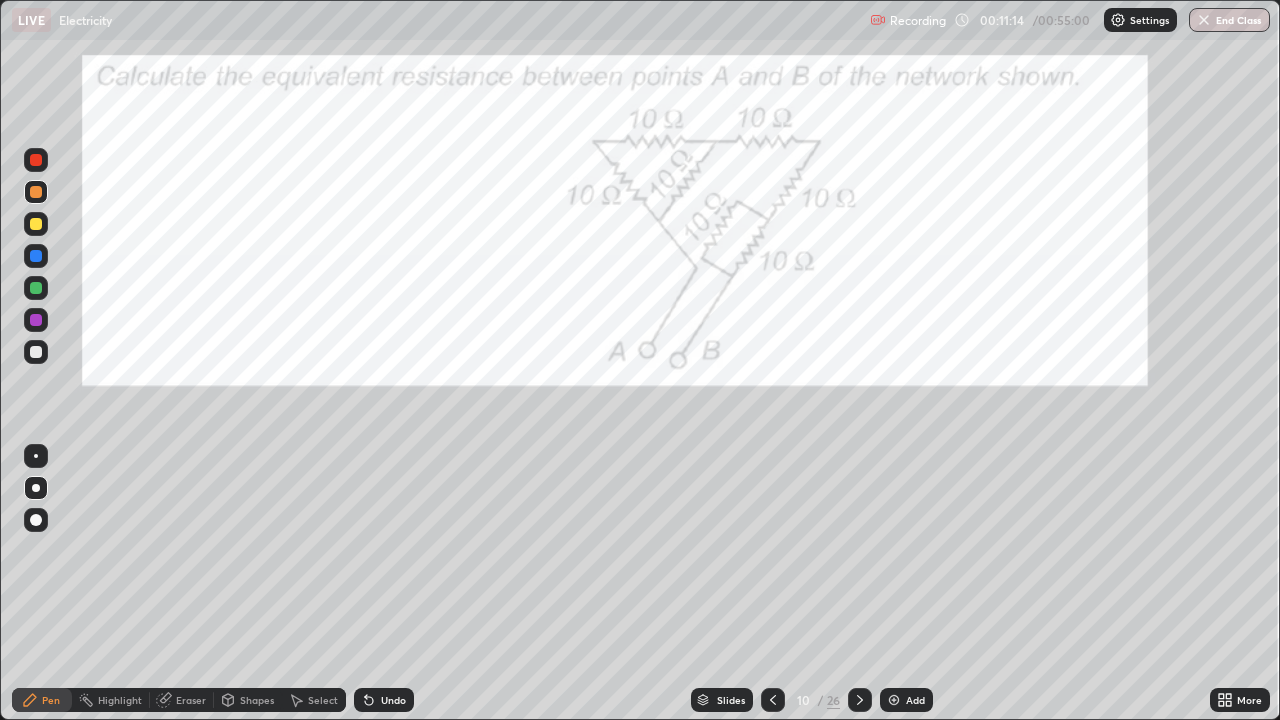 click on "Undo" at bounding box center [393, 700] 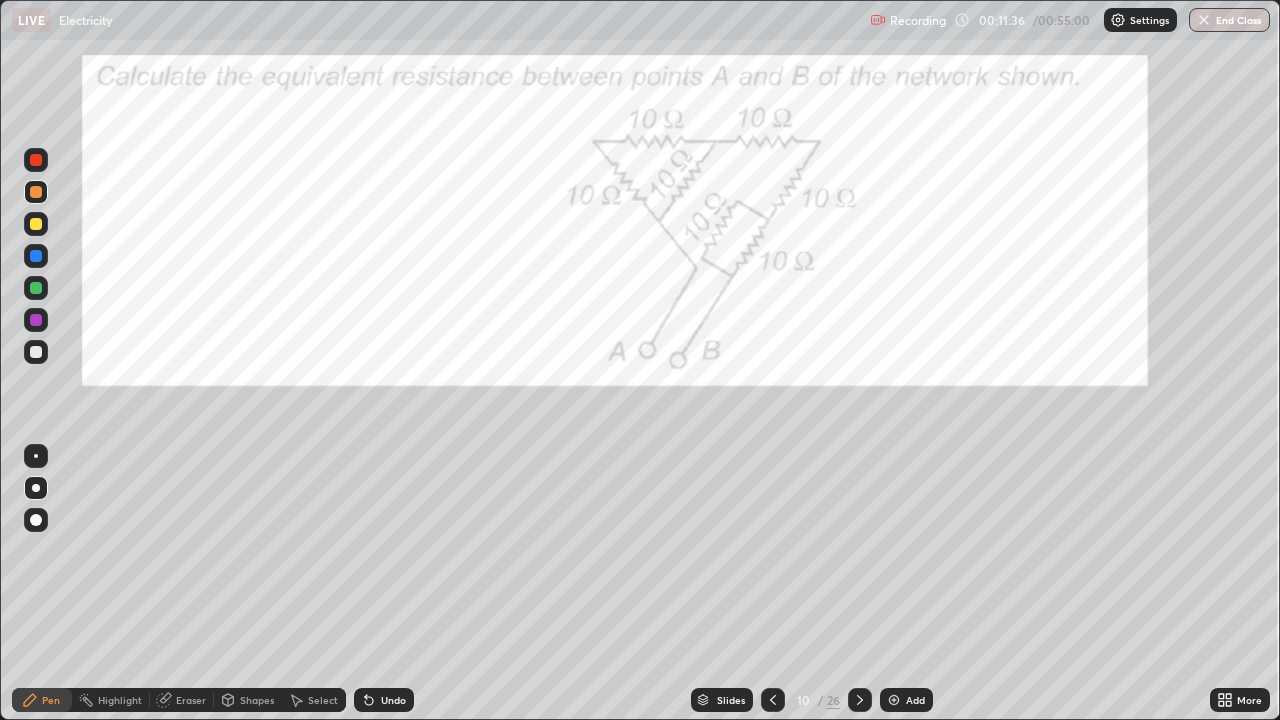 click at bounding box center (36, 160) 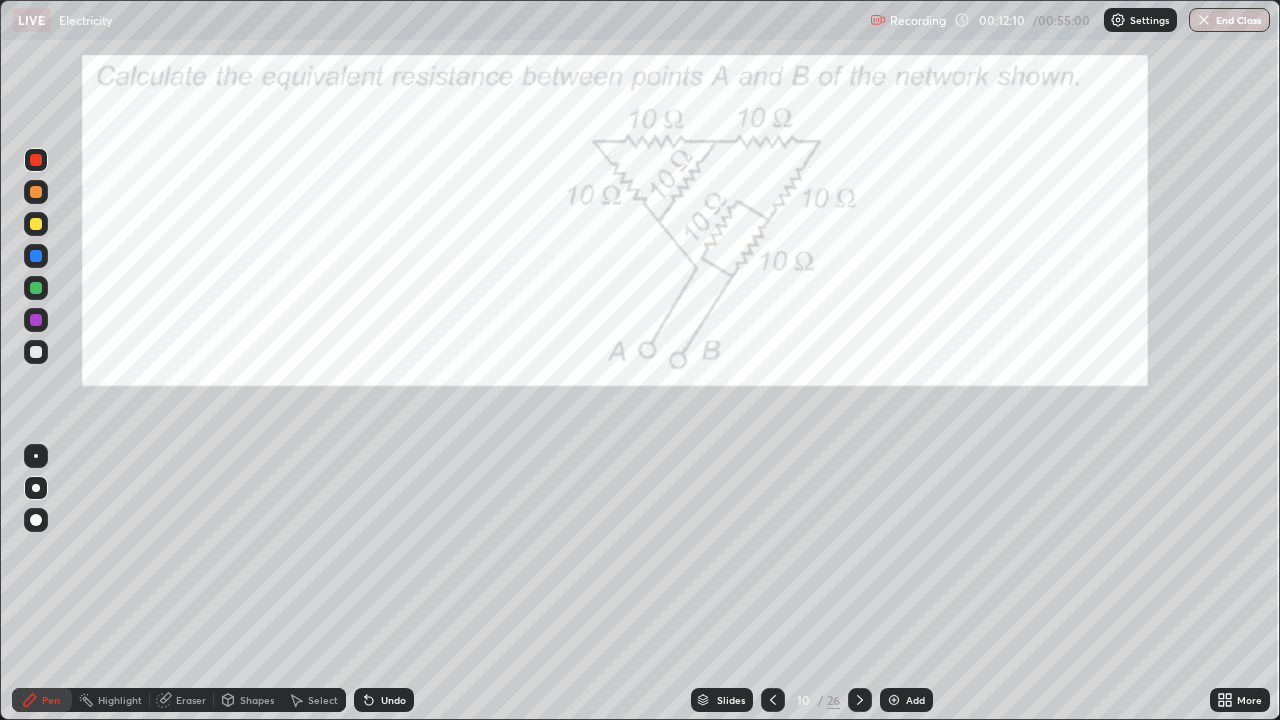 click at bounding box center (36, 488) 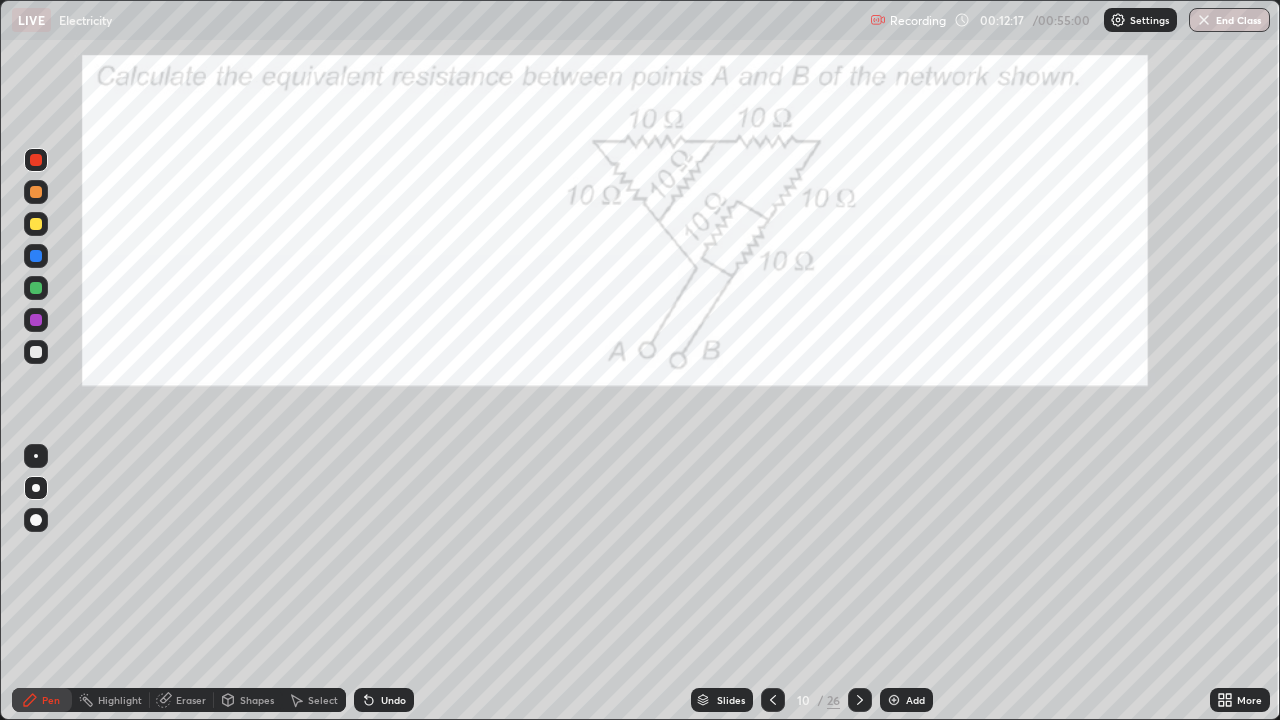 click at bounding box center (36, 192) 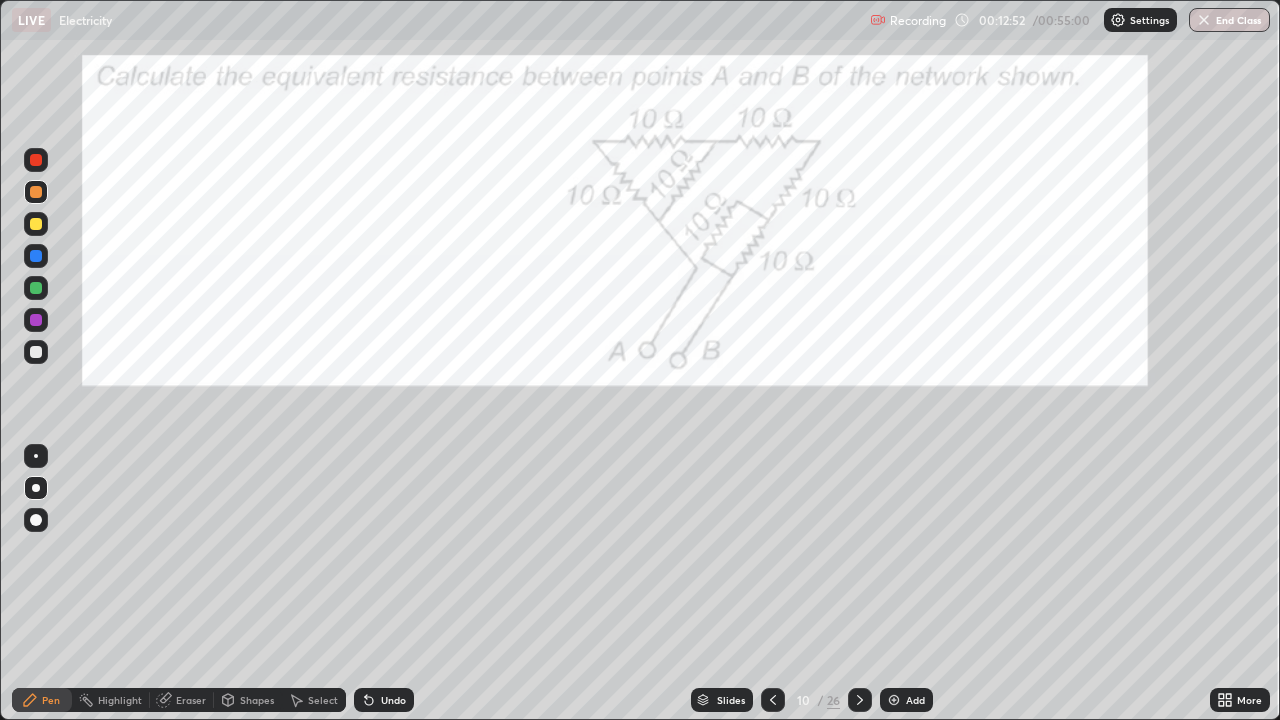 click at bounding box center [36, 320] 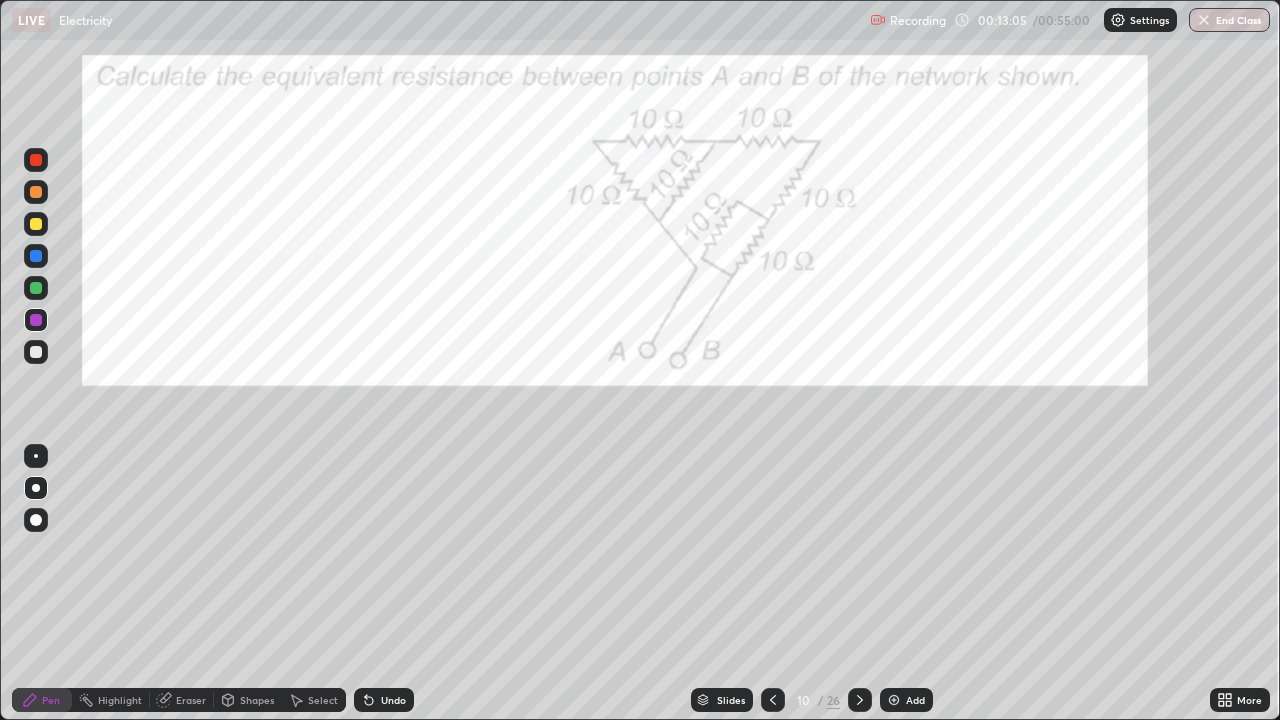 click at bounding box center (36, 320) 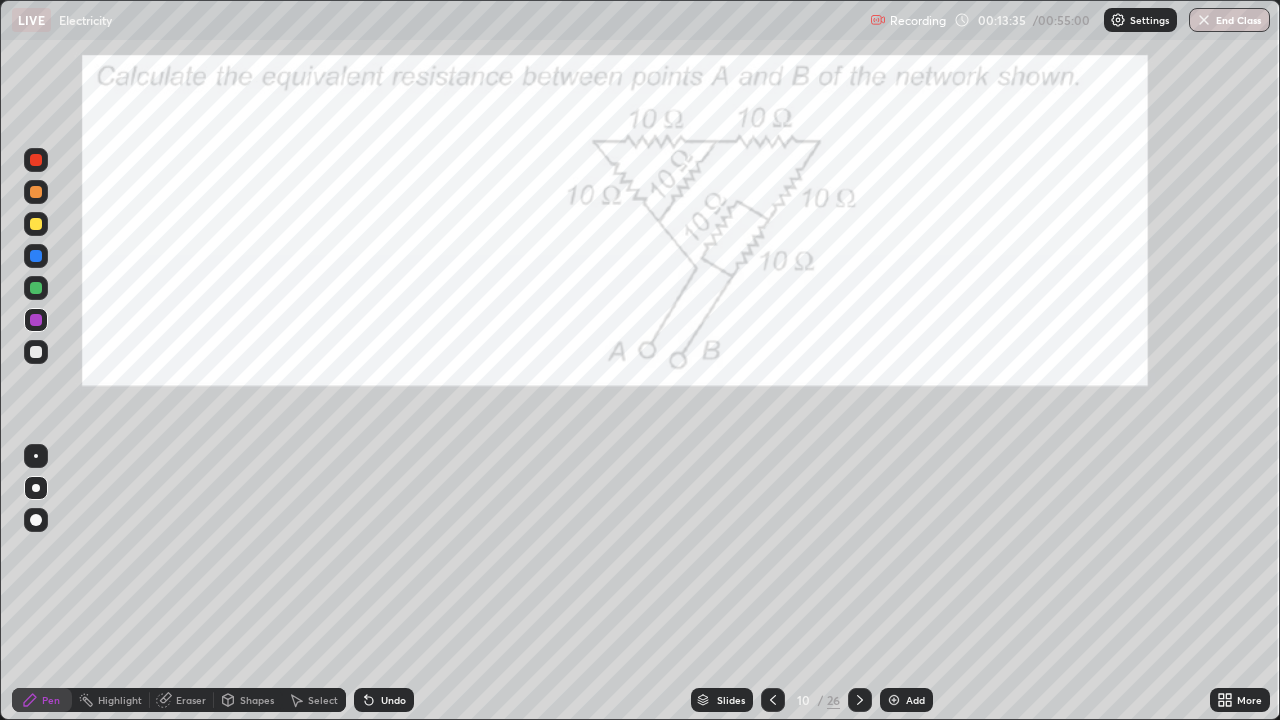 click at bounding box center [36, 288] 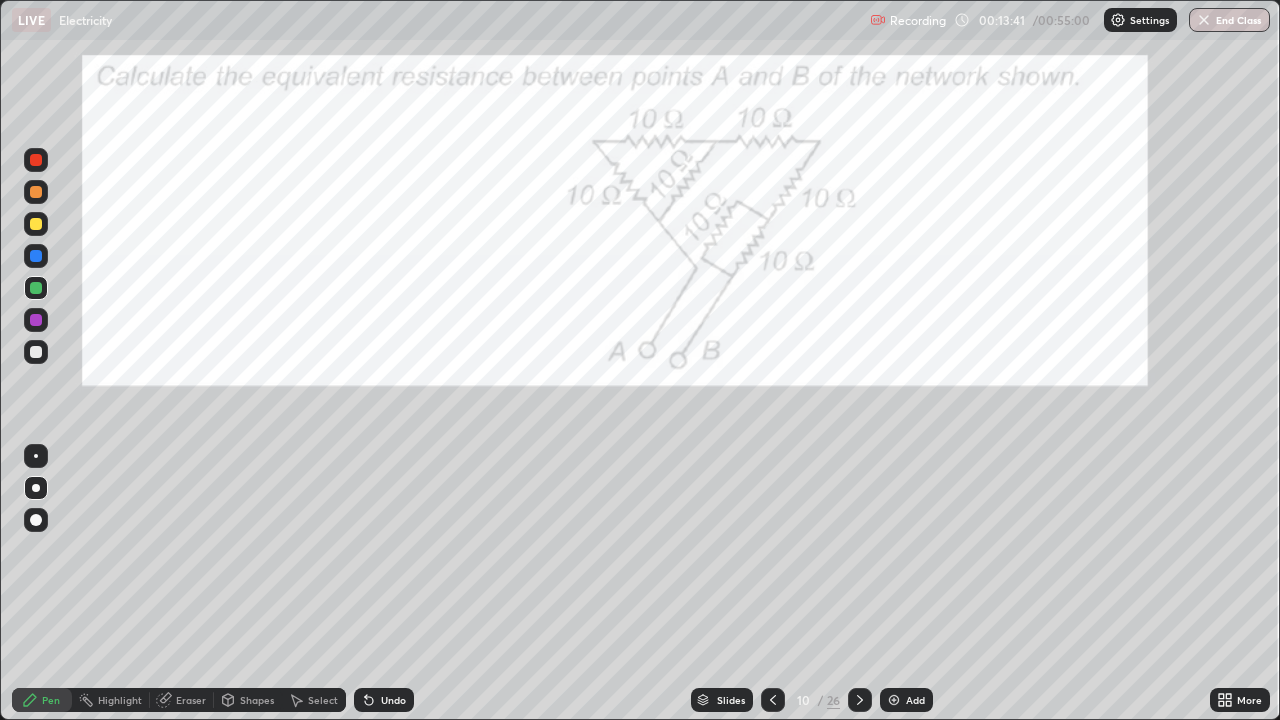 click at bounding box center [36, 352] 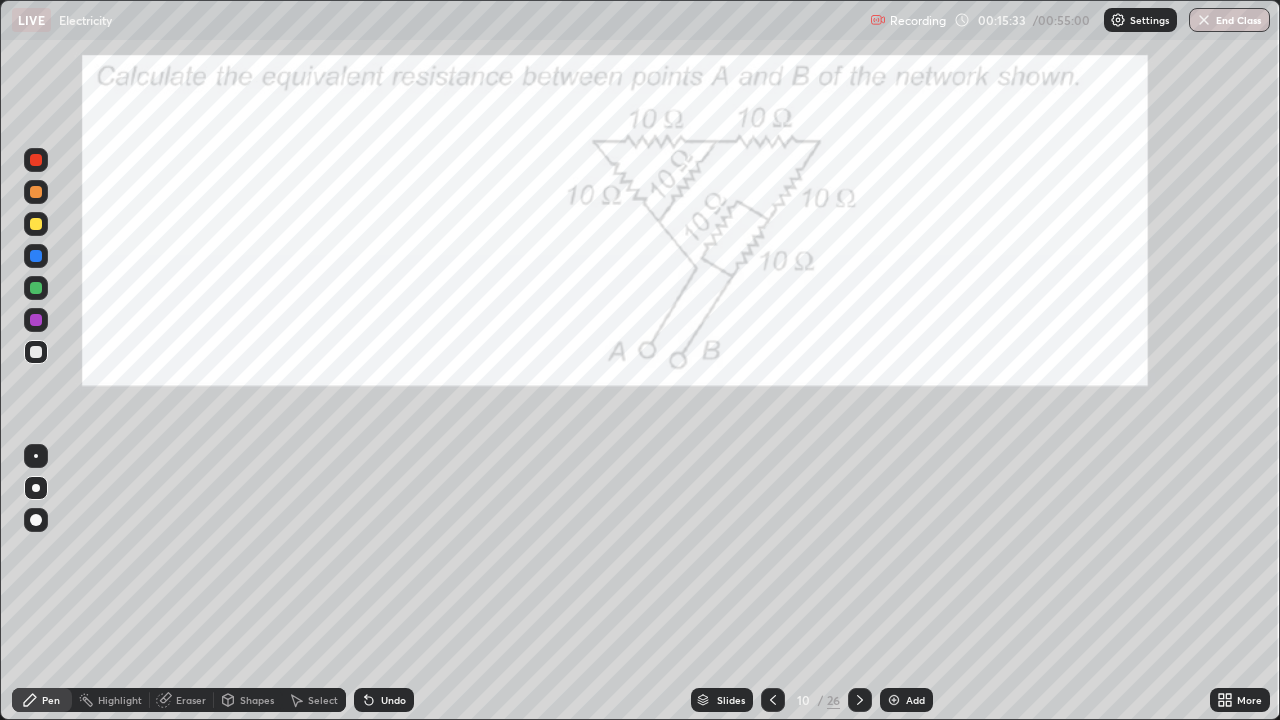 click on "Undo" at bounding box center (393, 700) 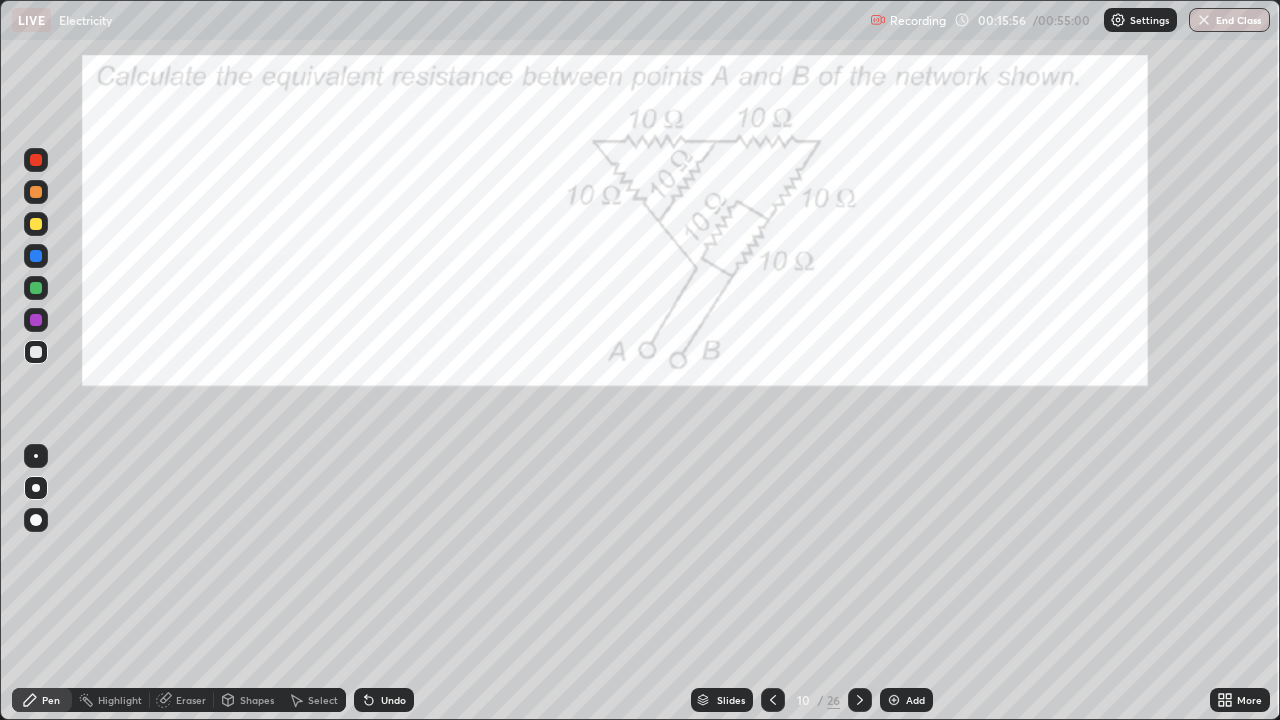 click on "Undo" at bounding box center [384, 700] 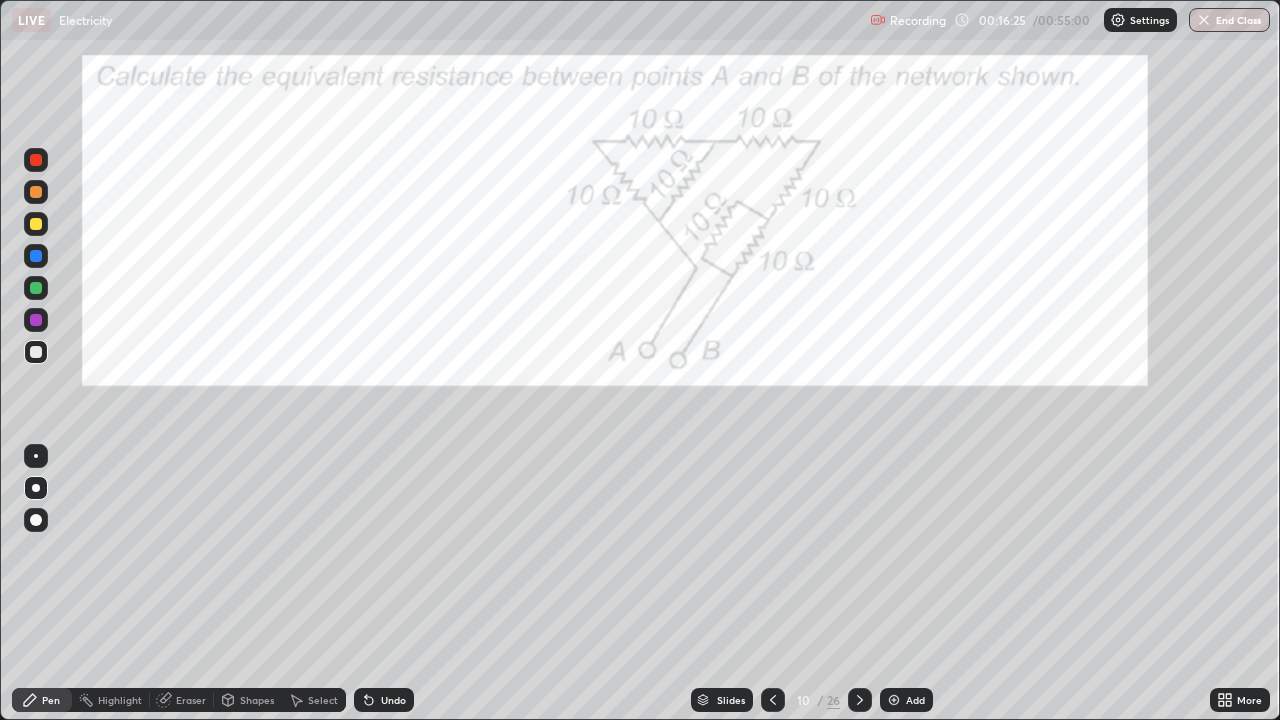click on "Undo" at bounding box center (393, 700) 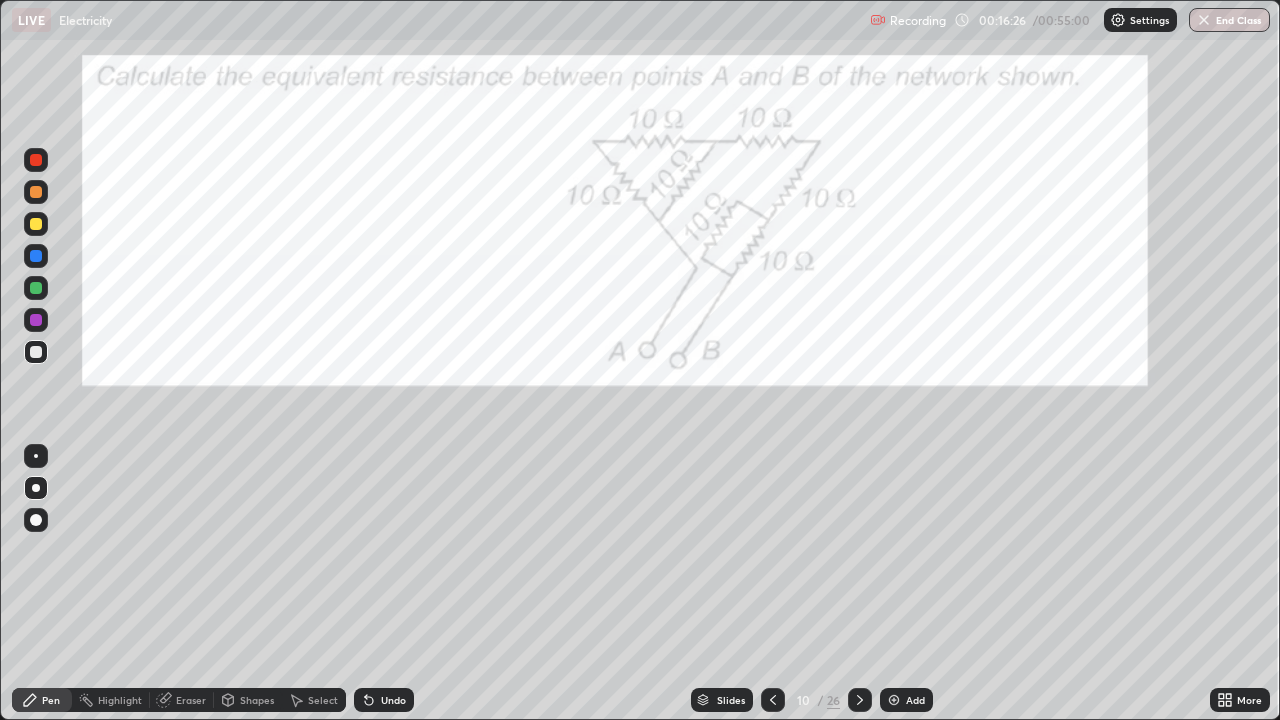 click on "Undo" at bounding box center [393, 700] 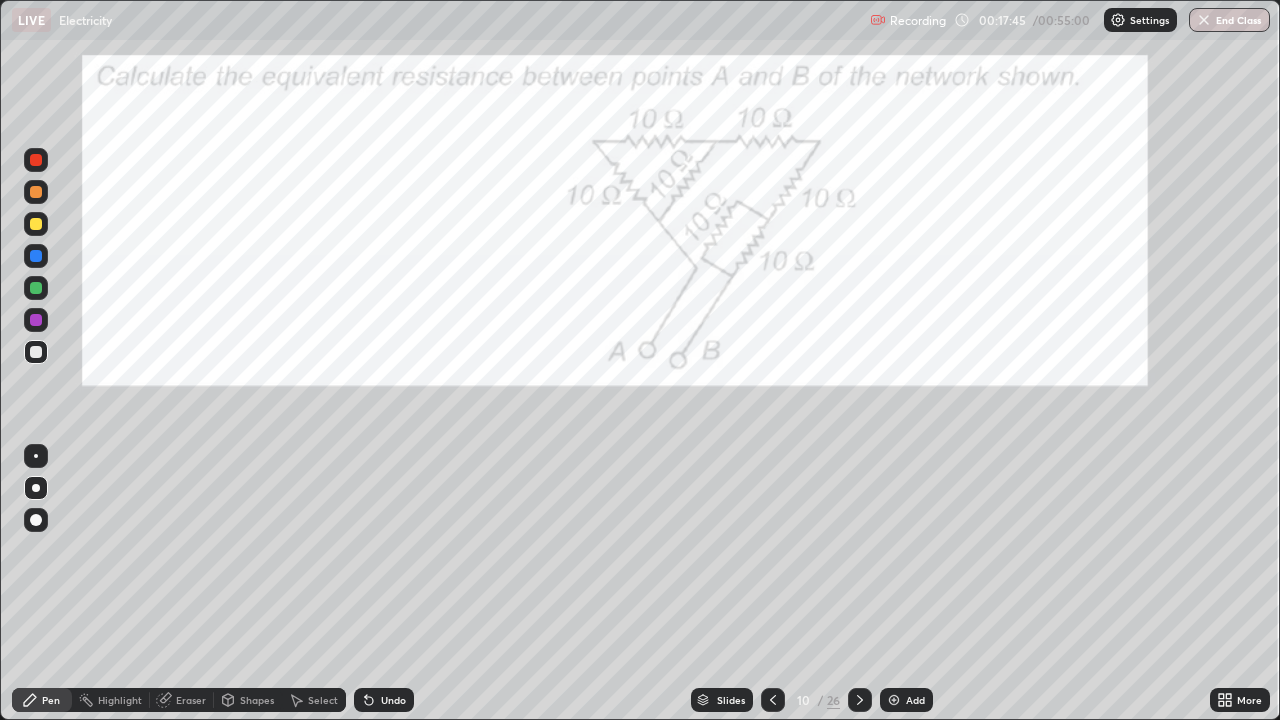 click 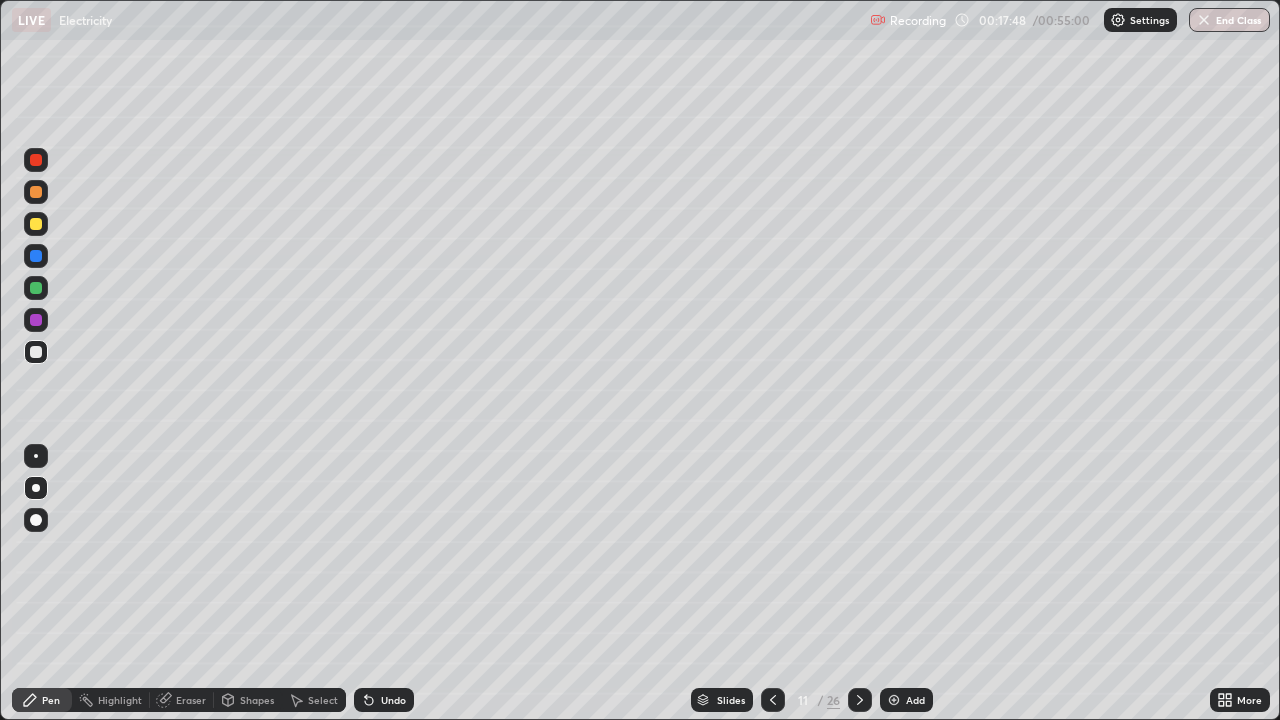 click 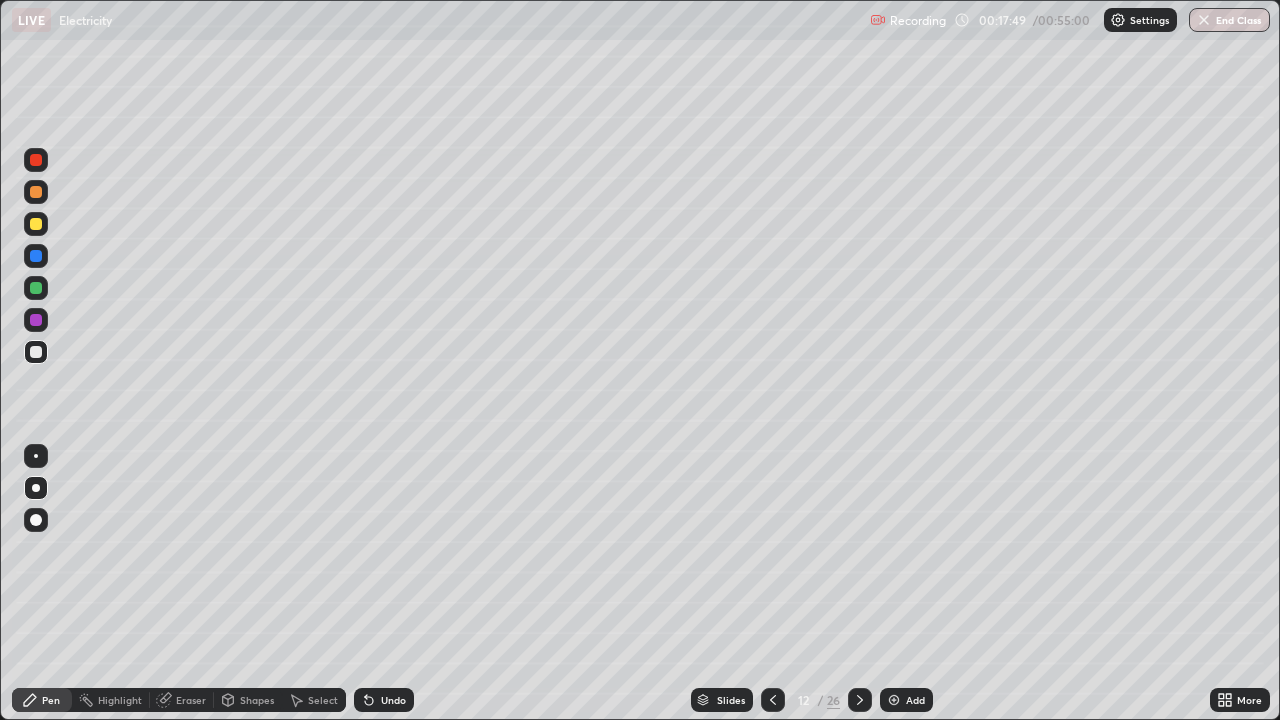 click 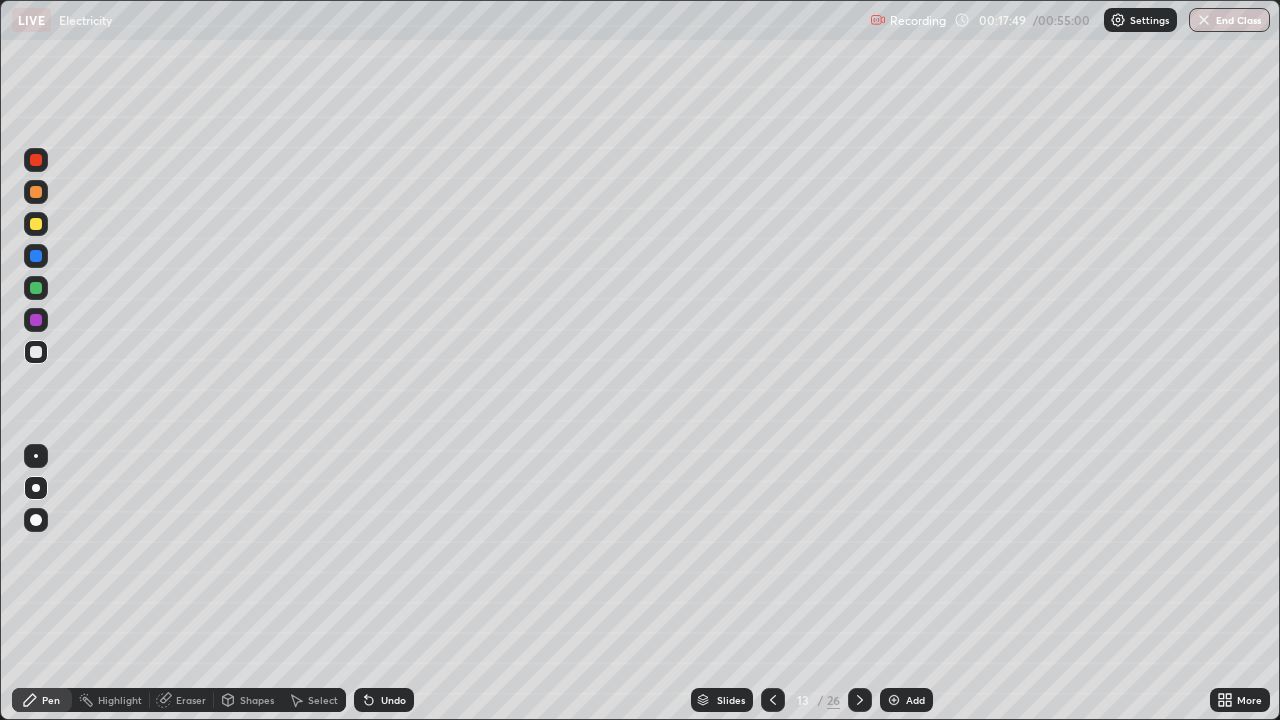 click 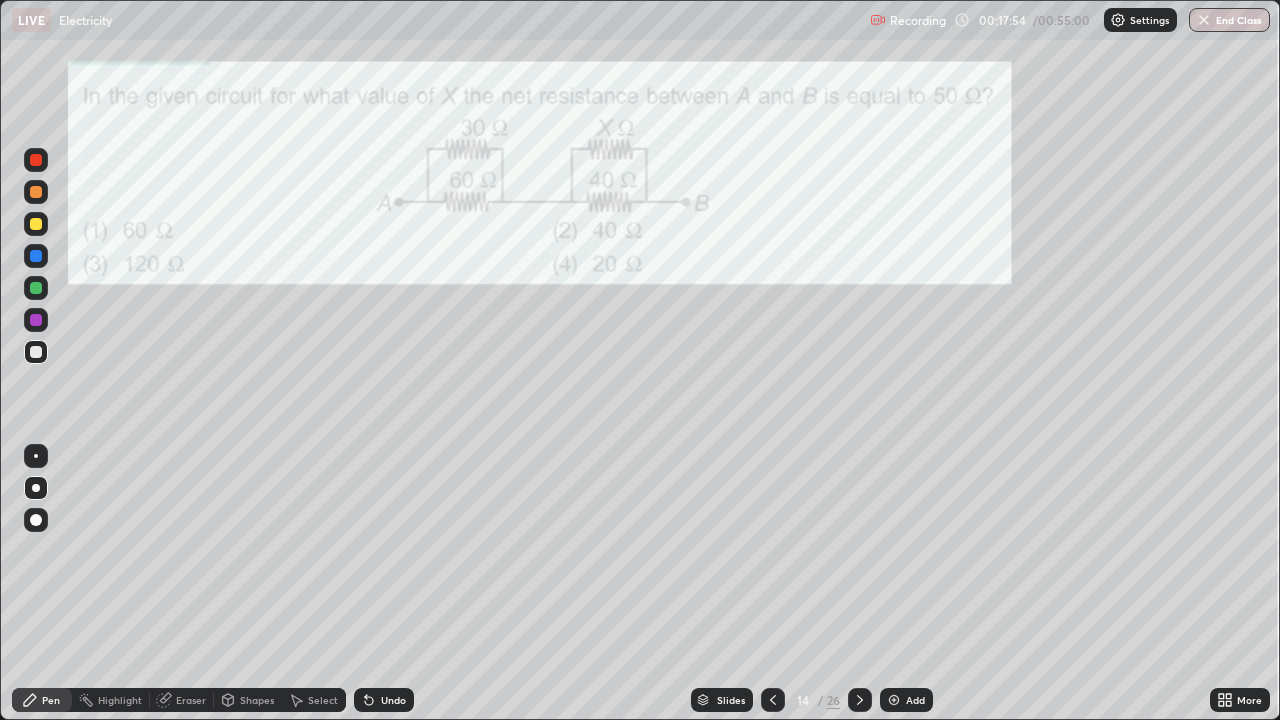 click at bounding box center [36, 320] 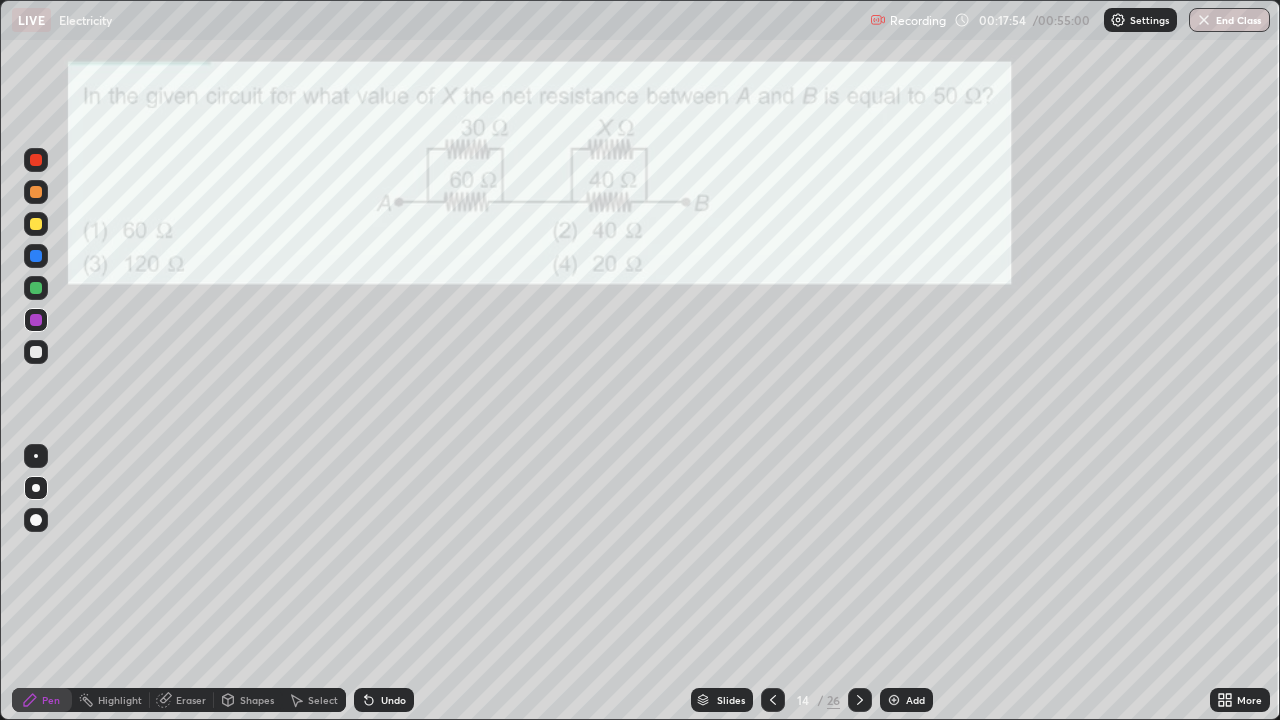 click at bounding box center (36, 192) 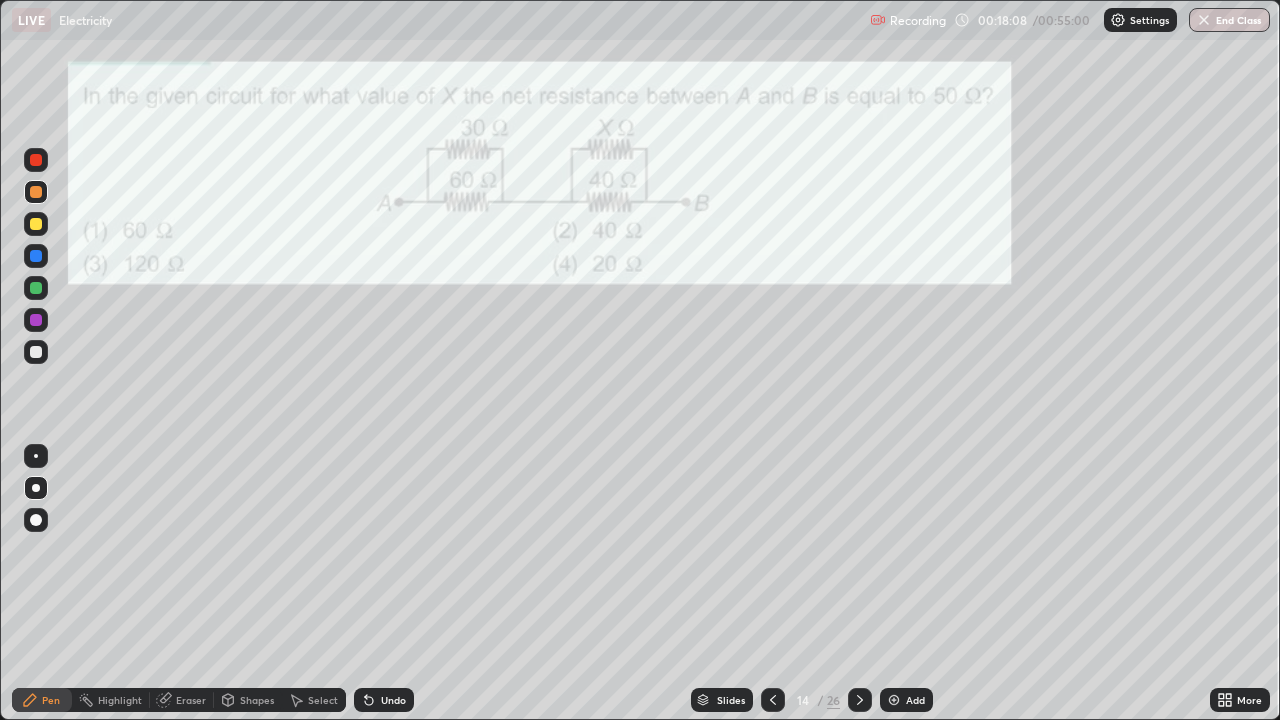 click at bounding box center [36, 160] 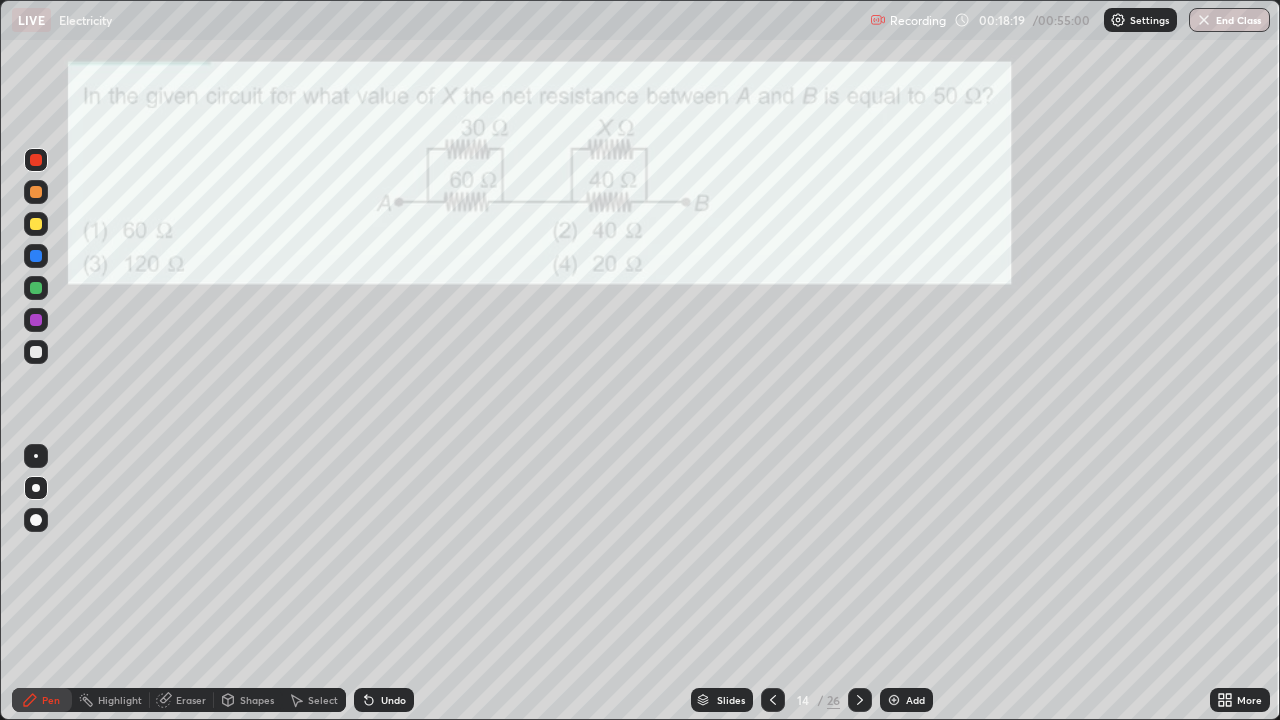 click at bounding box center (36, 288) 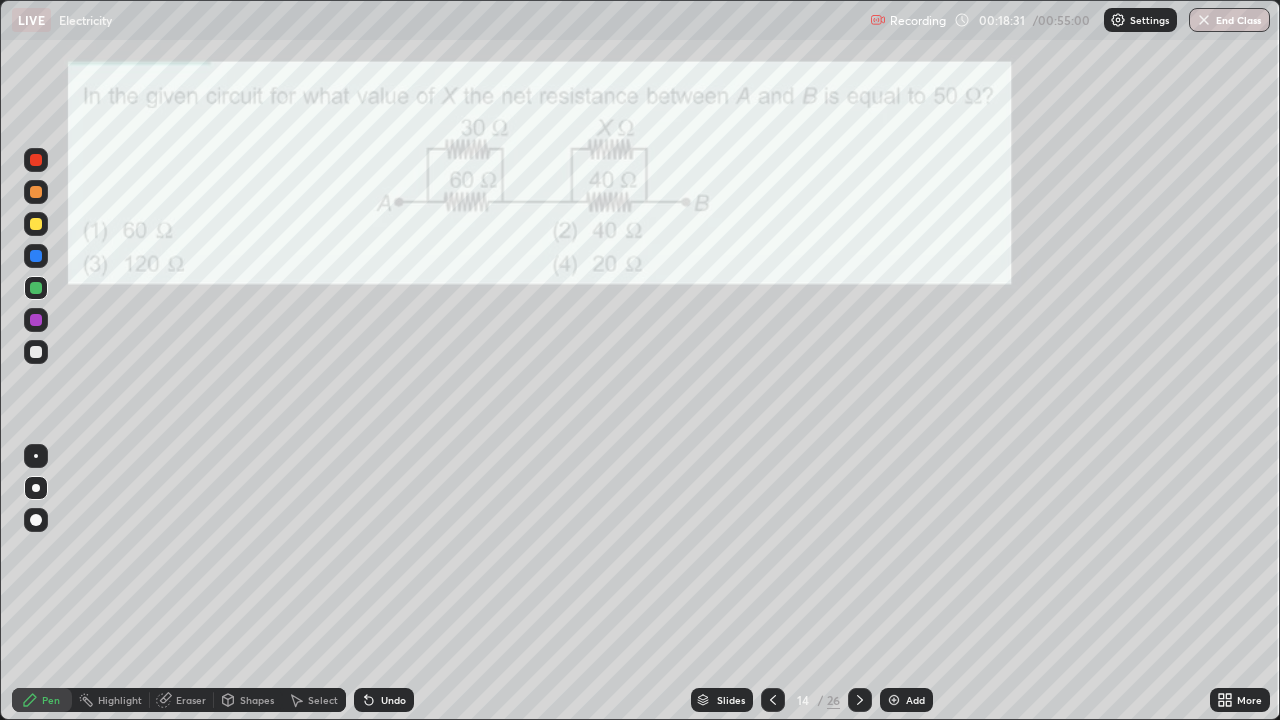 click at bounding box center [36, 320] 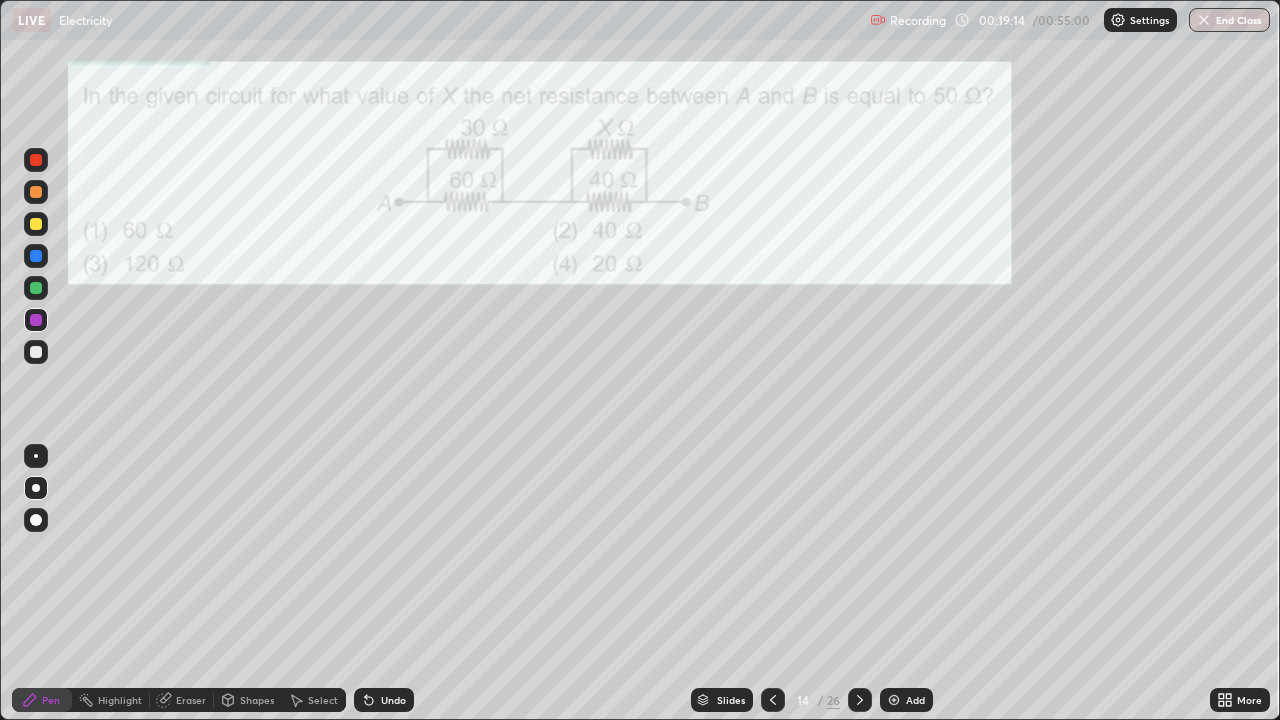 click at bounding box center [36, 352] 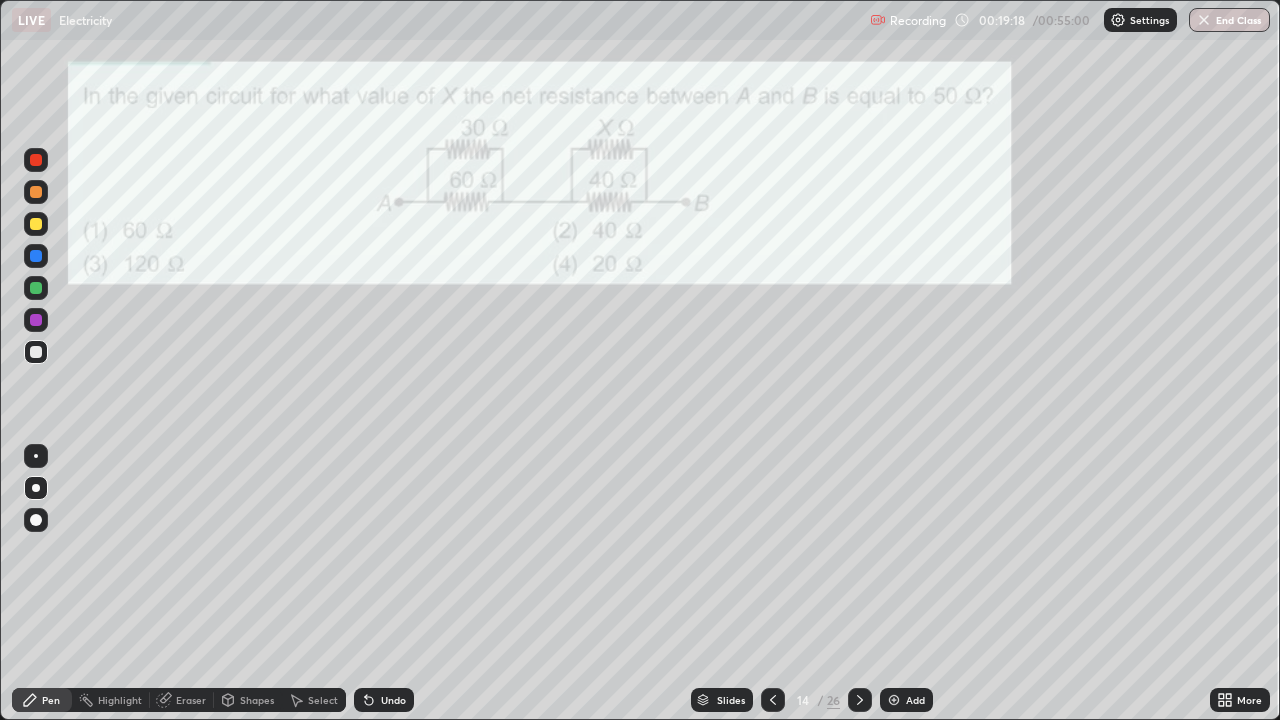 click at bounding box center [36, 192] 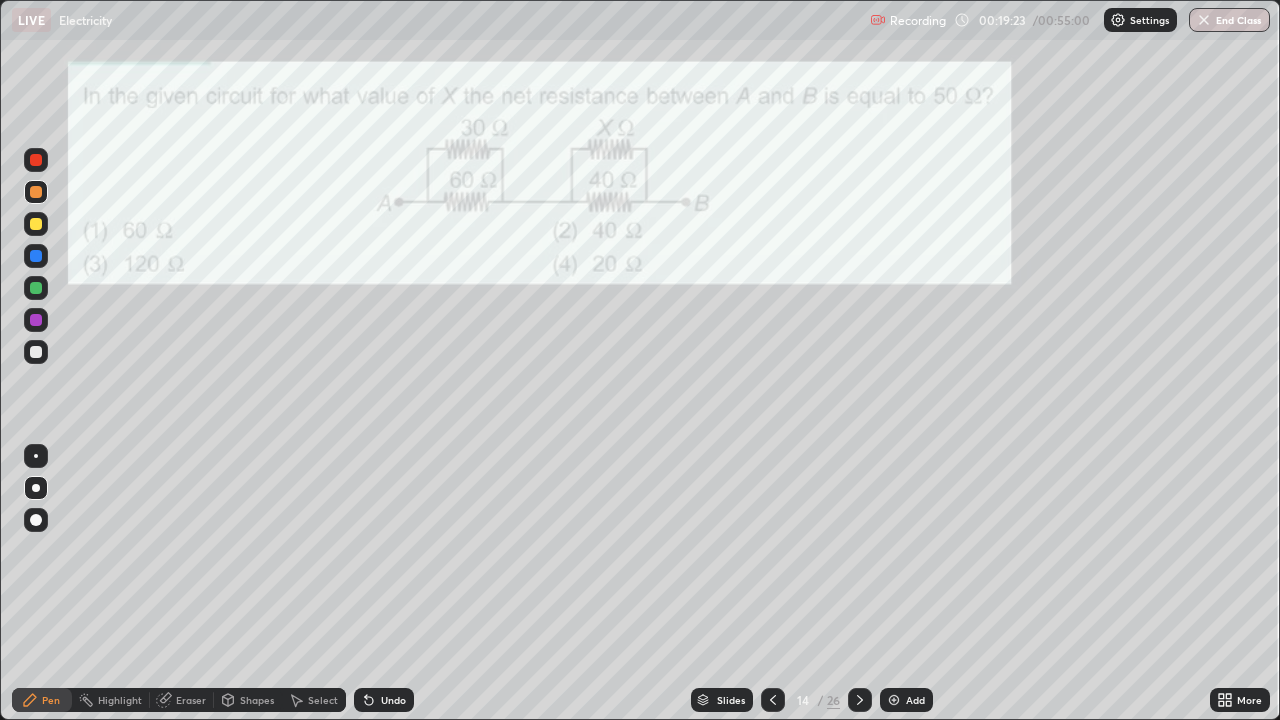 click on "Undo" at bounding box center [393, 700] 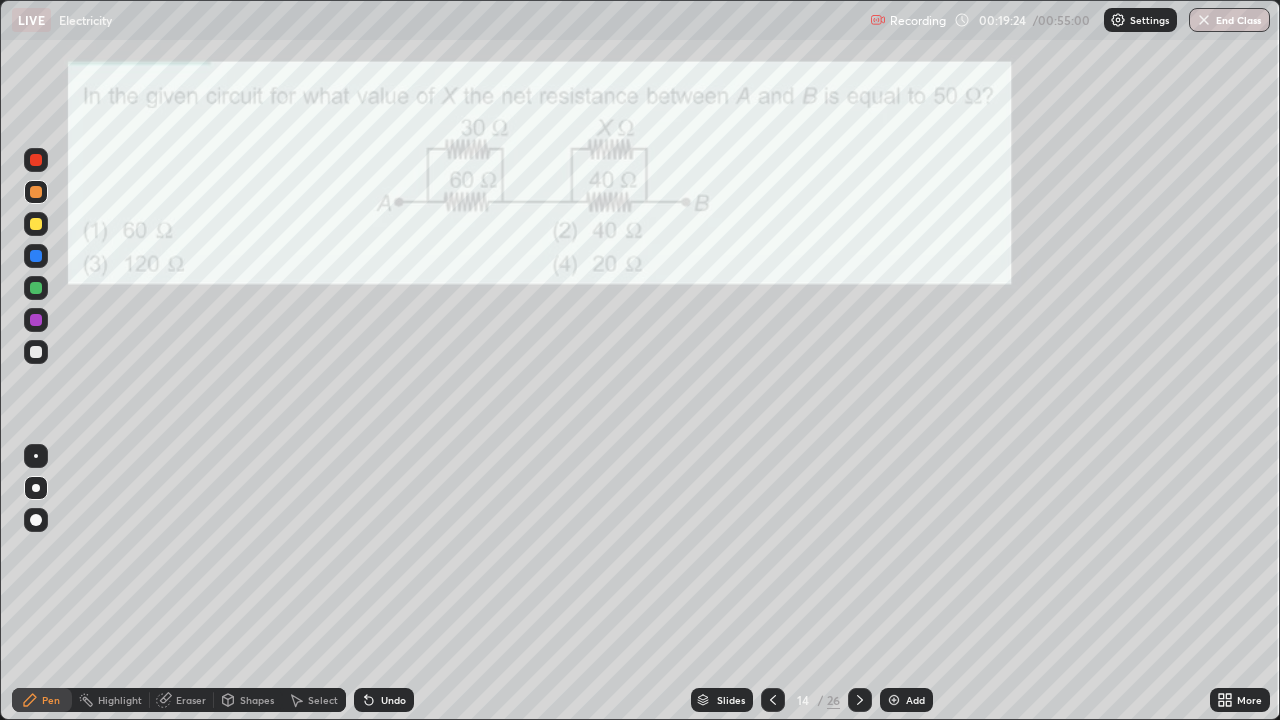 click on "Undo" at bounding box center (393, 700) 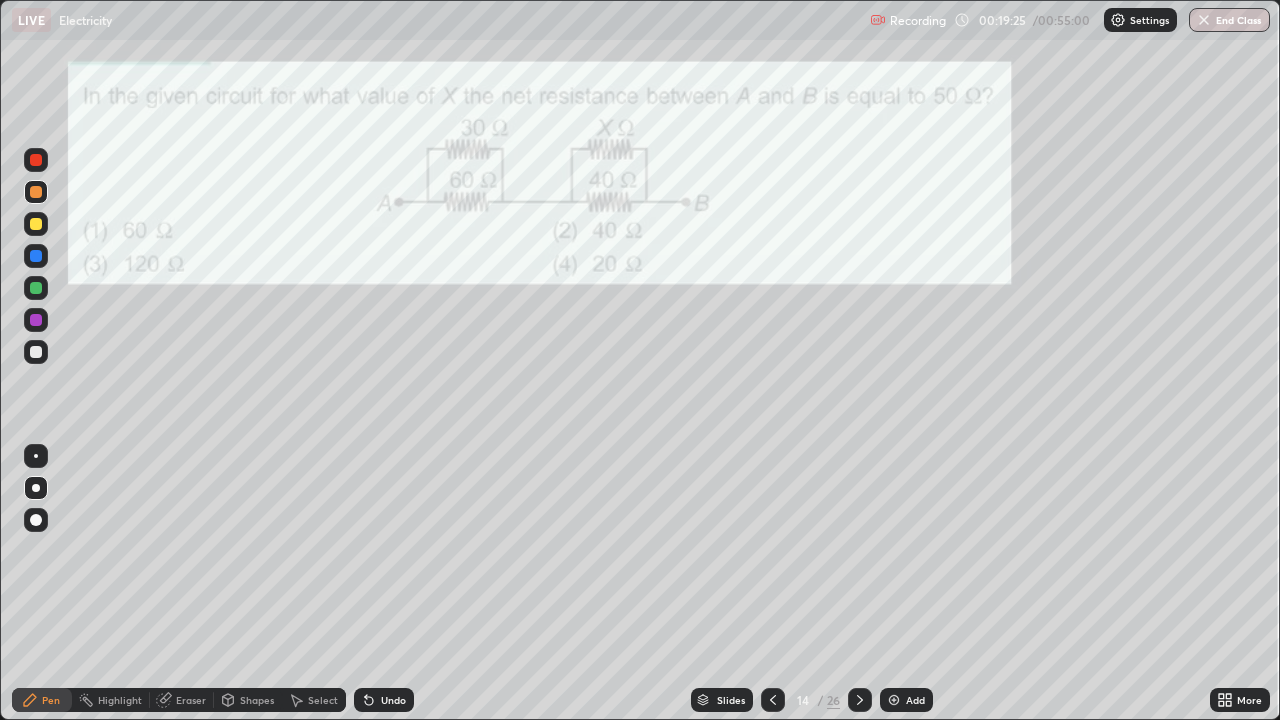 click at bounding box center (36, 288) 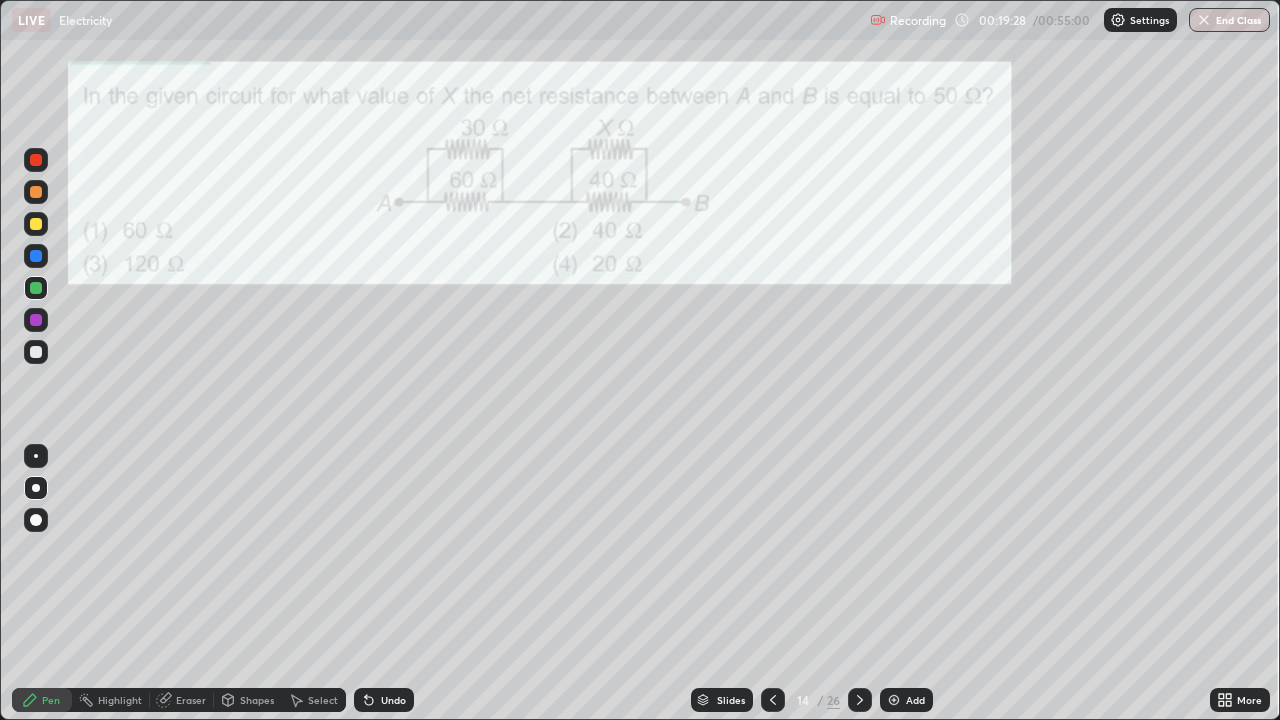 click on "Undo" at bounding box center (384, 700) 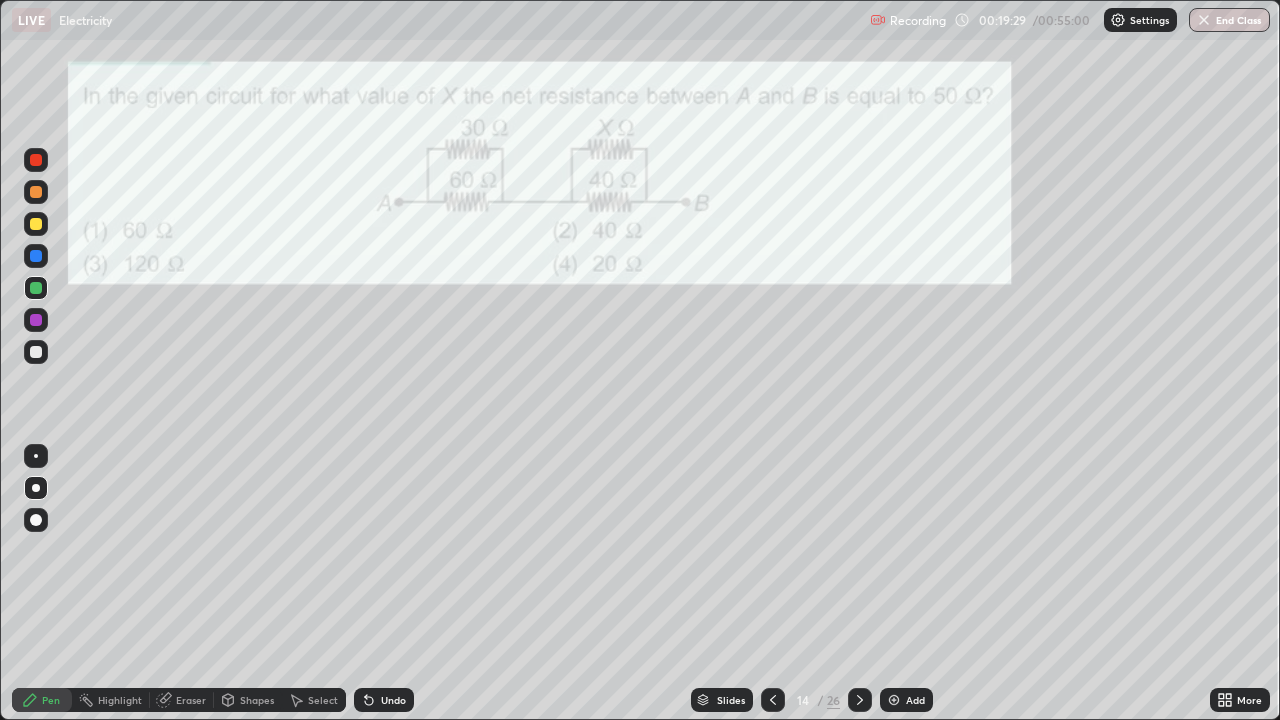 click on "Undo" at bounding box center [393, 700] 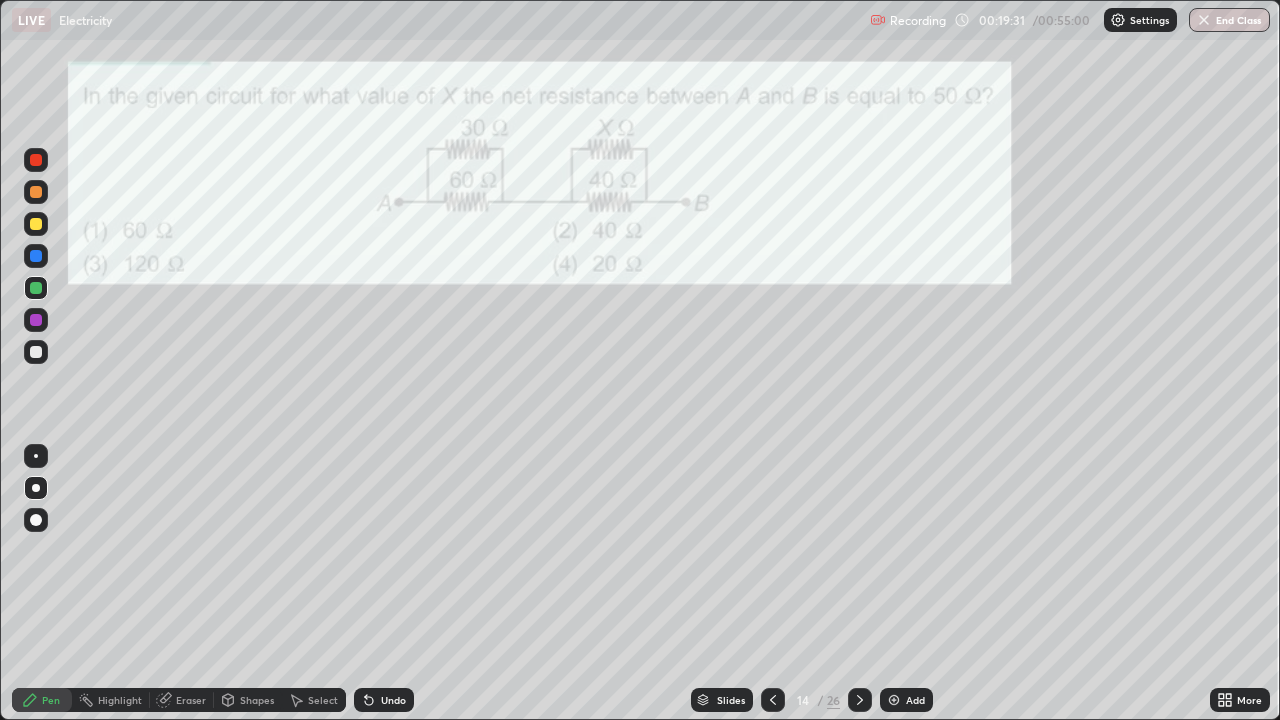 click at bounding box center (36, 352) 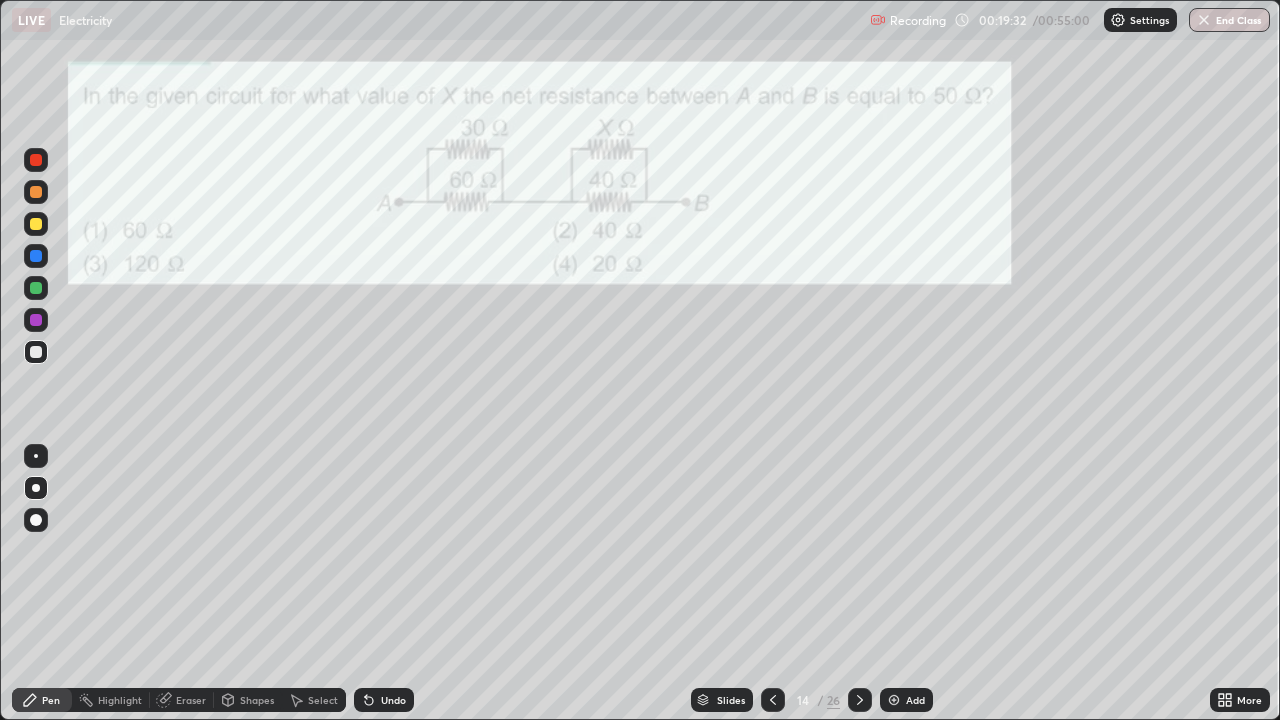 click at bounding box center [36, 160] 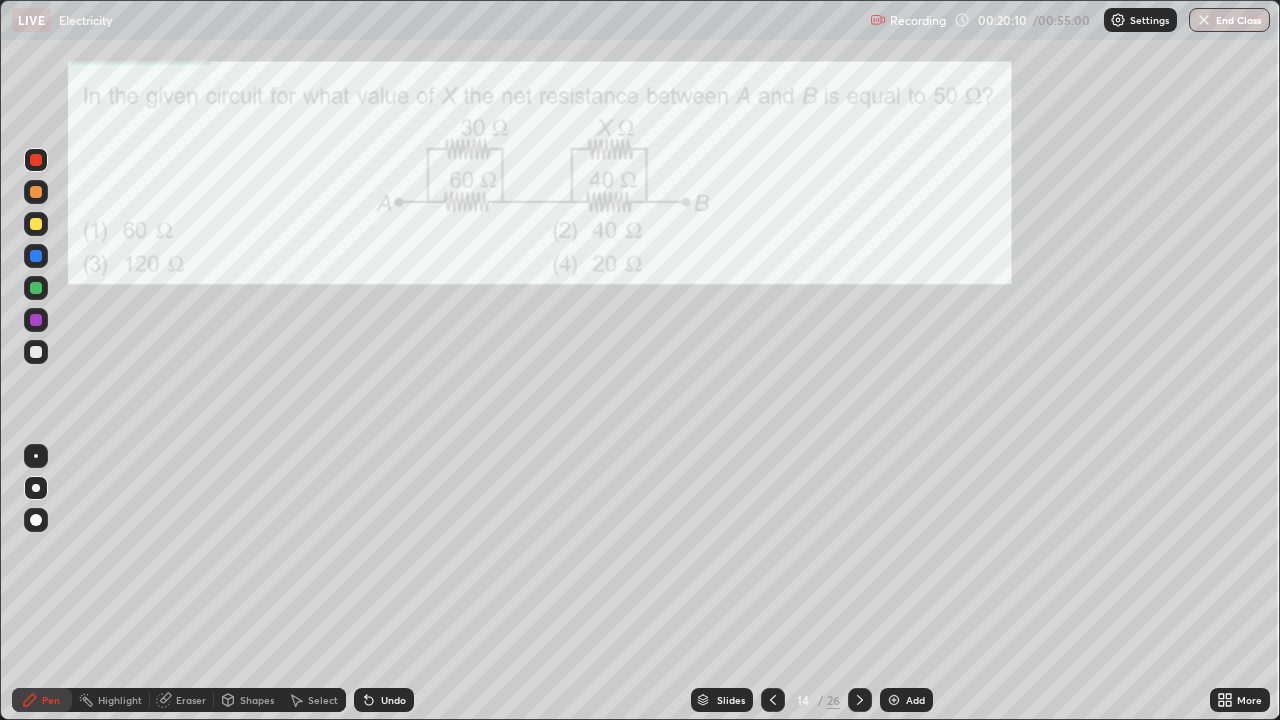 click at bounding box center [36, 352] 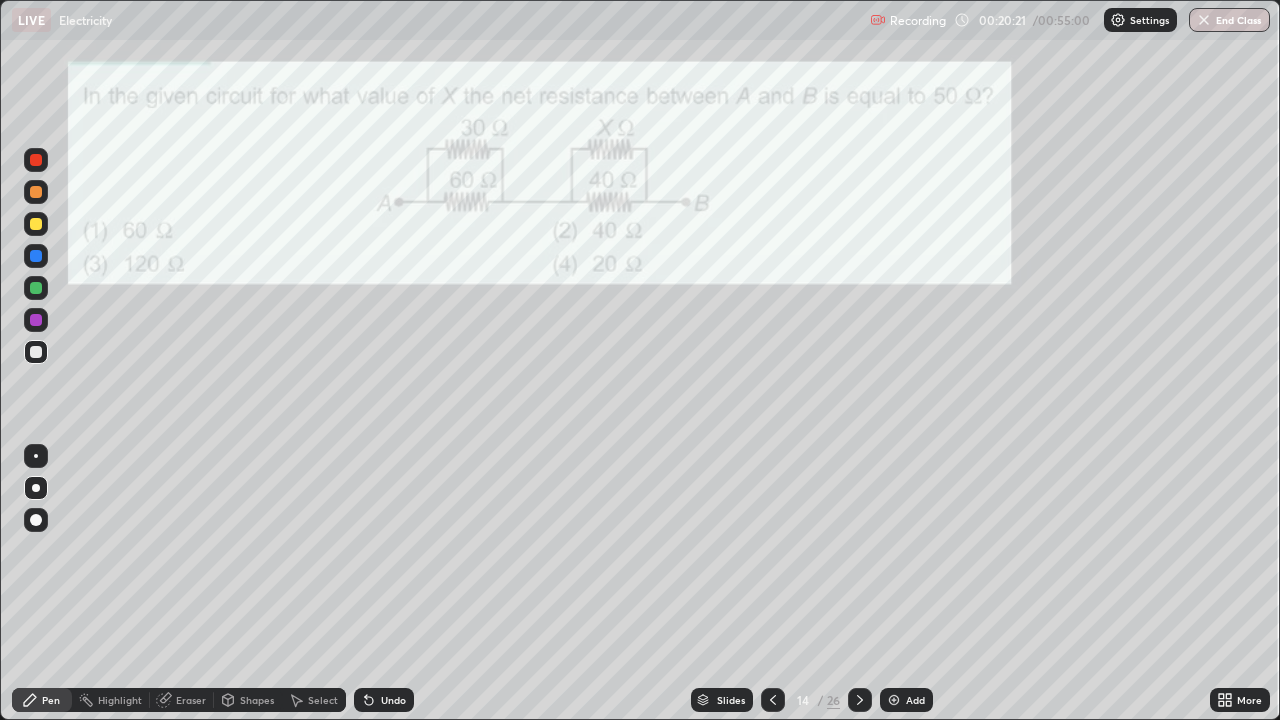 click at bounding box center (36, 160) 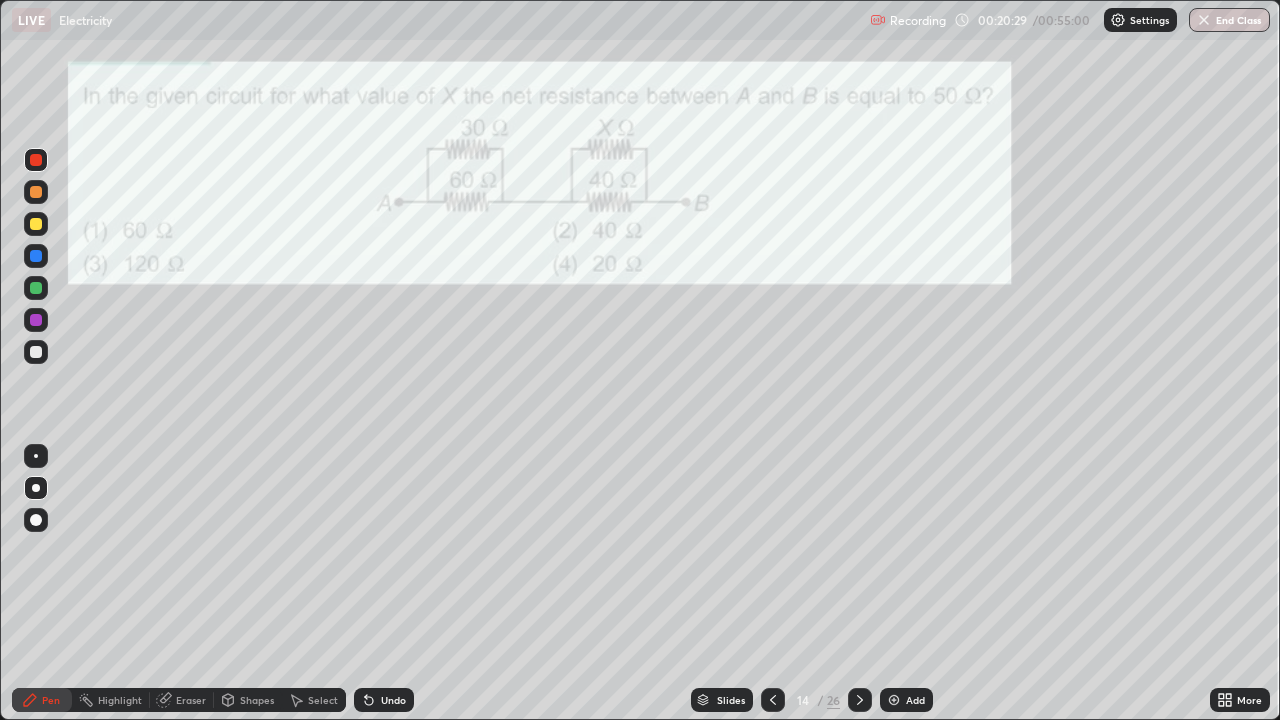 click at bounding box center (36, 352) 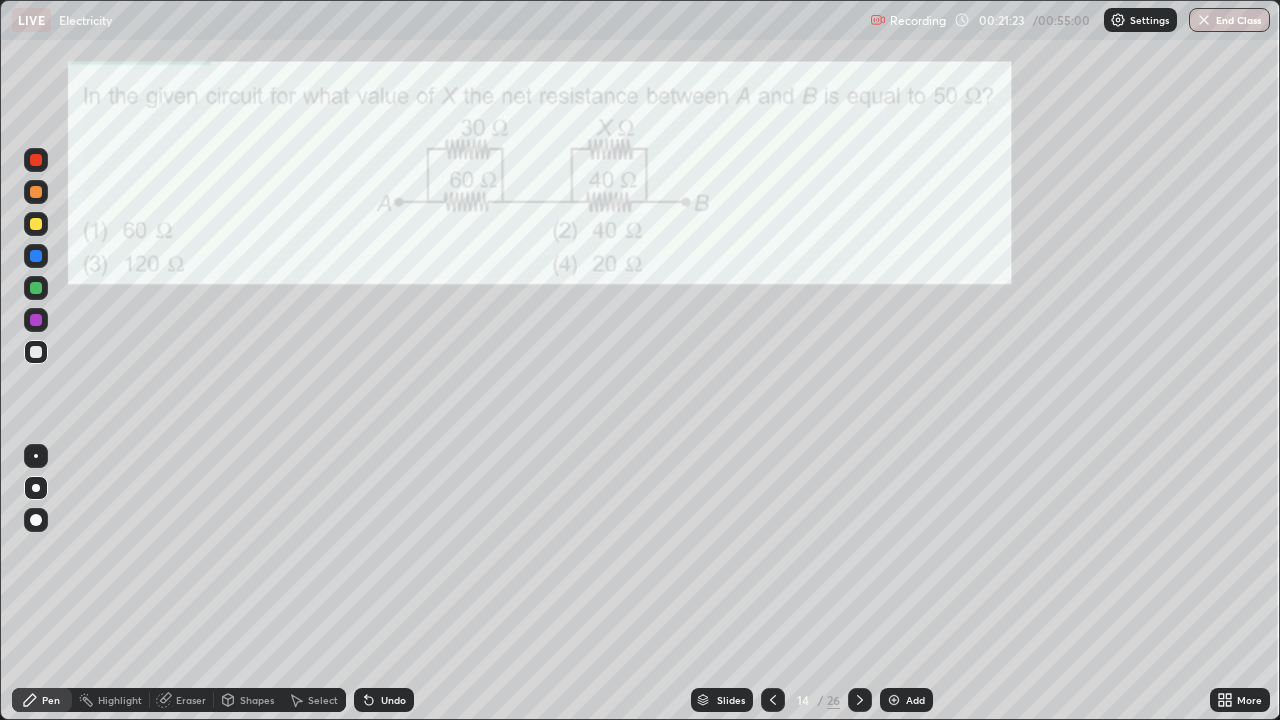 click on "Undo" at bounding box center [384, 700] 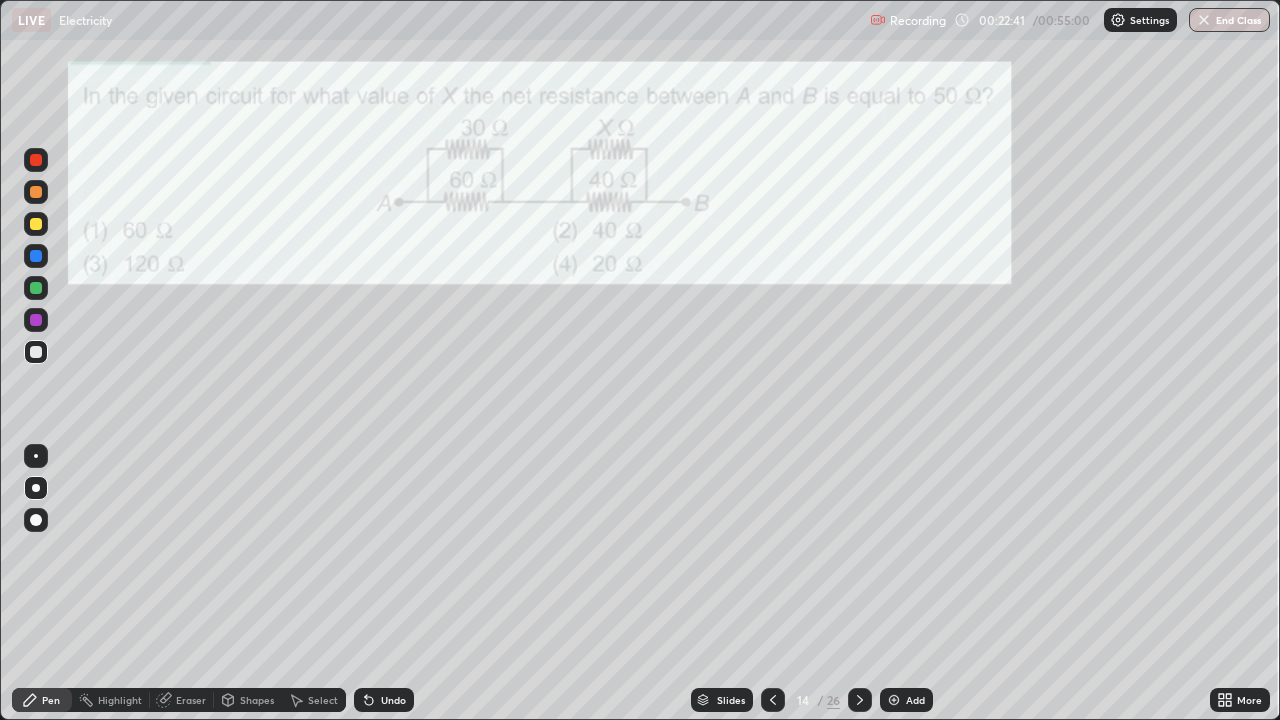 click on "Slides 14 / 26 Add" at bounding box center [812, 700] 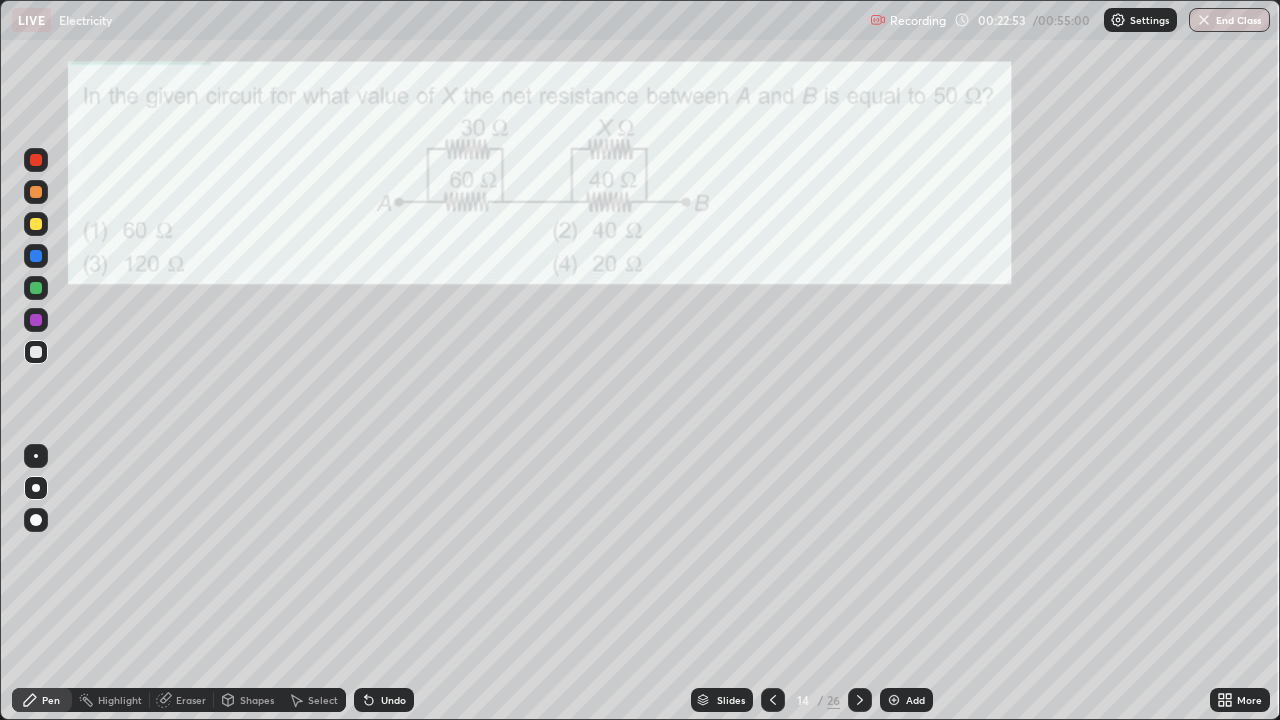 click at bounding box center (860, 700) 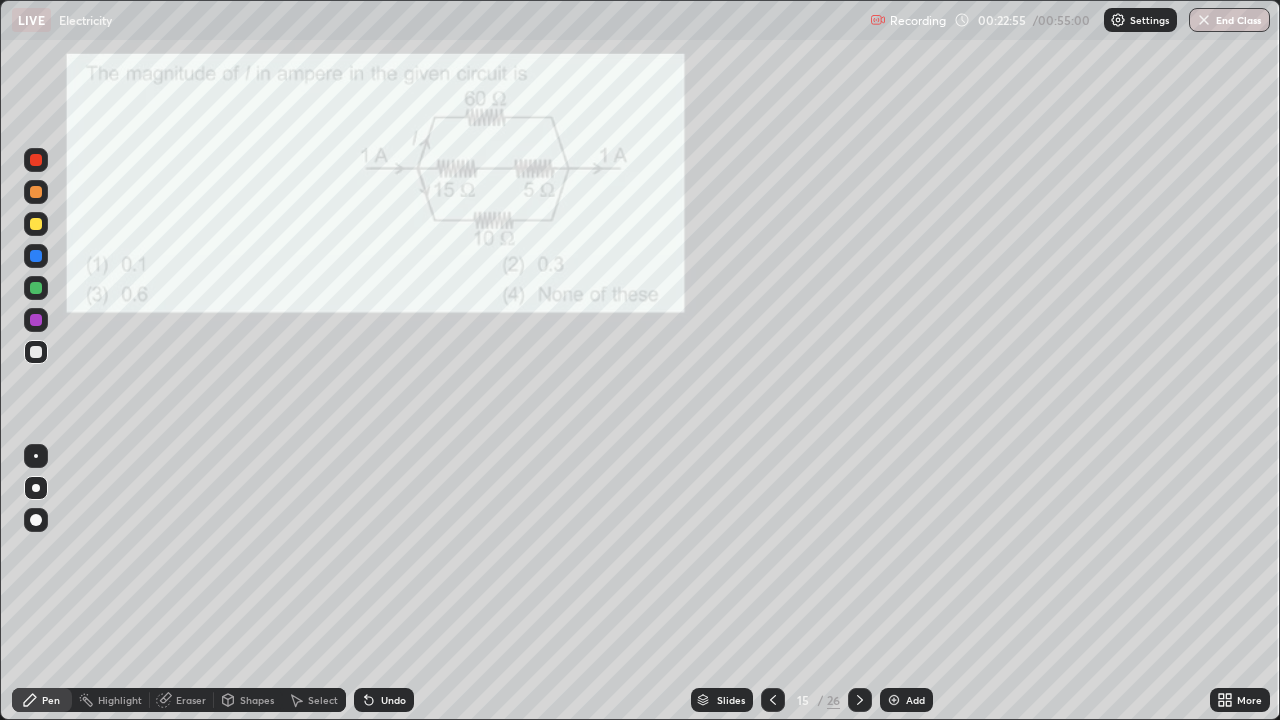 click 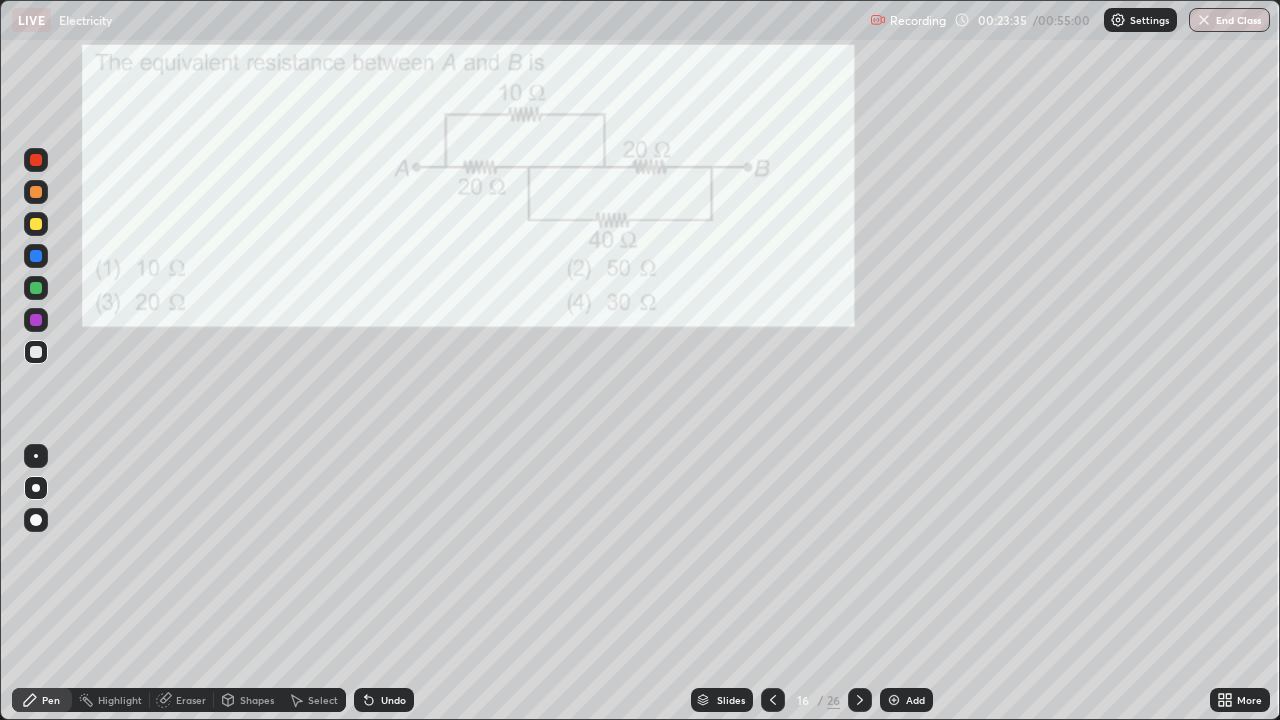 click at bounding box center [36, 320] 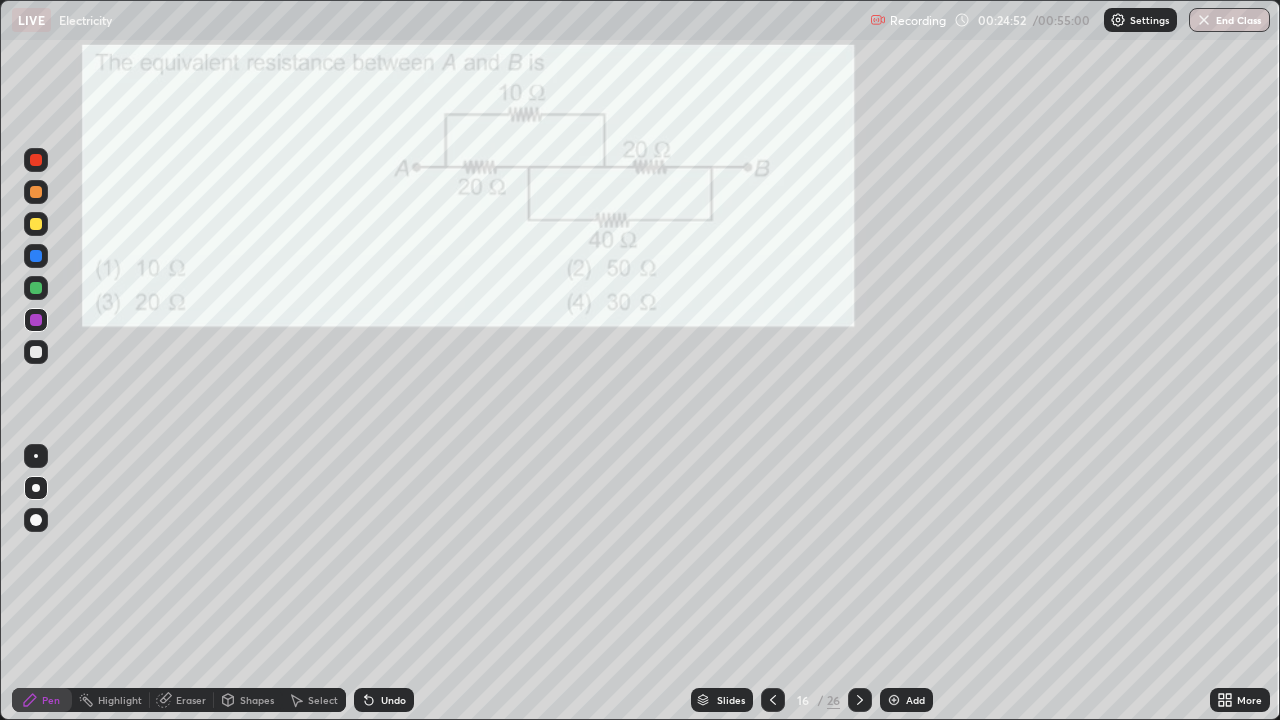 click at bounding box center [36, 192] 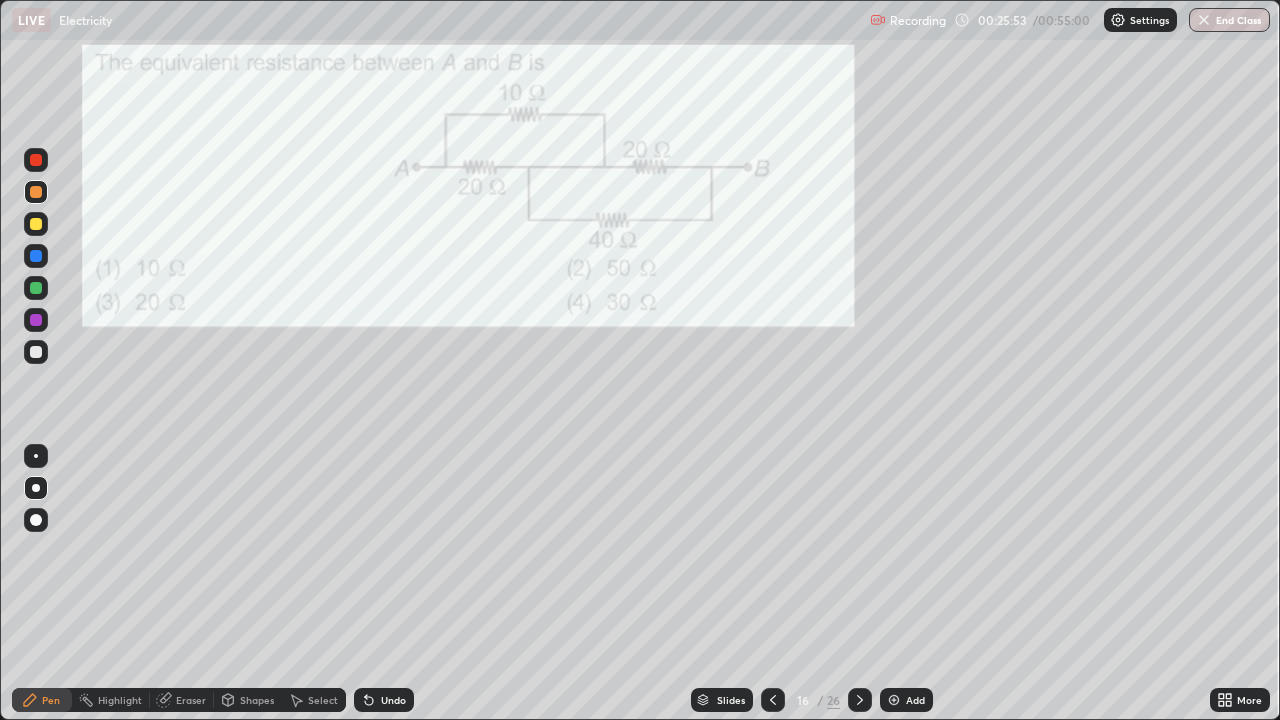 click at bounding box center (36, 224) 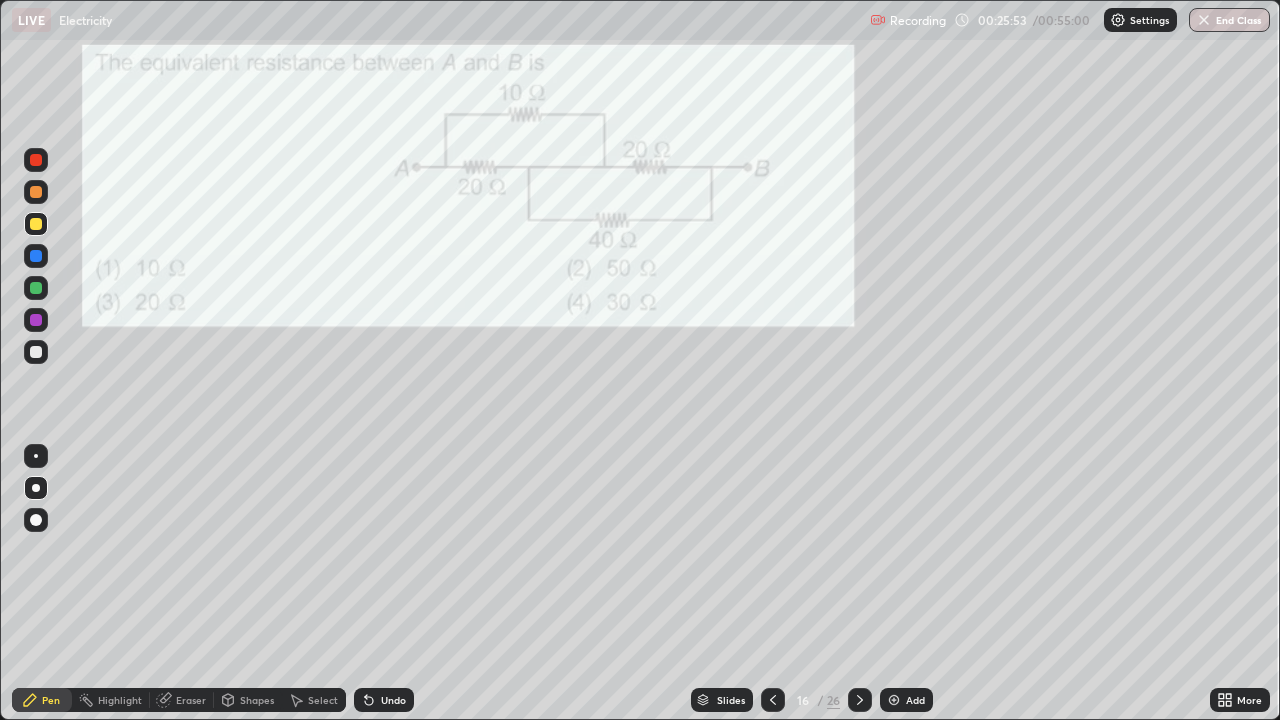 click at bounding box center [36, 288] 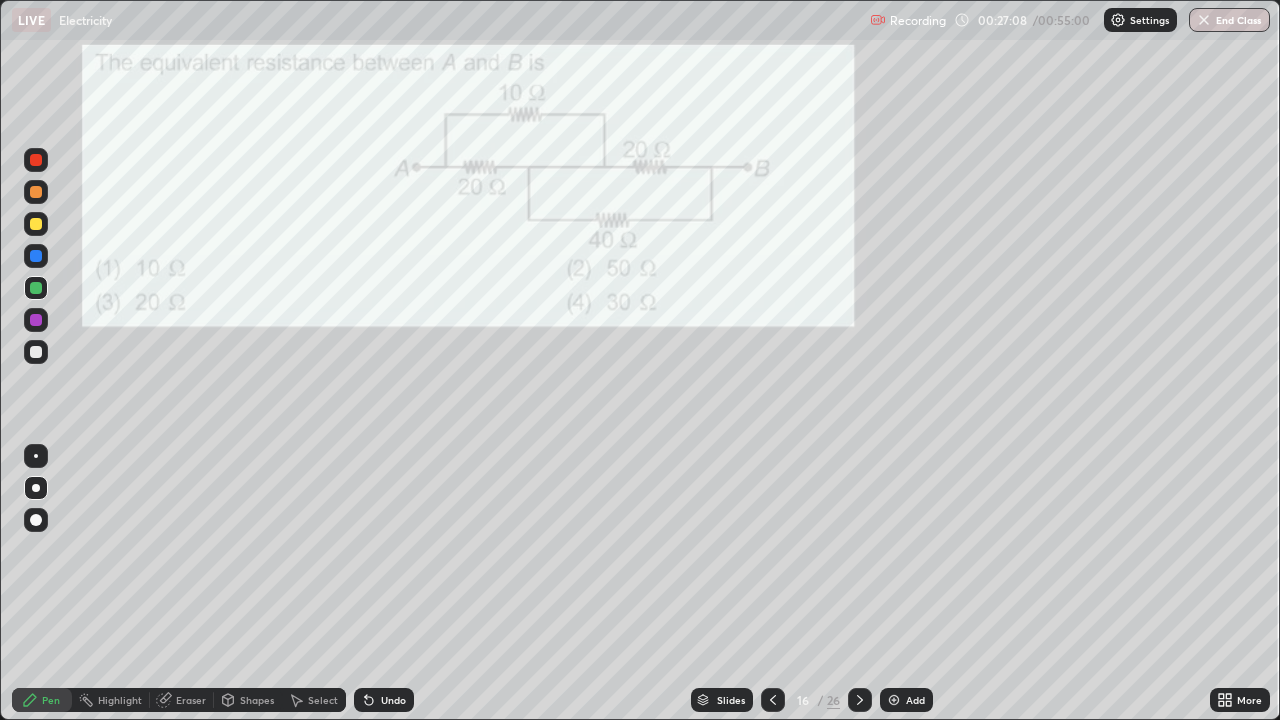 click at bounding box center [36, 192] 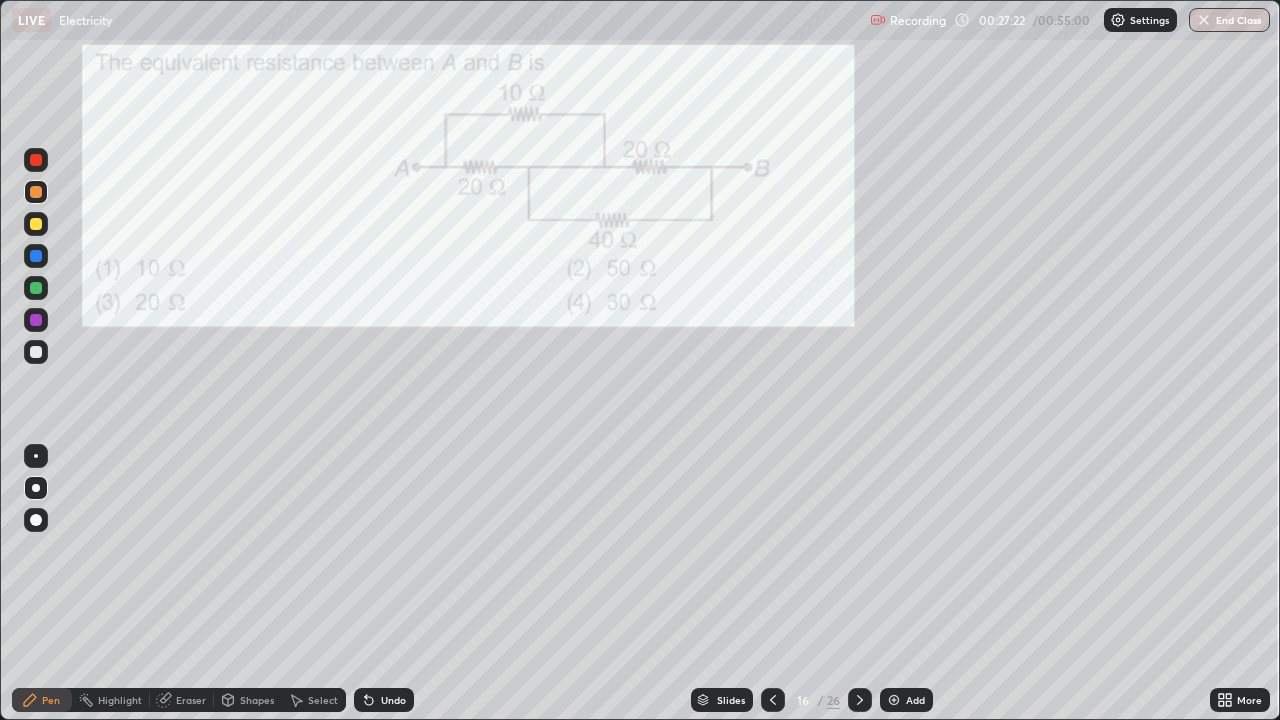 click at bounding box center [36, 352] 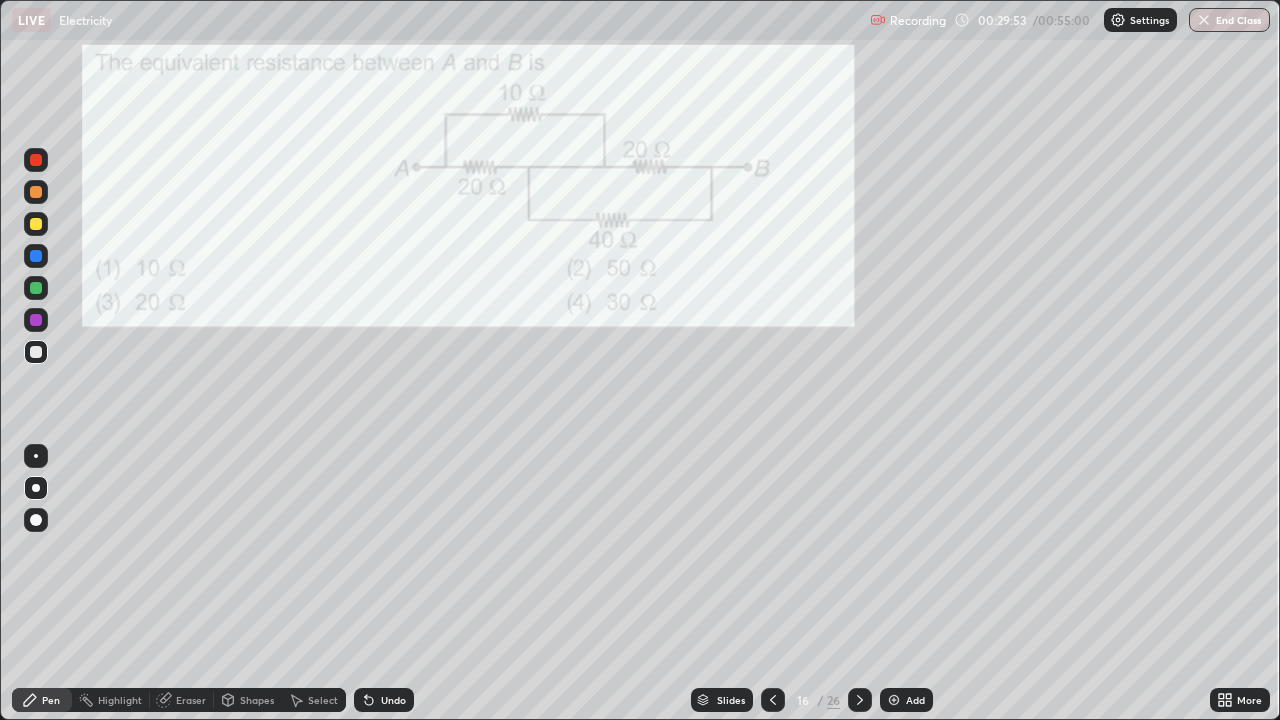 click at bounding box center [894, 700] 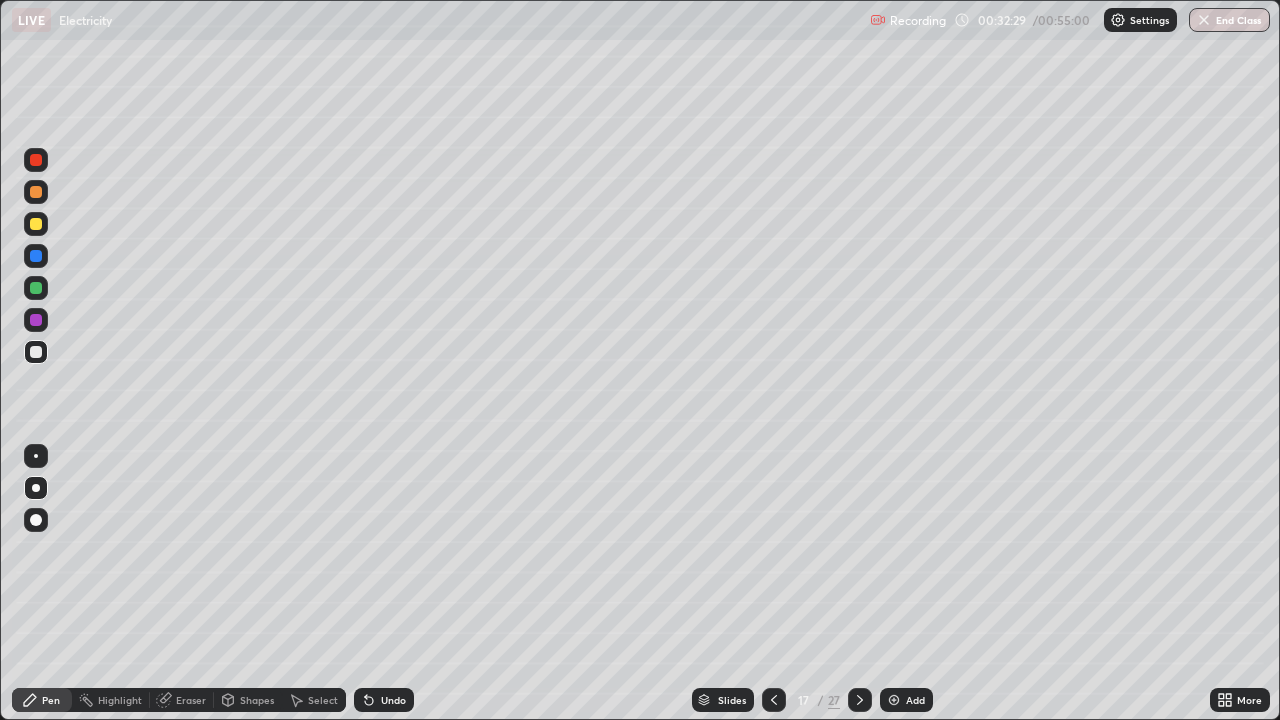 click at bounding box center (36, 320) 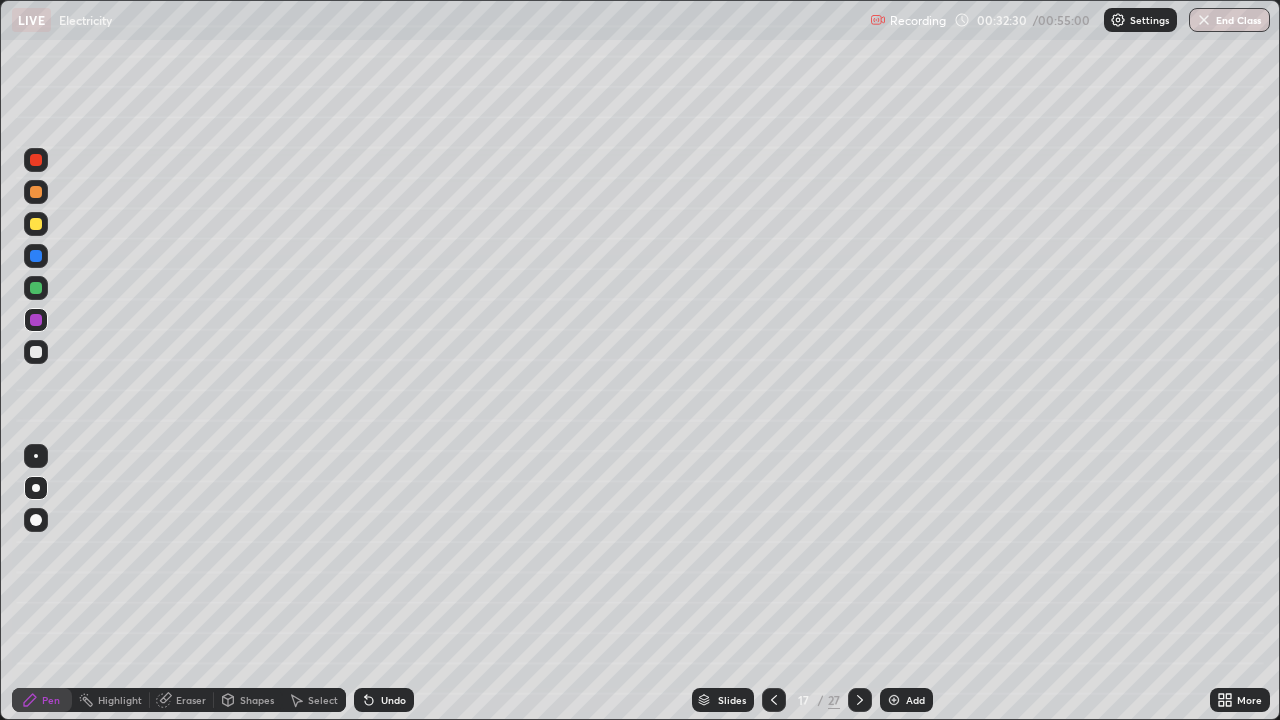 click at bounding box center [36, 288] 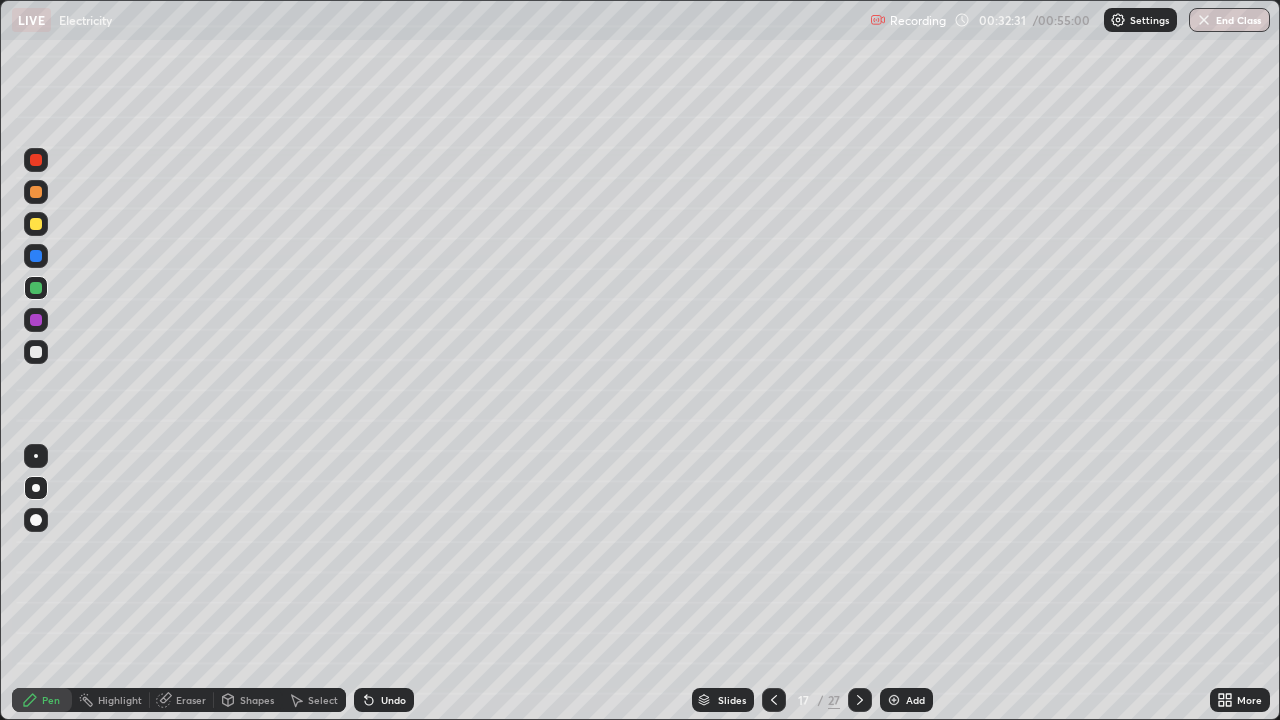click at bounding box center [36, 192] 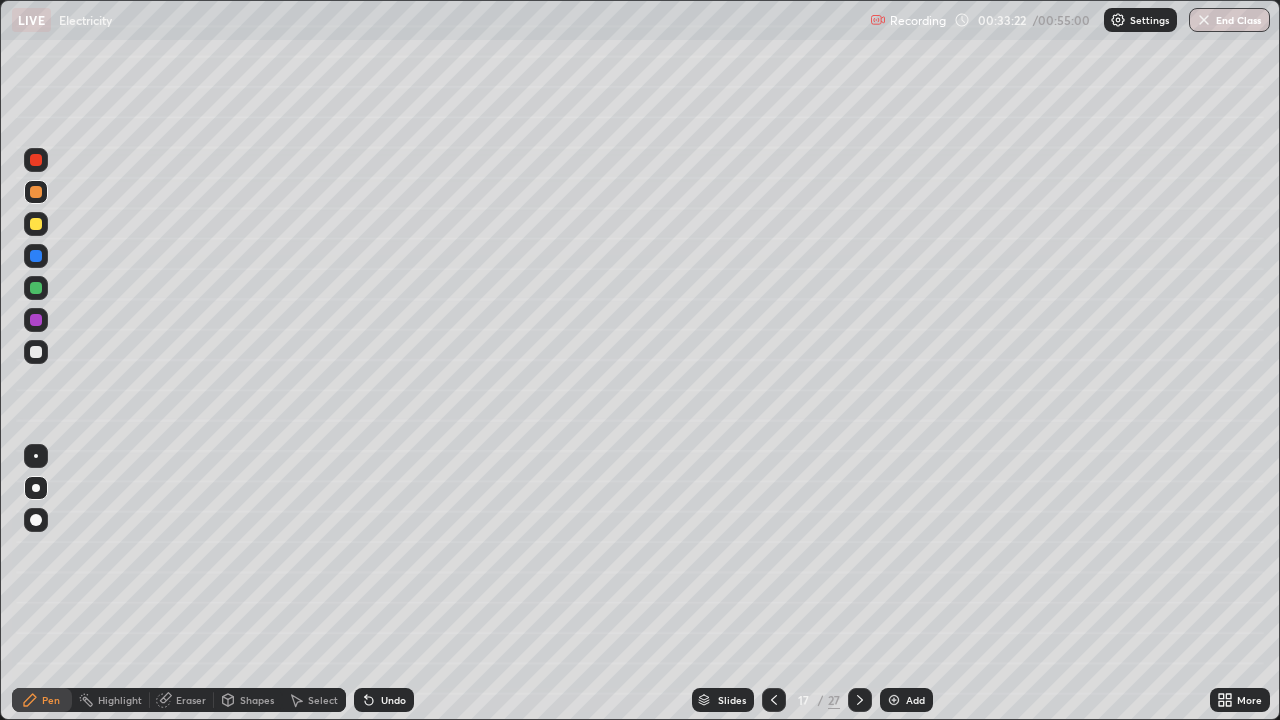 click on "Select" at bounding box center [314, 700] 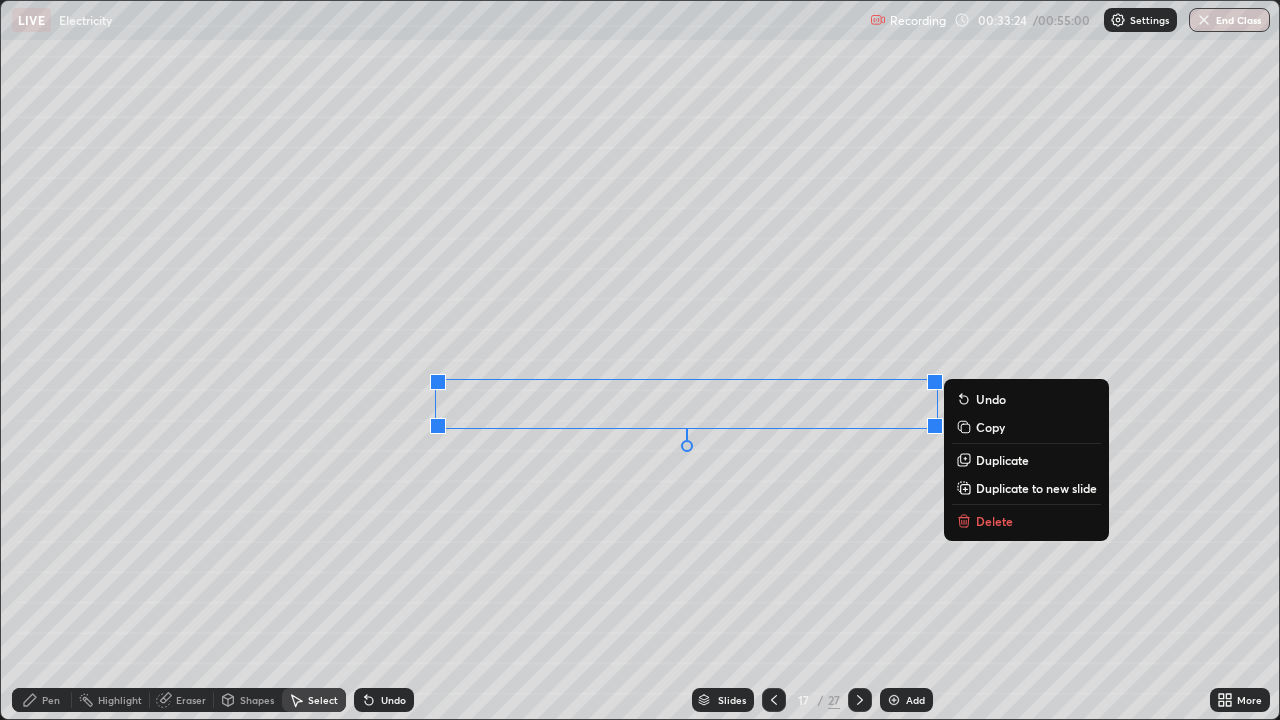 click 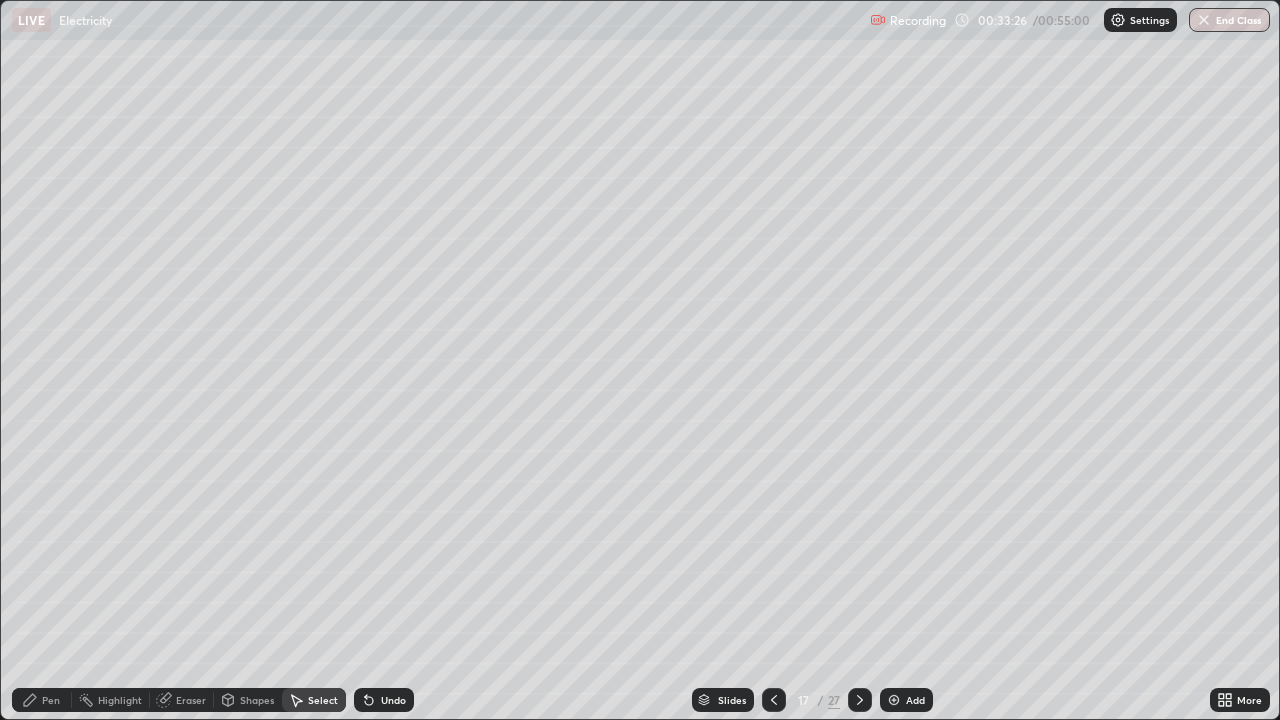 click on "Pen" at bounding box center [51, 700] 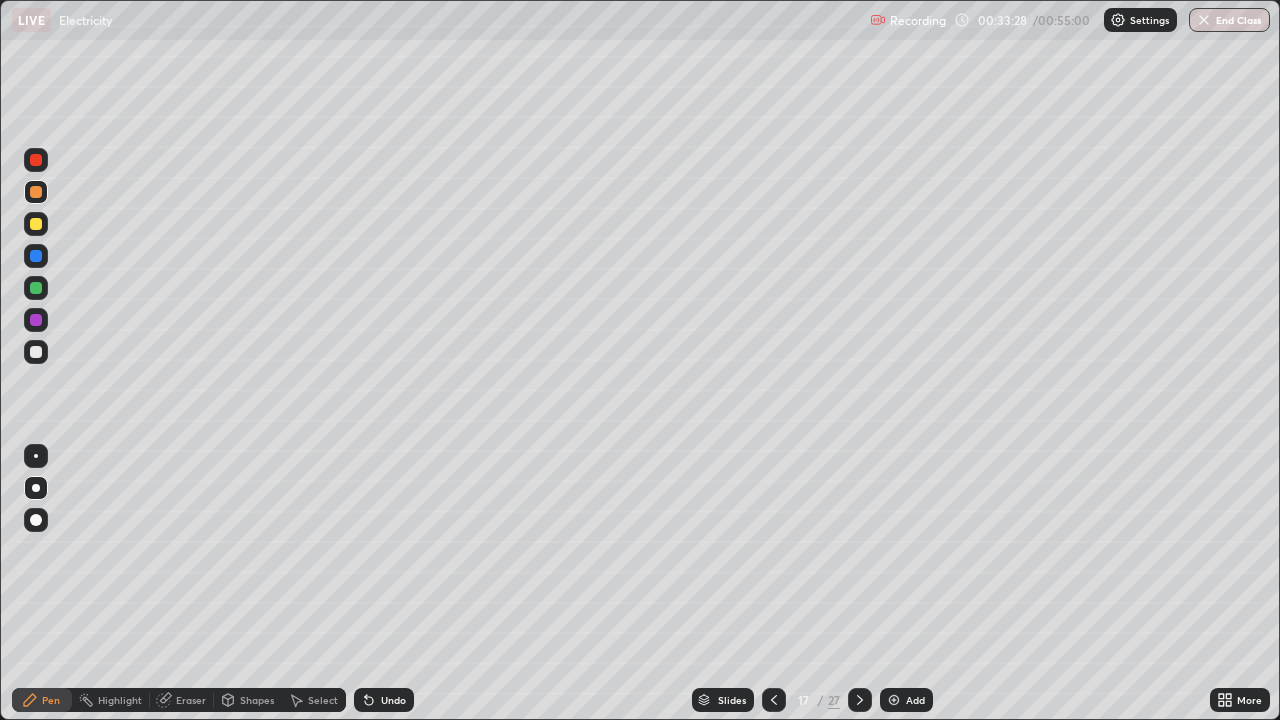 click at bounding box center (36, 352) 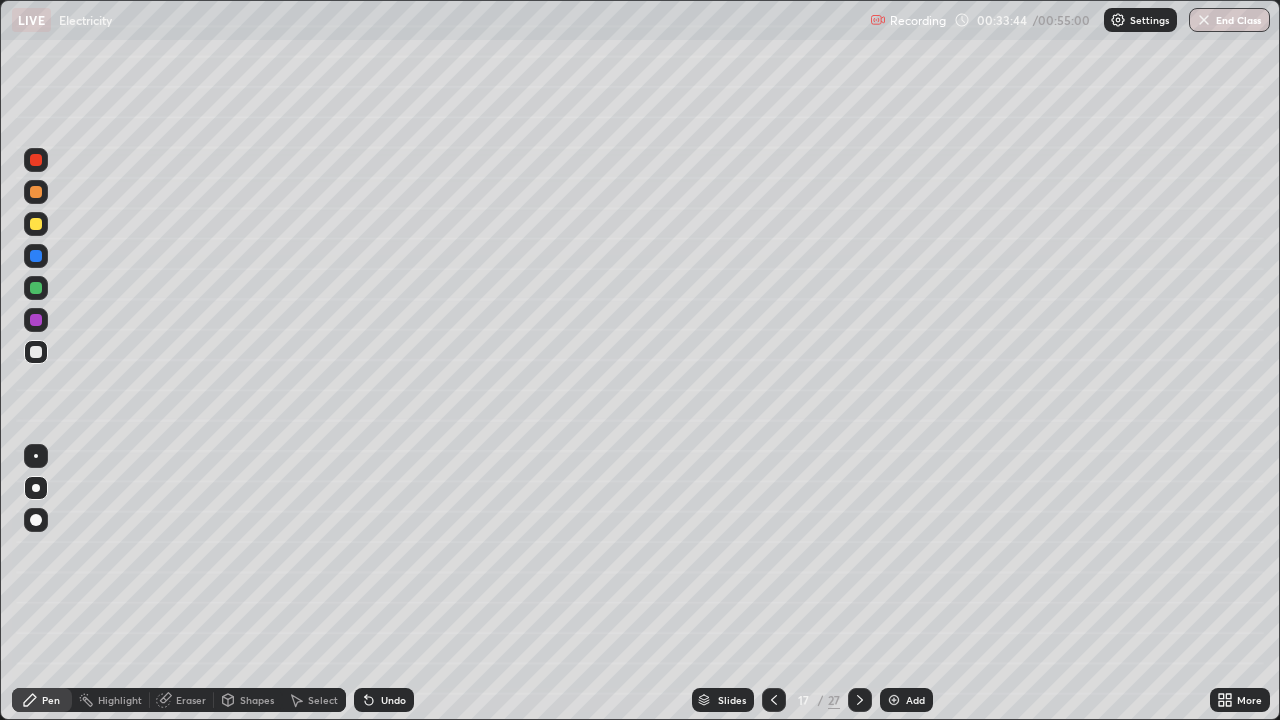click on "Undo" at bounding box center (393, 700) 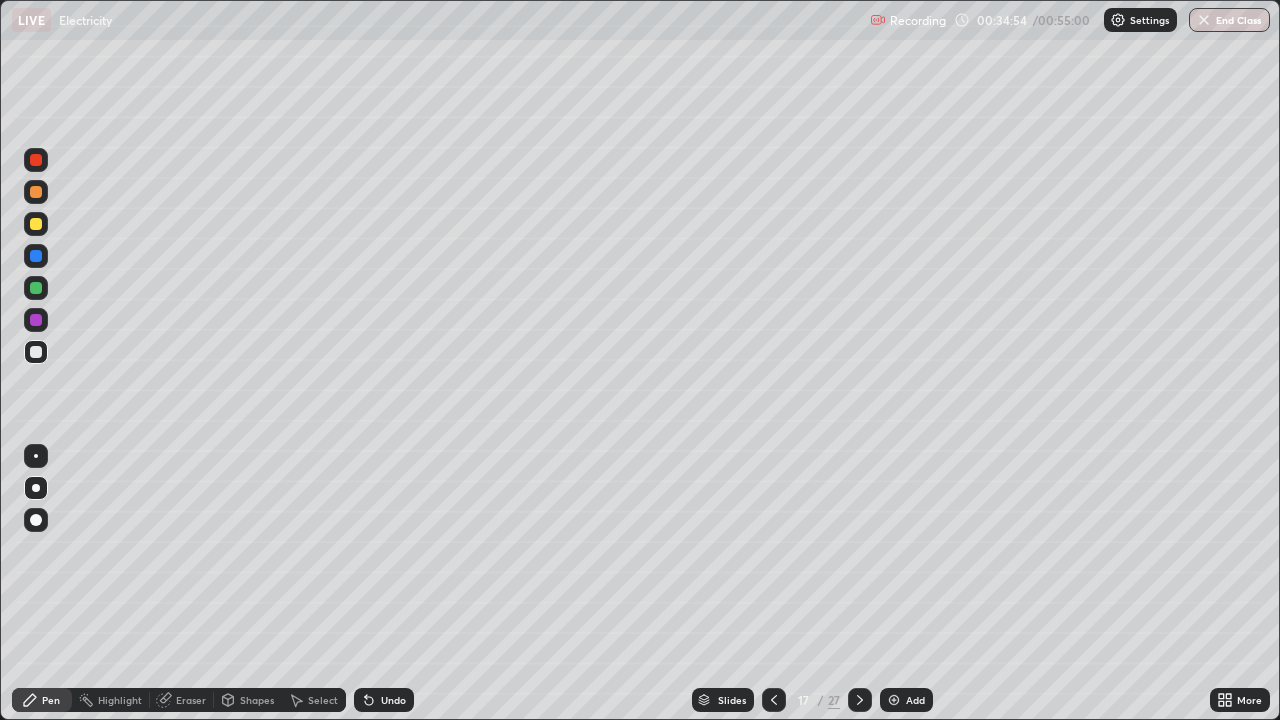 click on "Add" at bounding box center (906, 700) 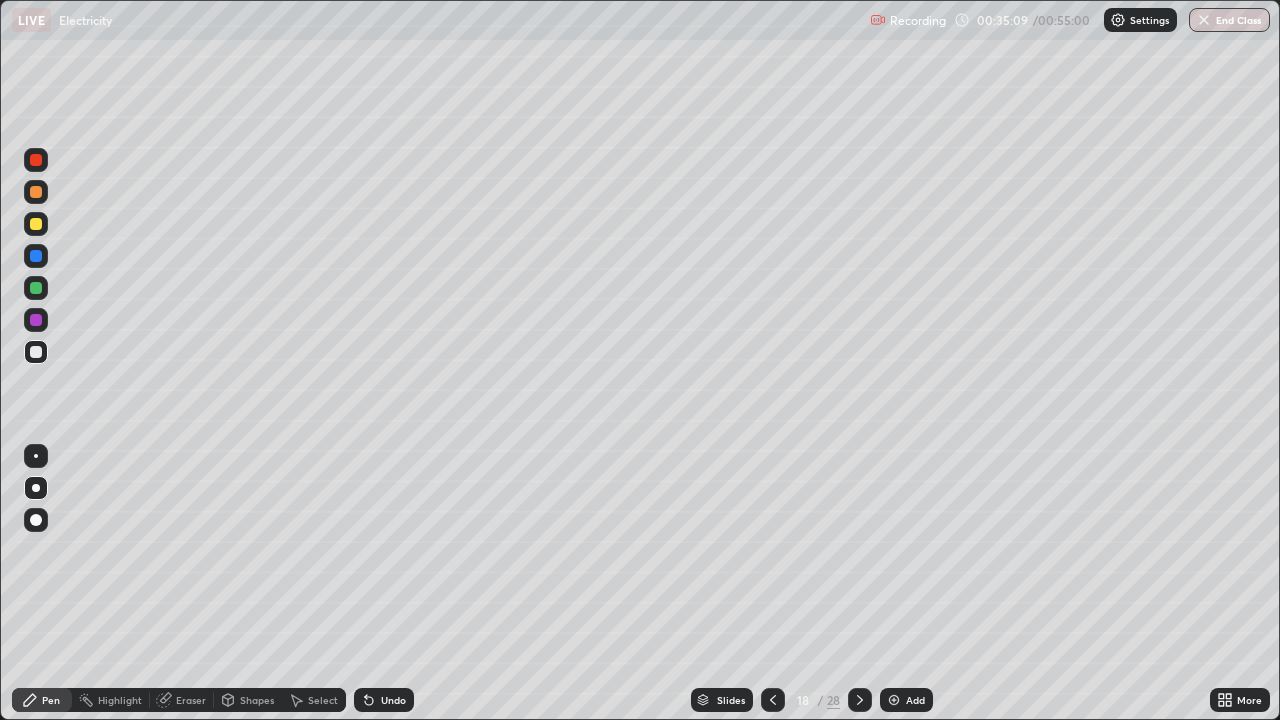 click on "Undo" at bounding box center [384, 700] 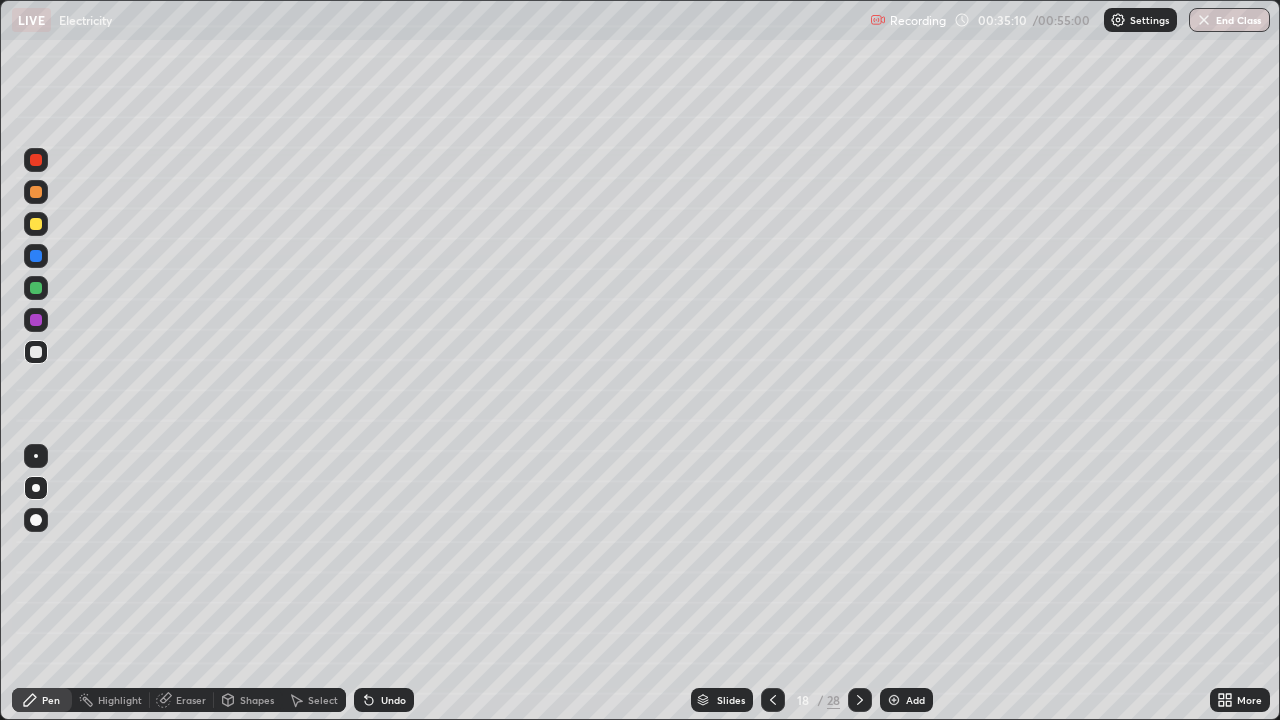click on "Undo" at bounding box center [384, 700] 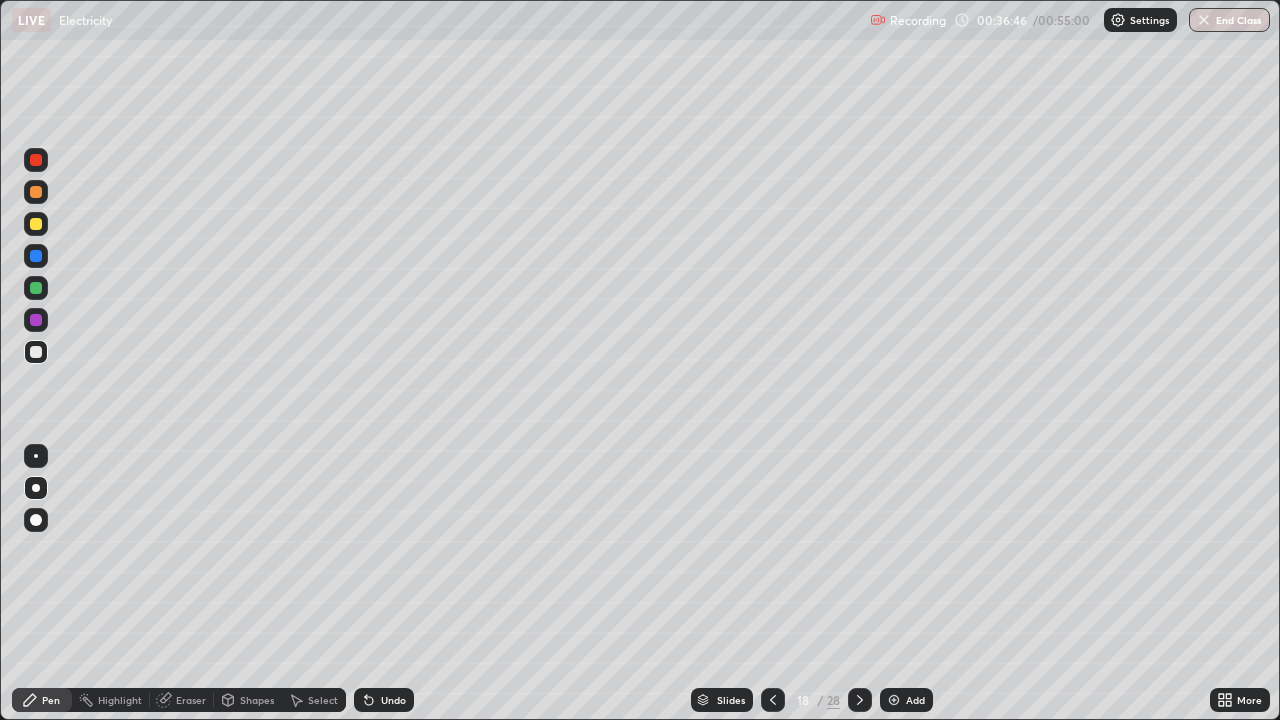click at bounding box center [36, 192] 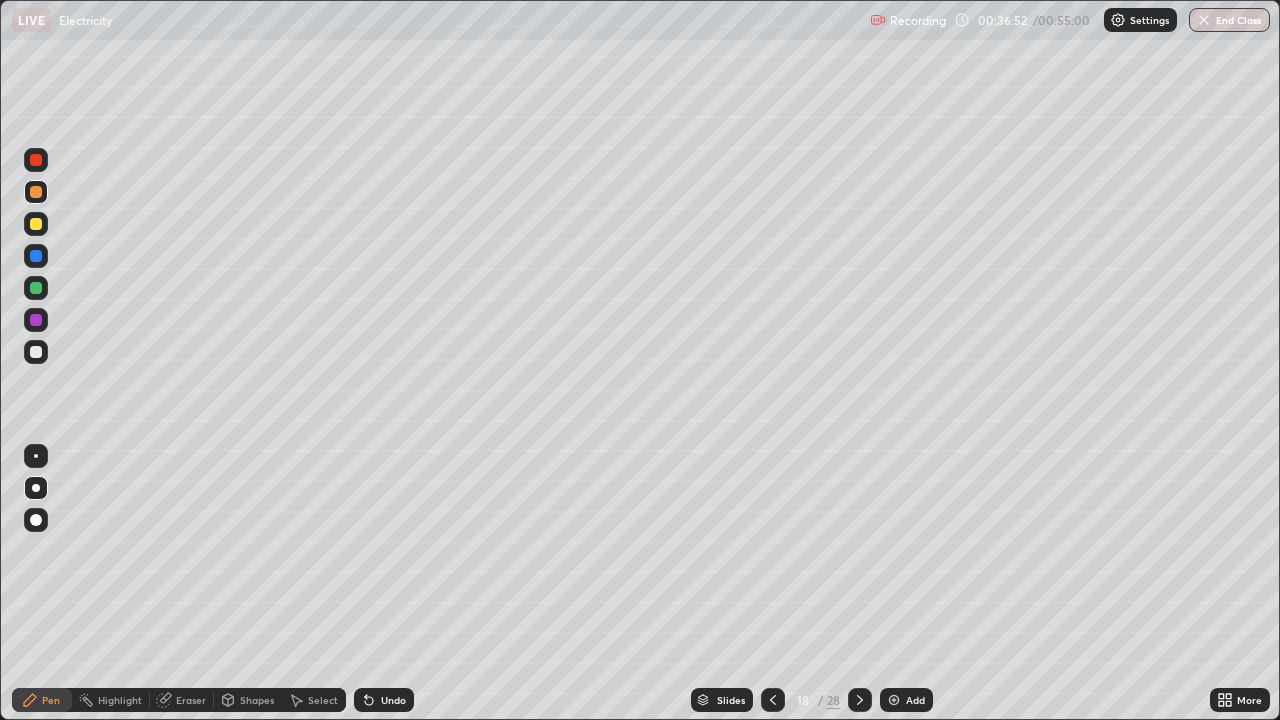 click on "LIVE Electricity" at bounding box center [437, 20] 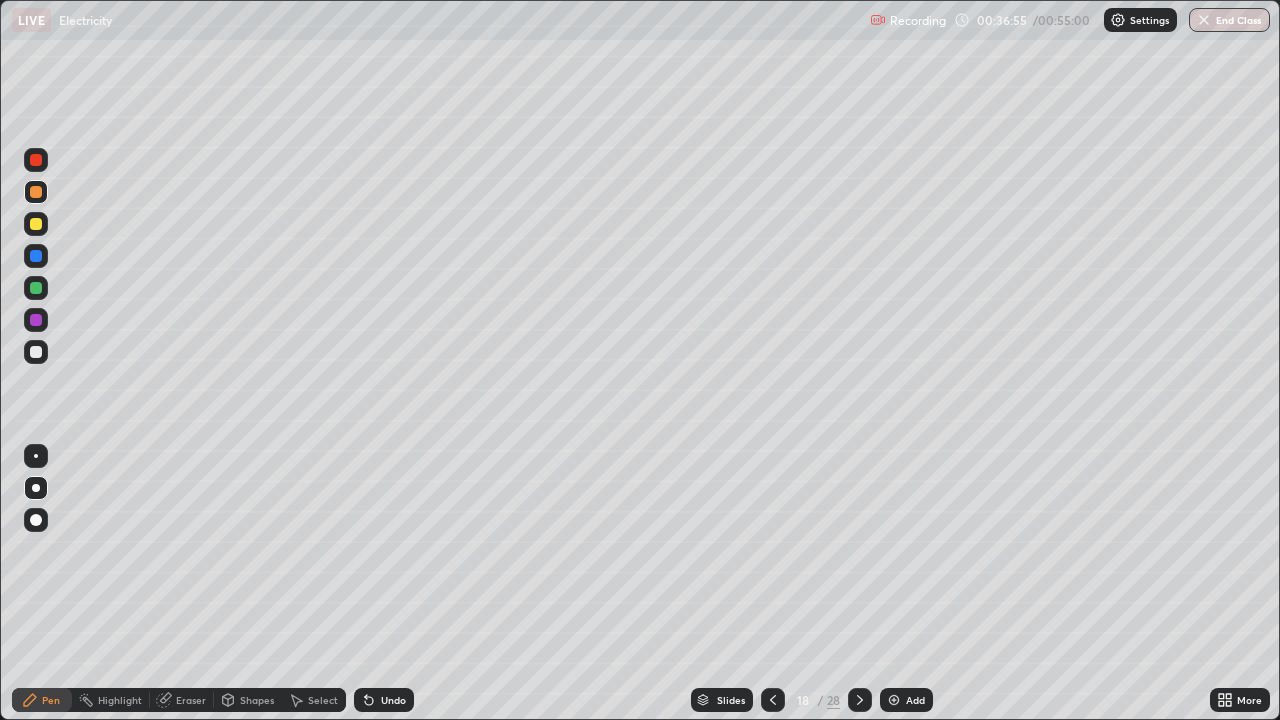 click on "Undo" at bounding box center (384, 700) 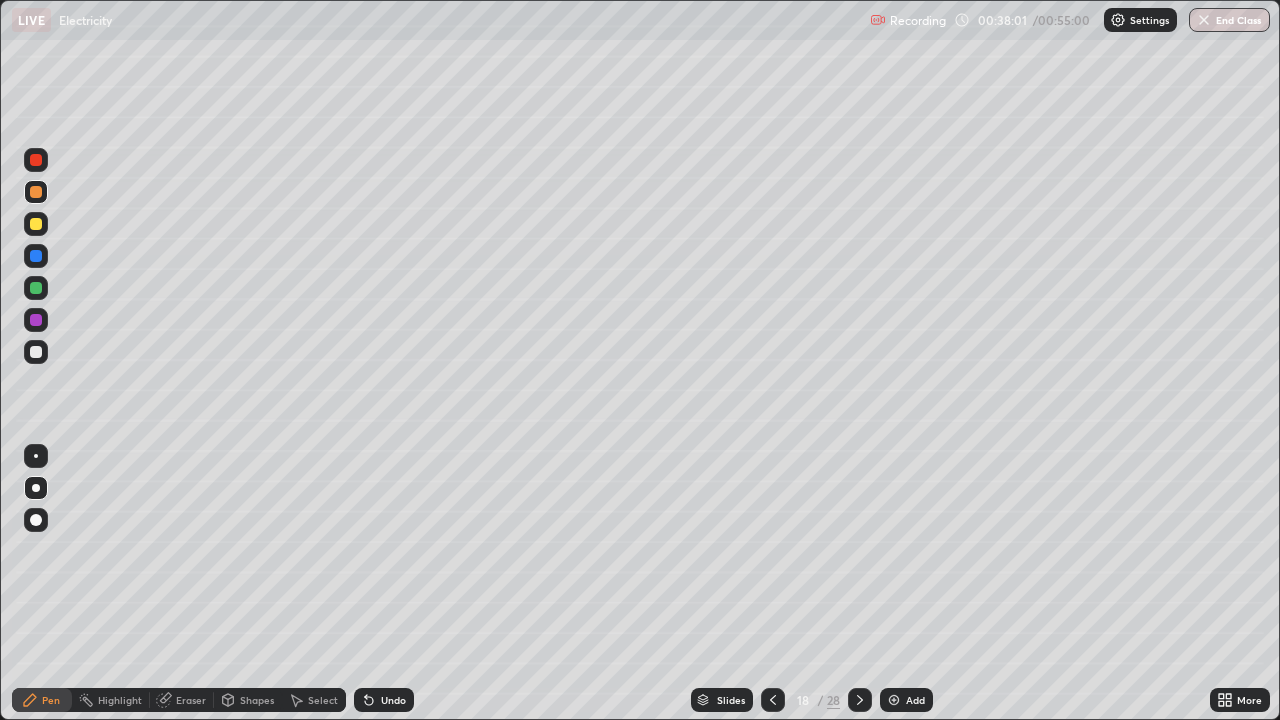 click at bounding box center [773, 700] 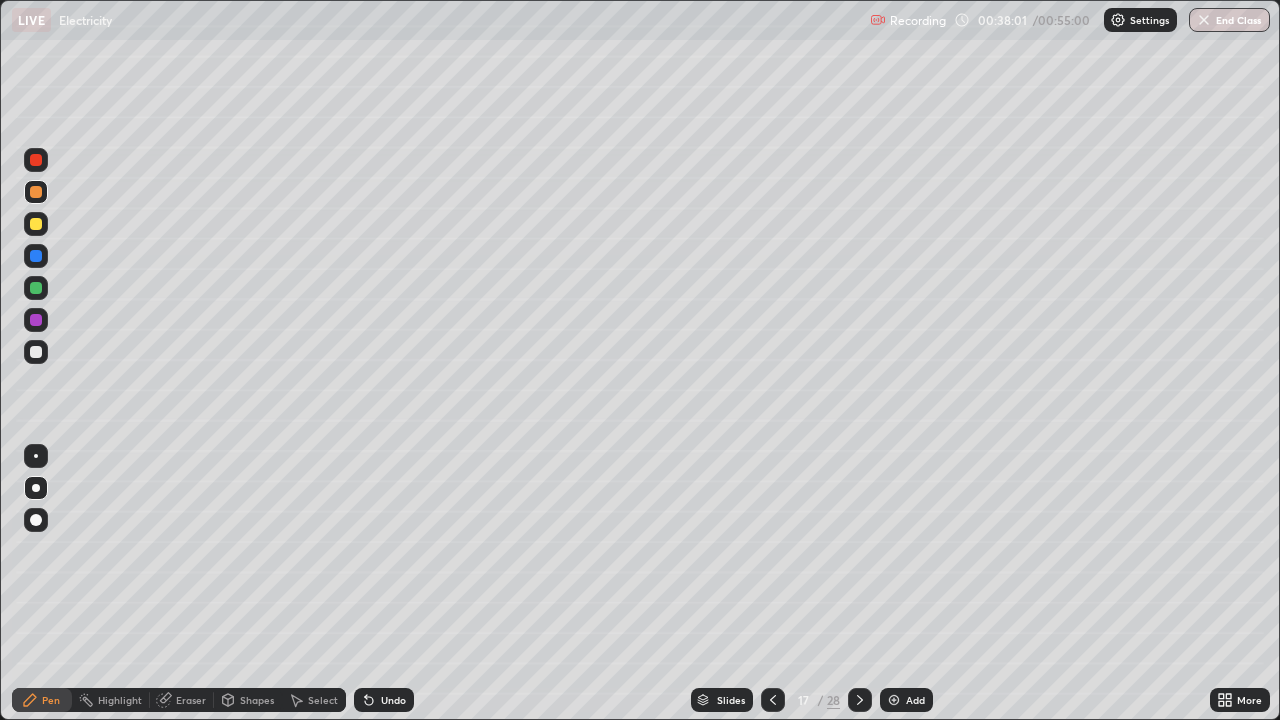 click at bounding box center [773, 700] 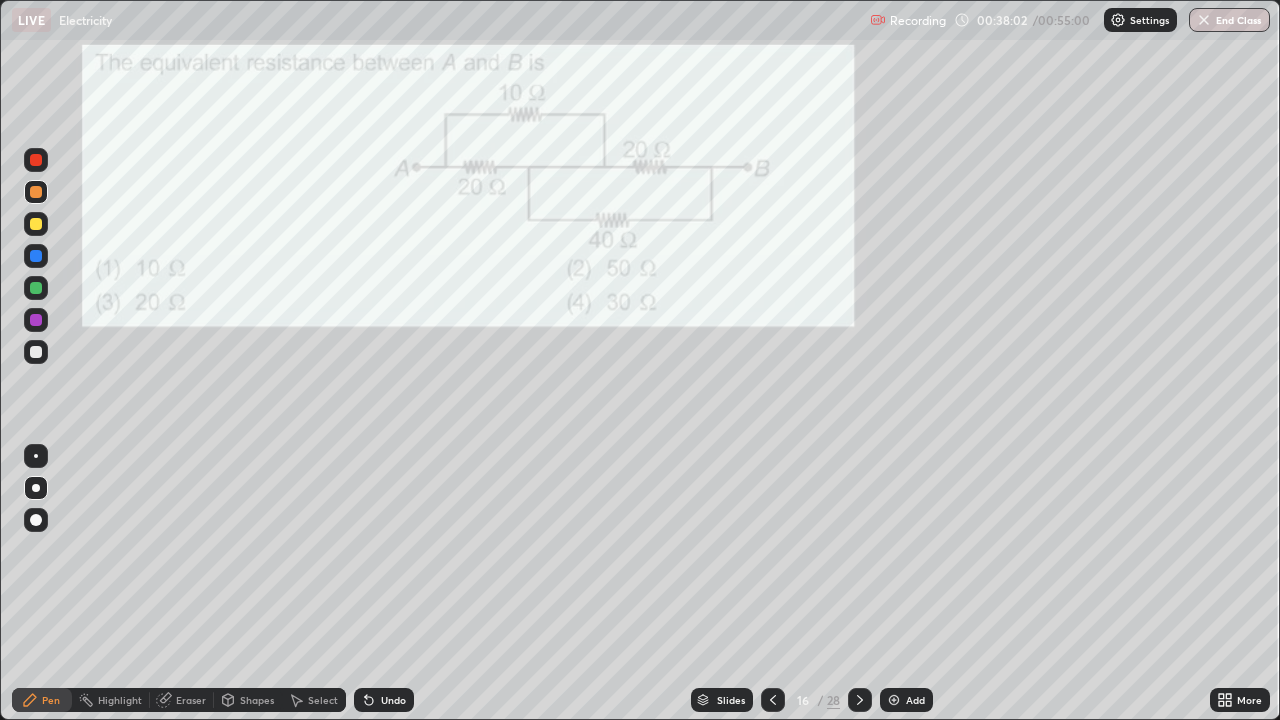 click at bounding box center [773, 700] 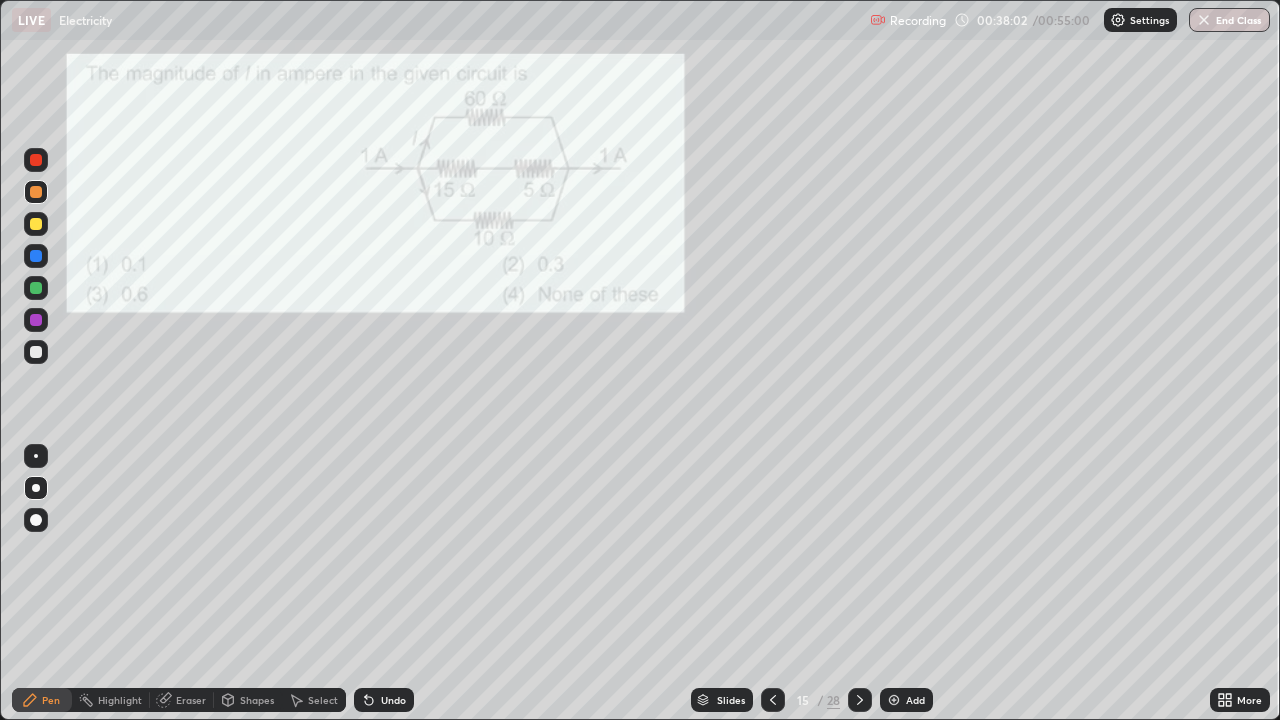 click at bounding box center [773, 700] 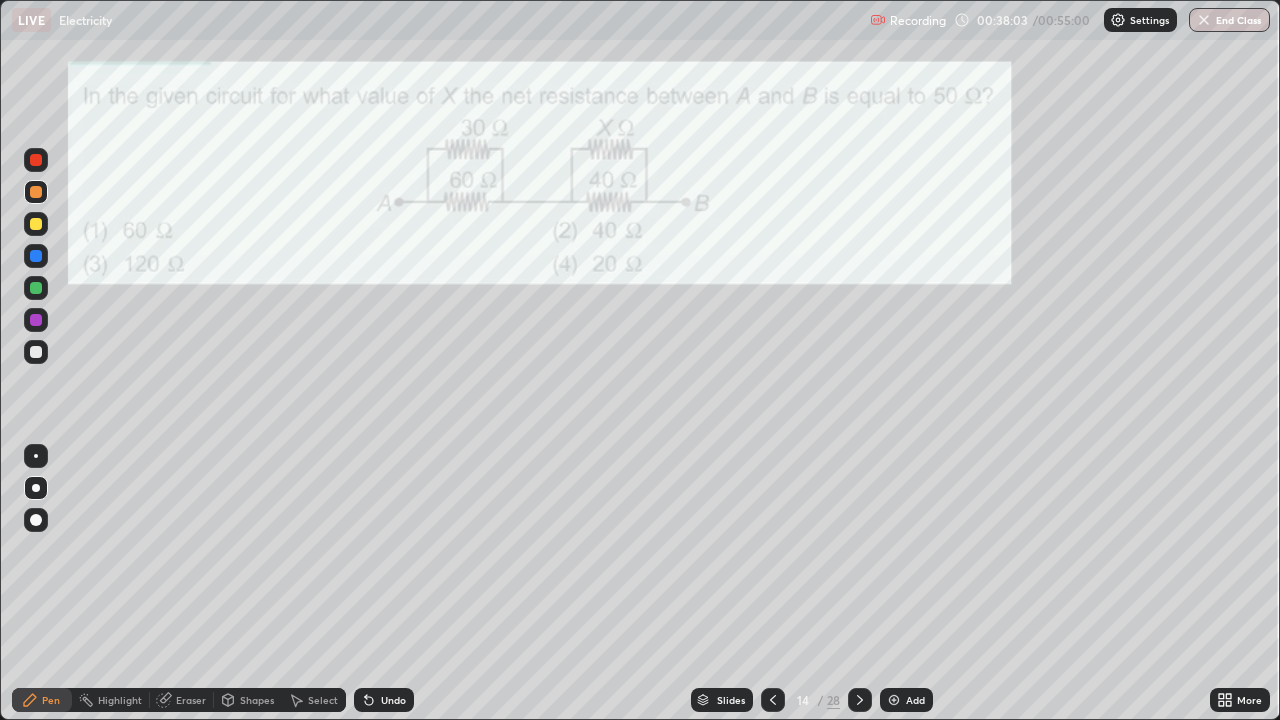 click at bounding box center (773, 700) 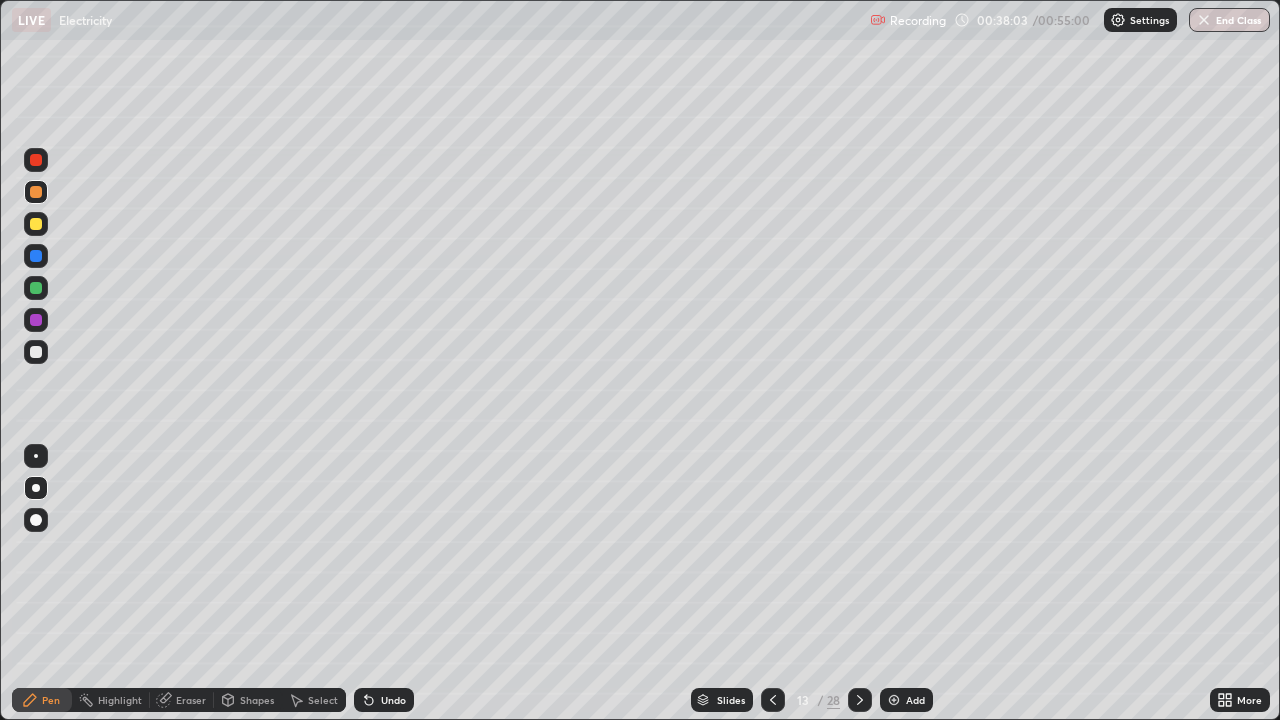 click at bounding box center [773, 700] 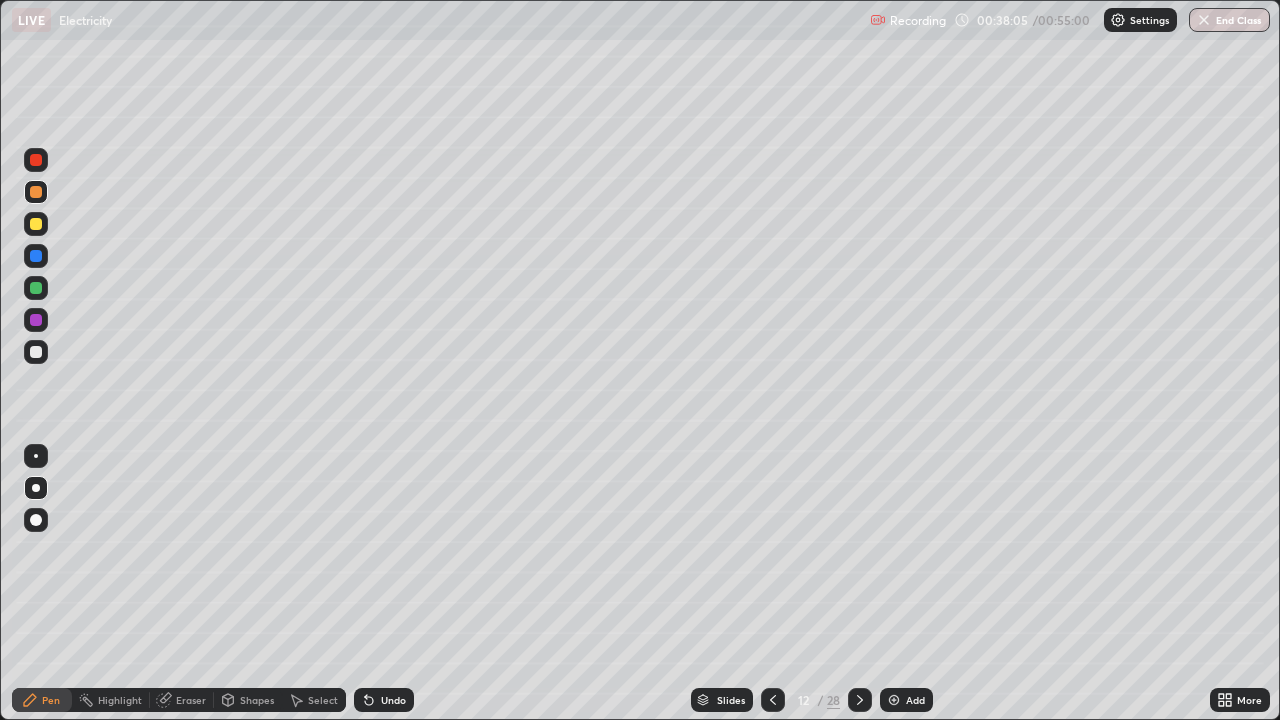 click 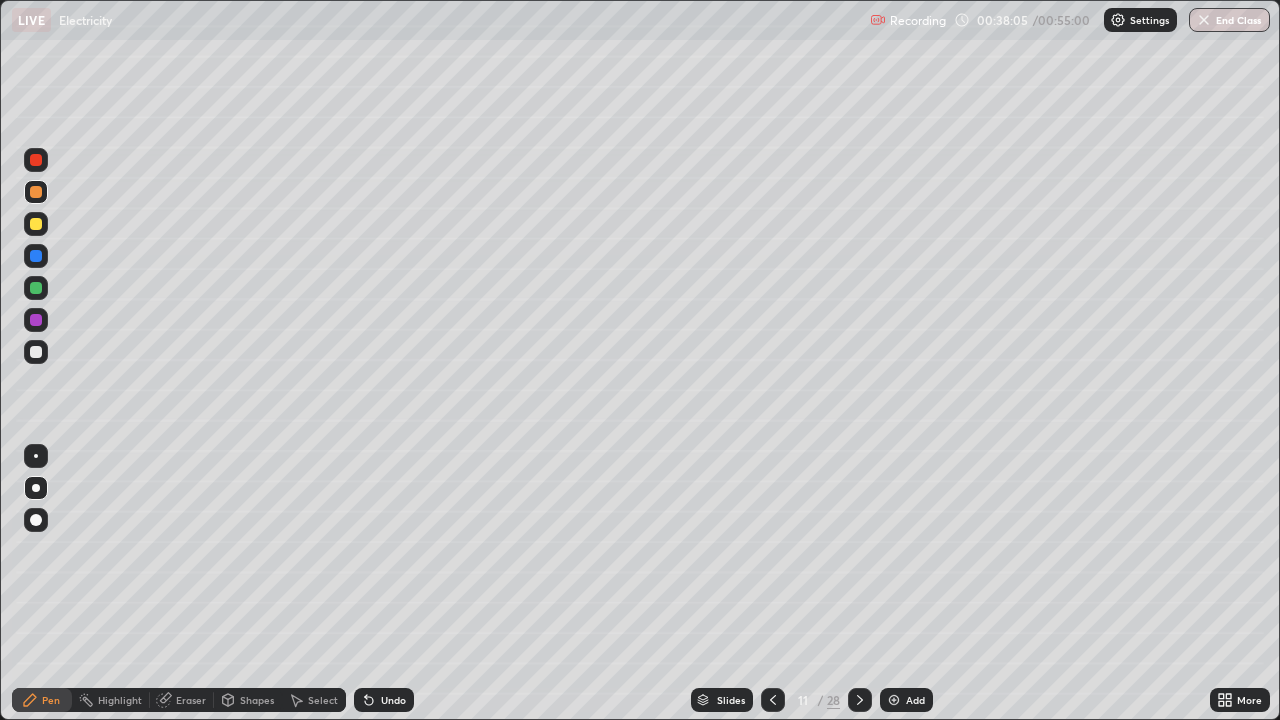 click at bounding box center (773, 700) 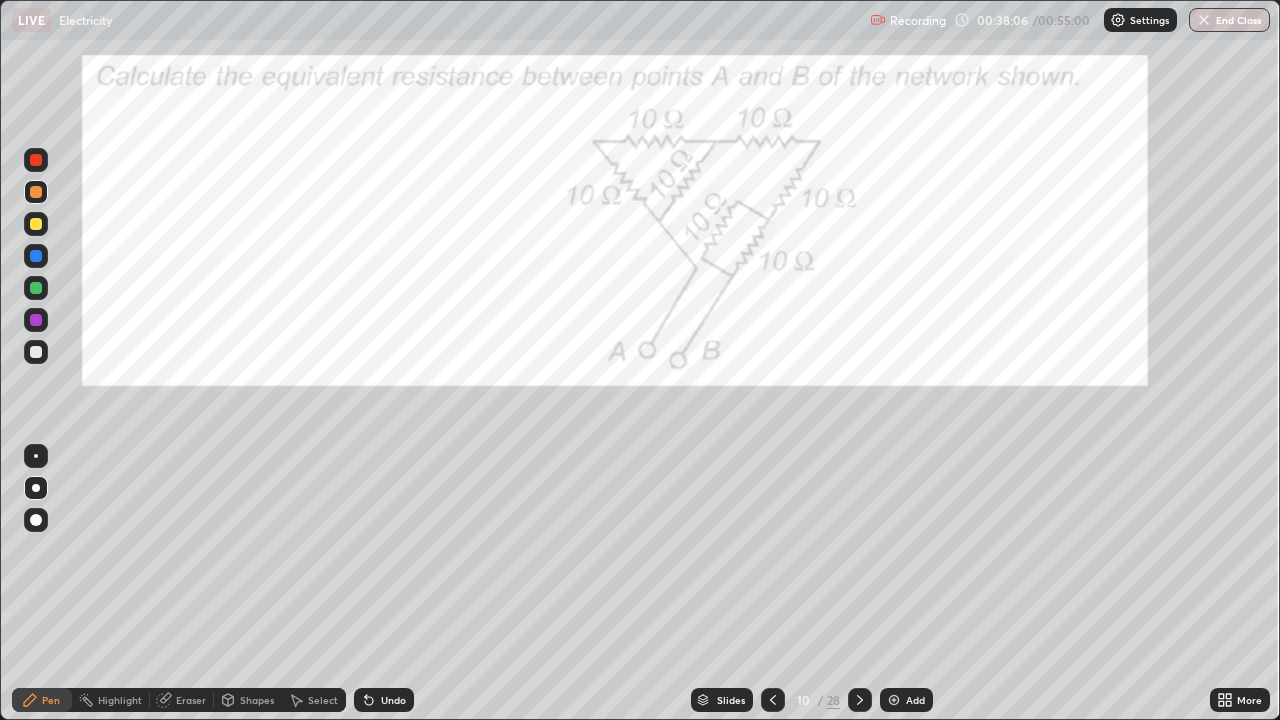 click at bounding box center [773, 700] 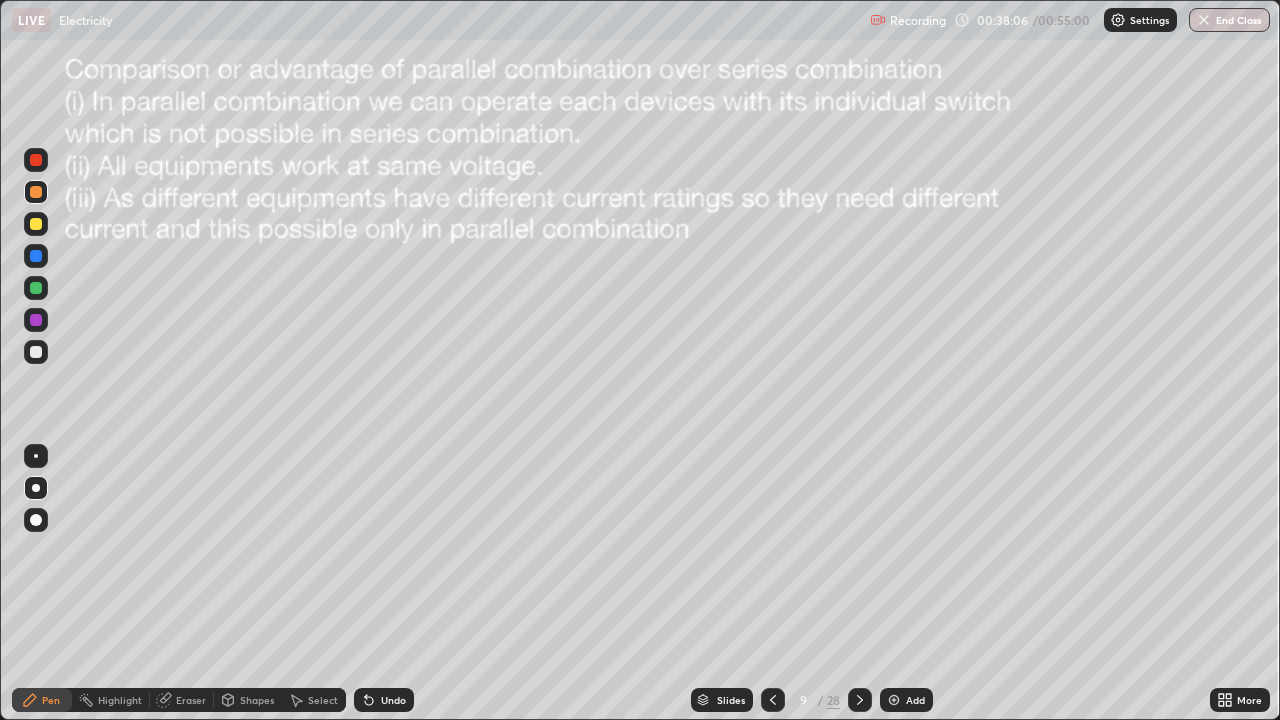 click at bounding box center [773, 700] 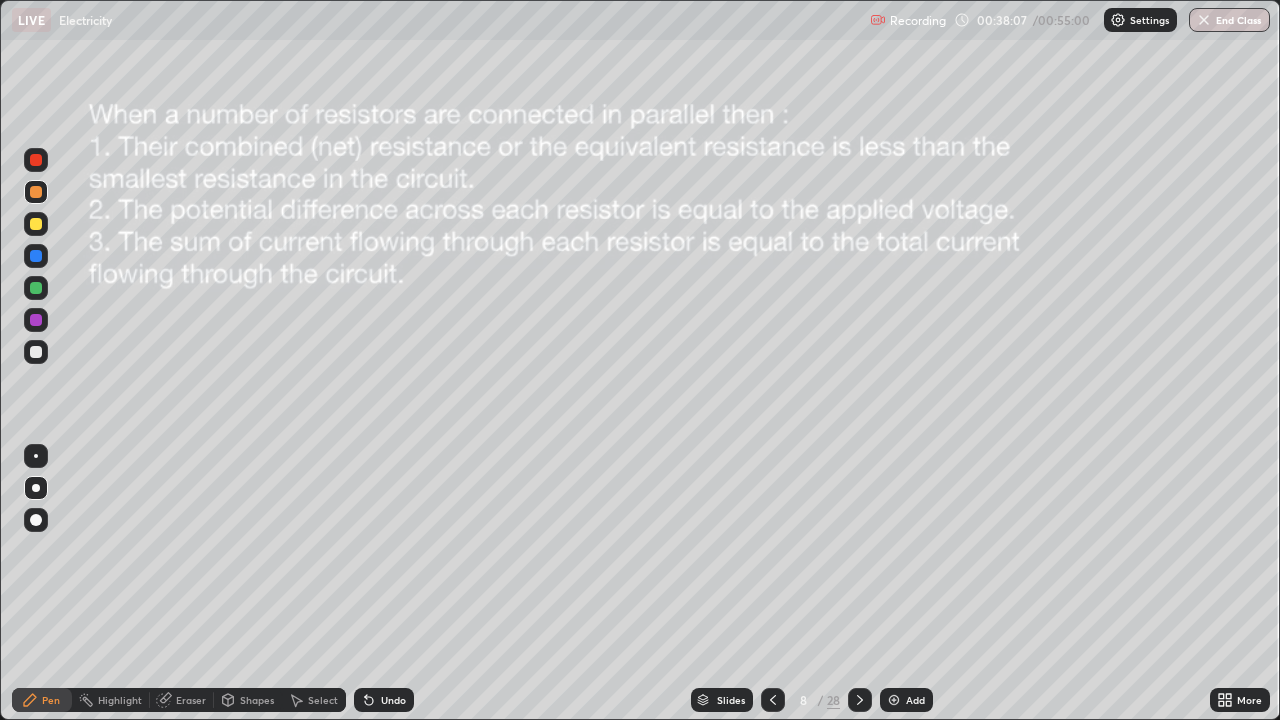 click at bounding box center (773, 700) 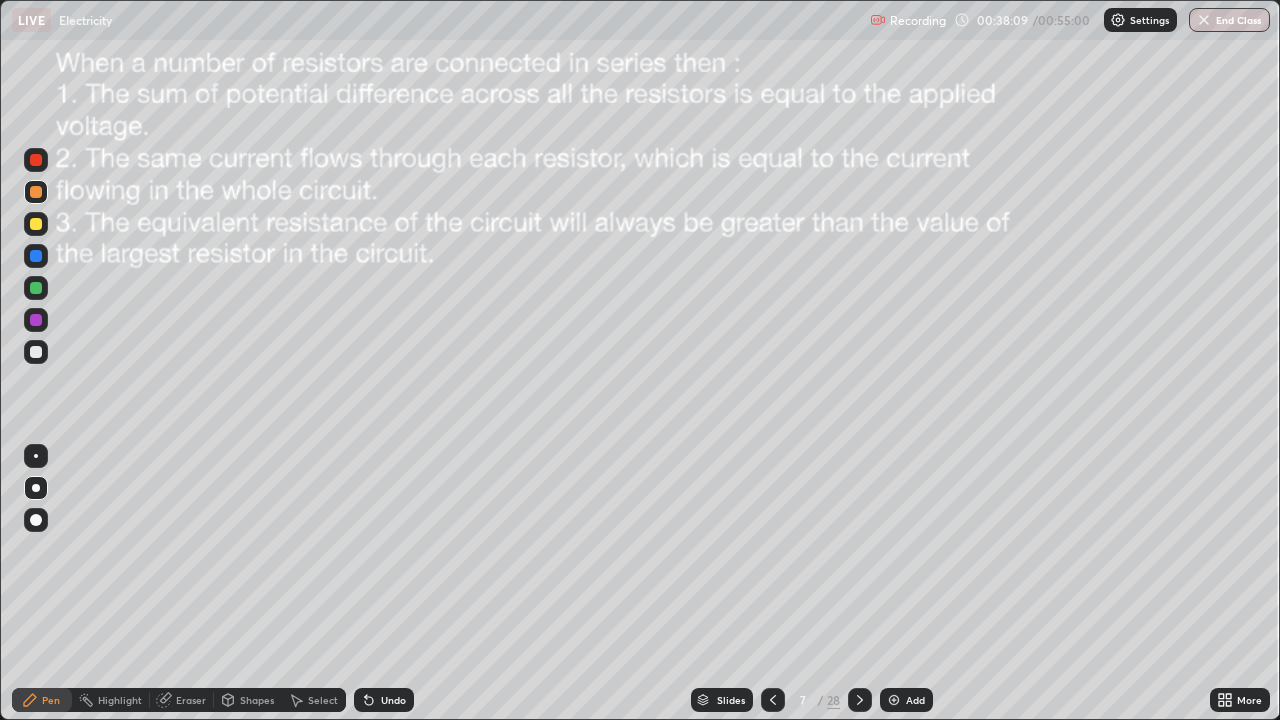 click 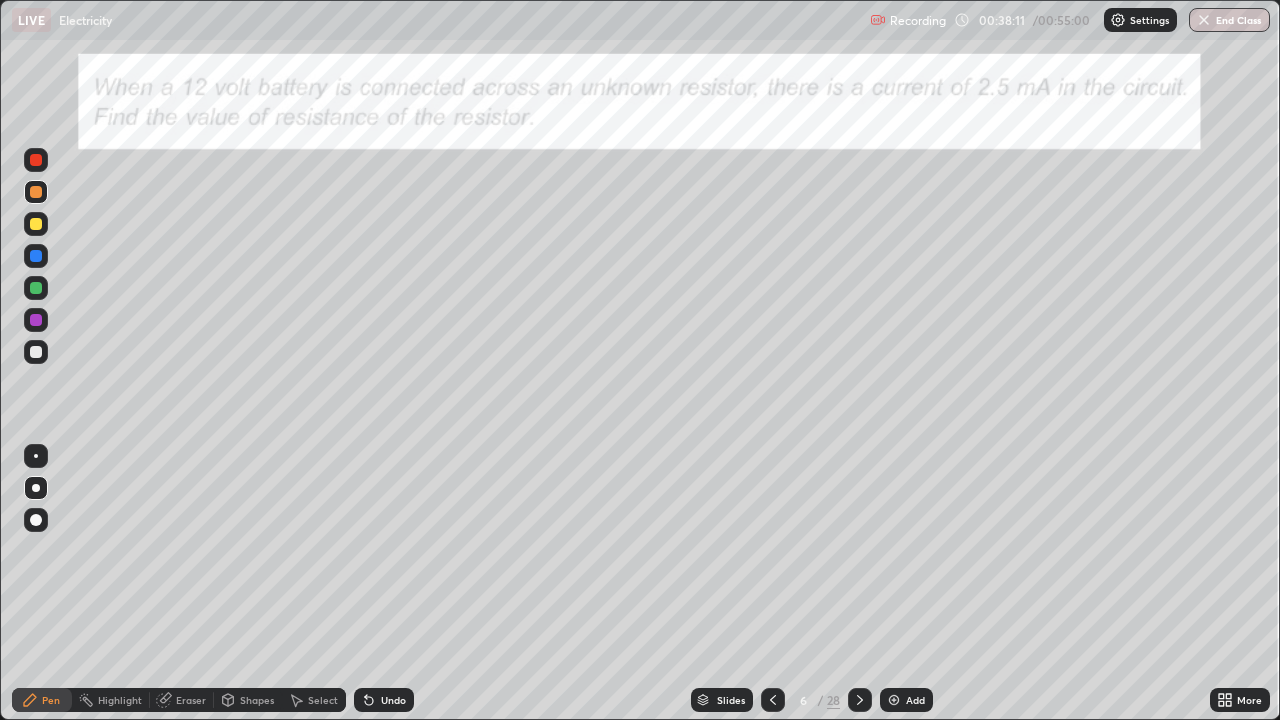 click 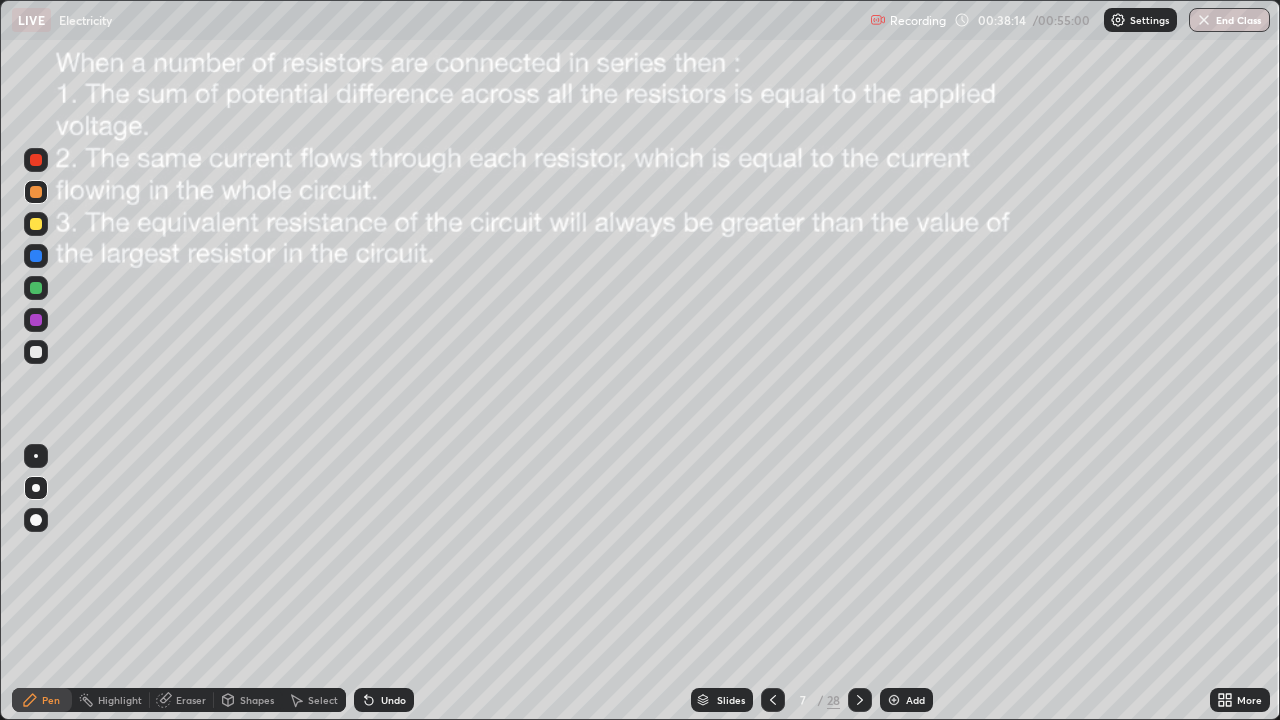 click at bounding box center [36, 320] 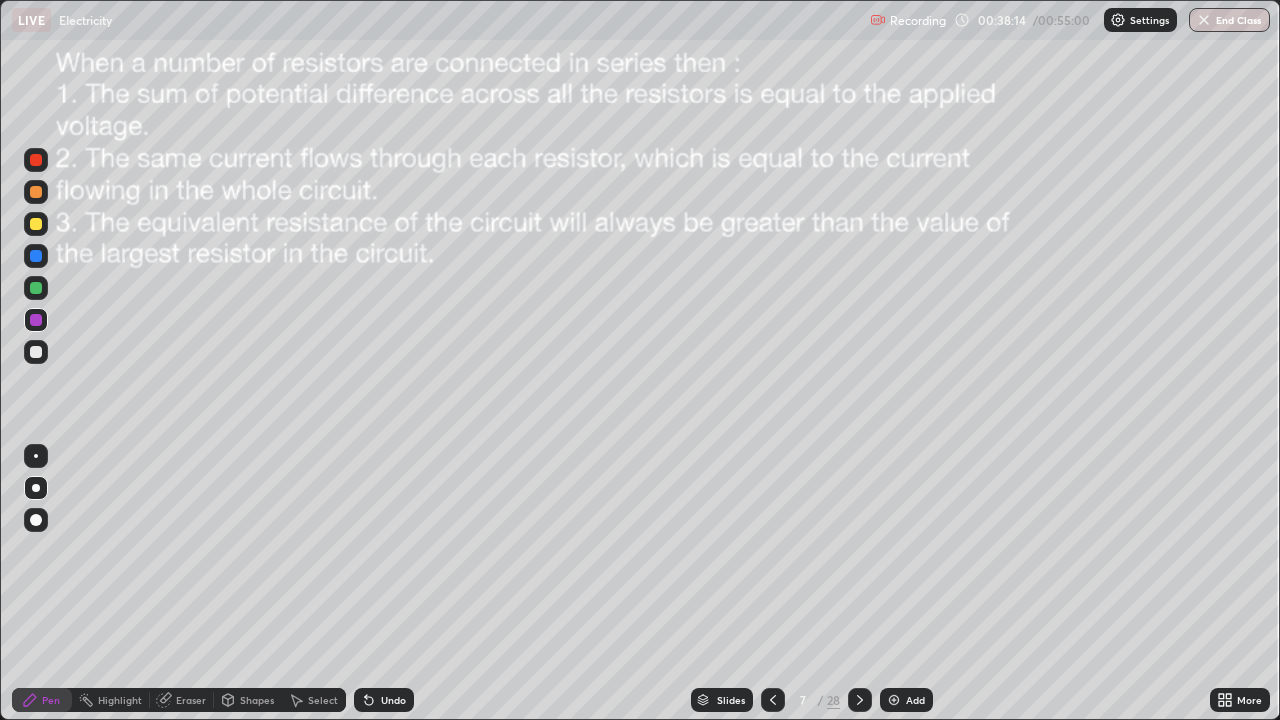 click at bounding box center [36, 224] 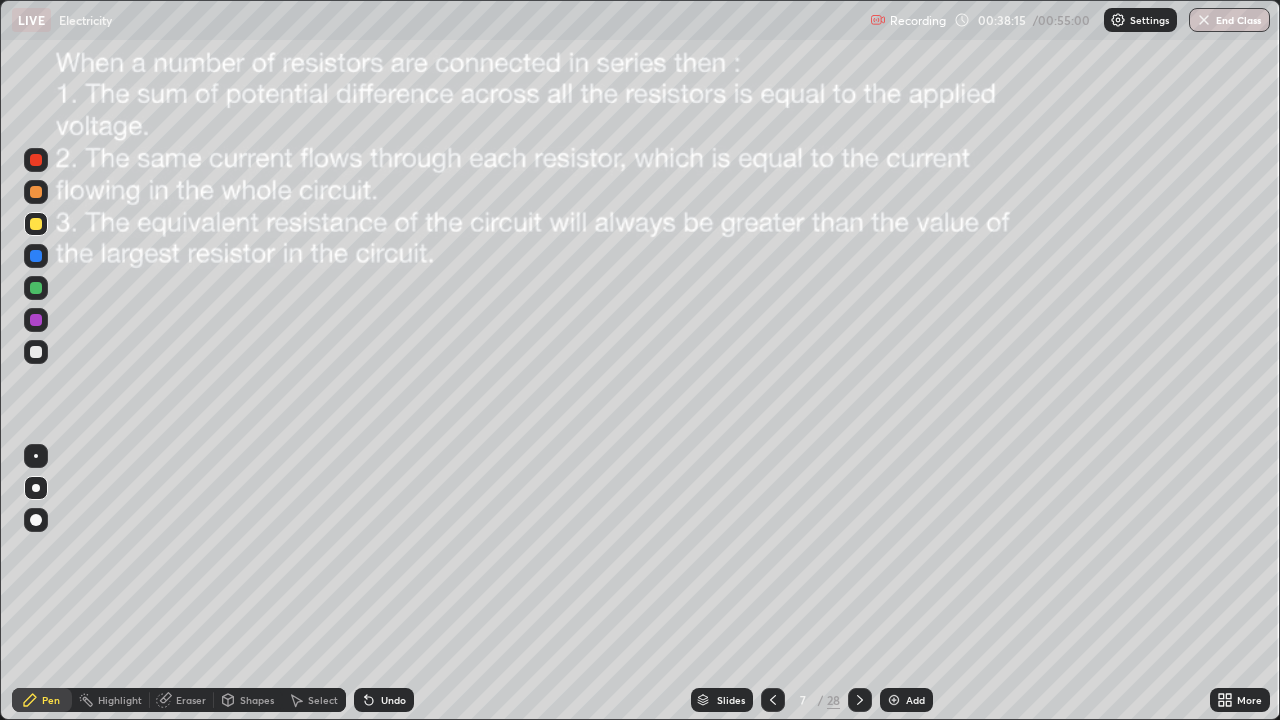 click at bounding box center (36, 192) 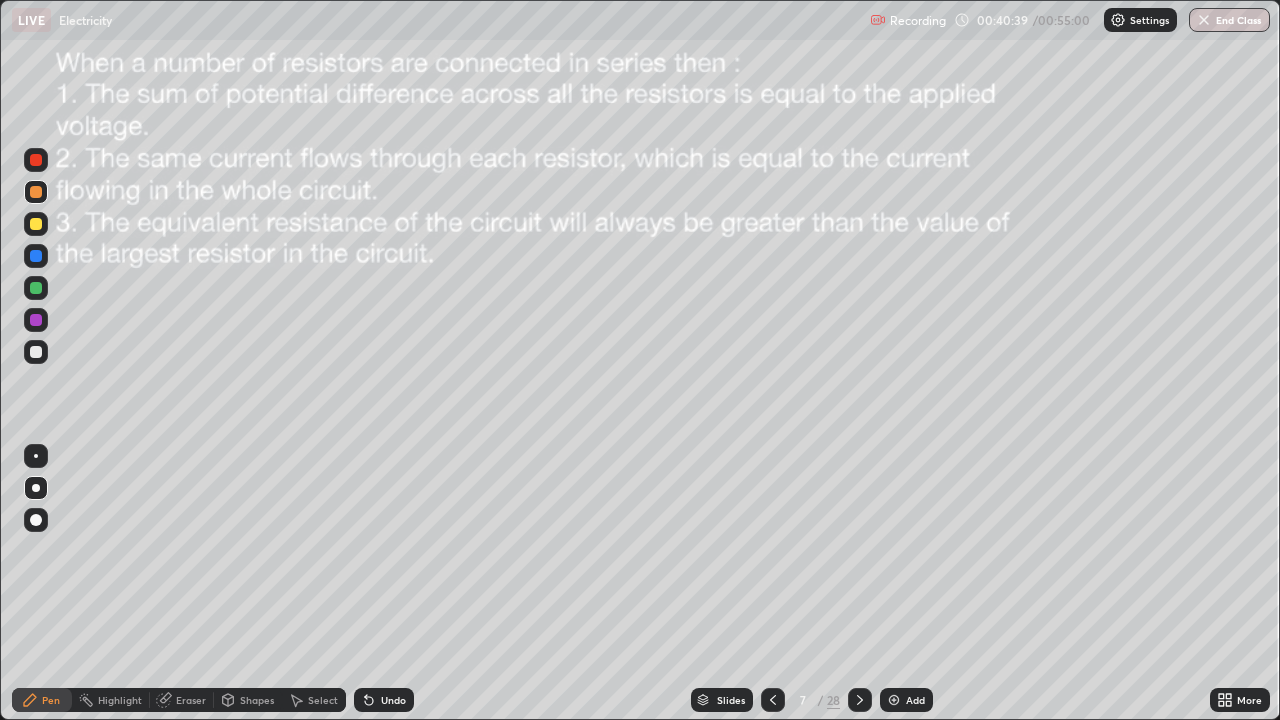 click on "Select" at bounding box center [314, 700] 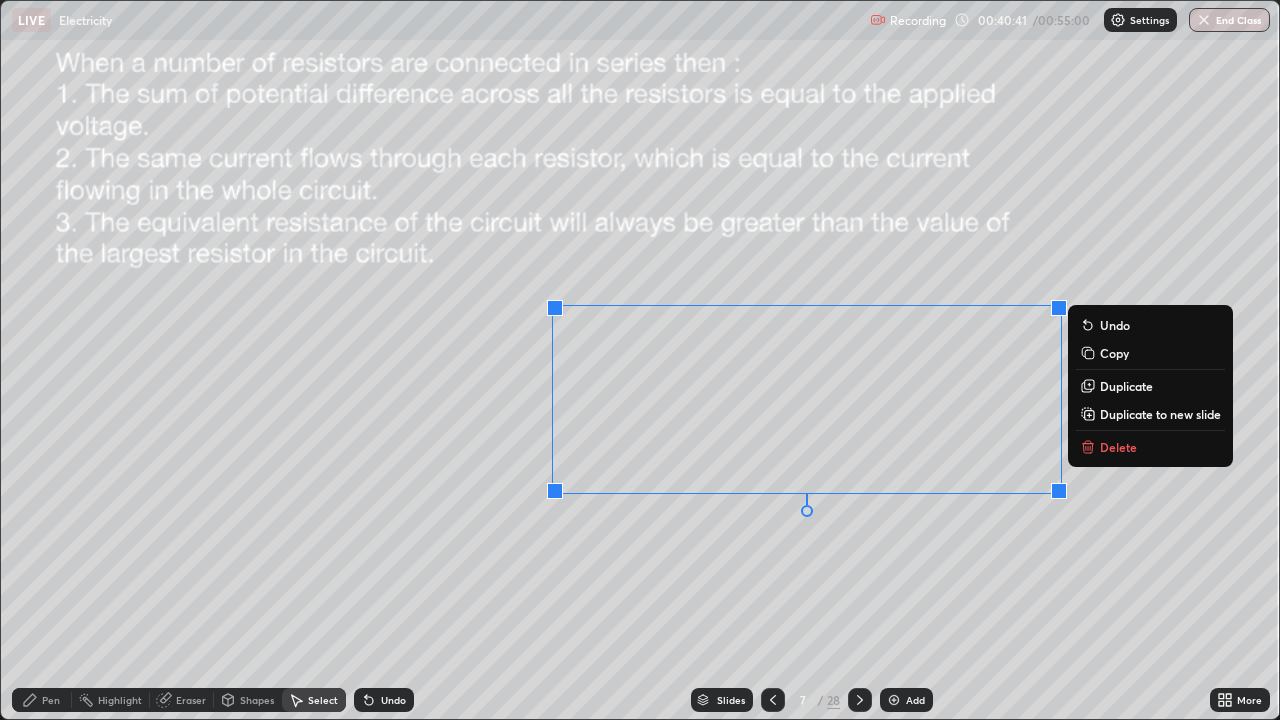 click on "Delete" at bounding box center [1118, 447] 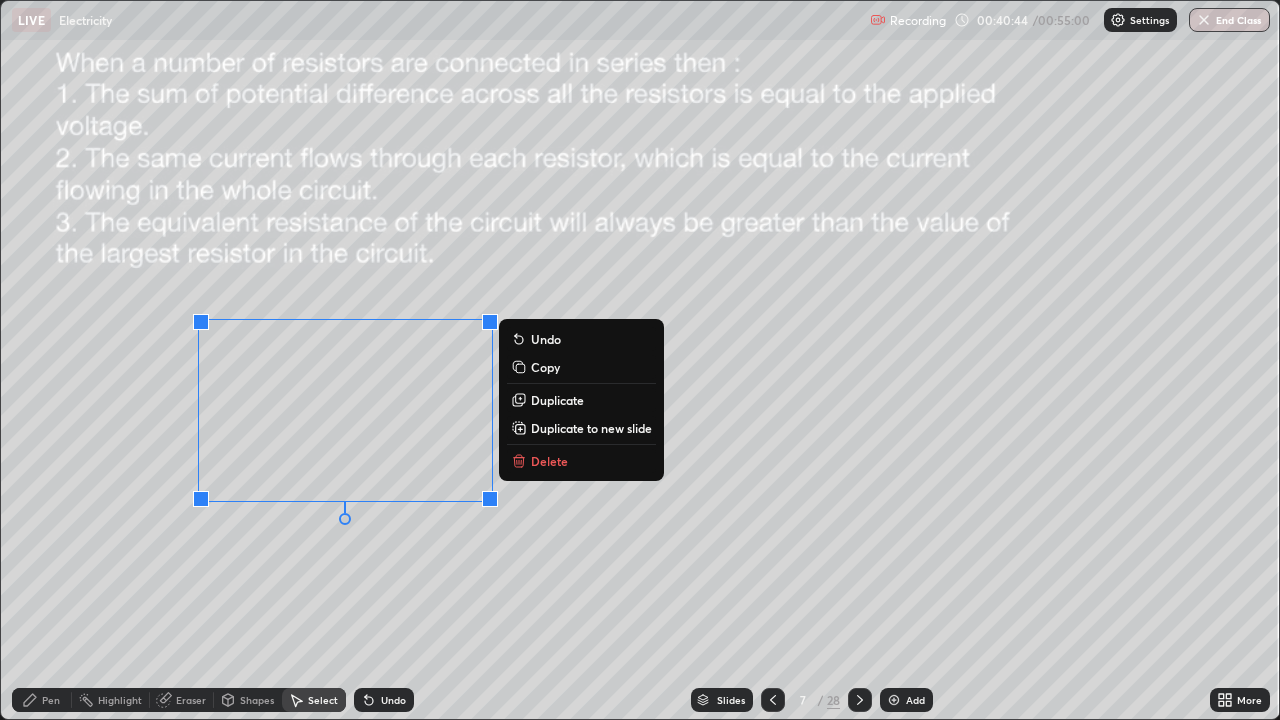 click on "Delete" at bounding box center (549, 461) 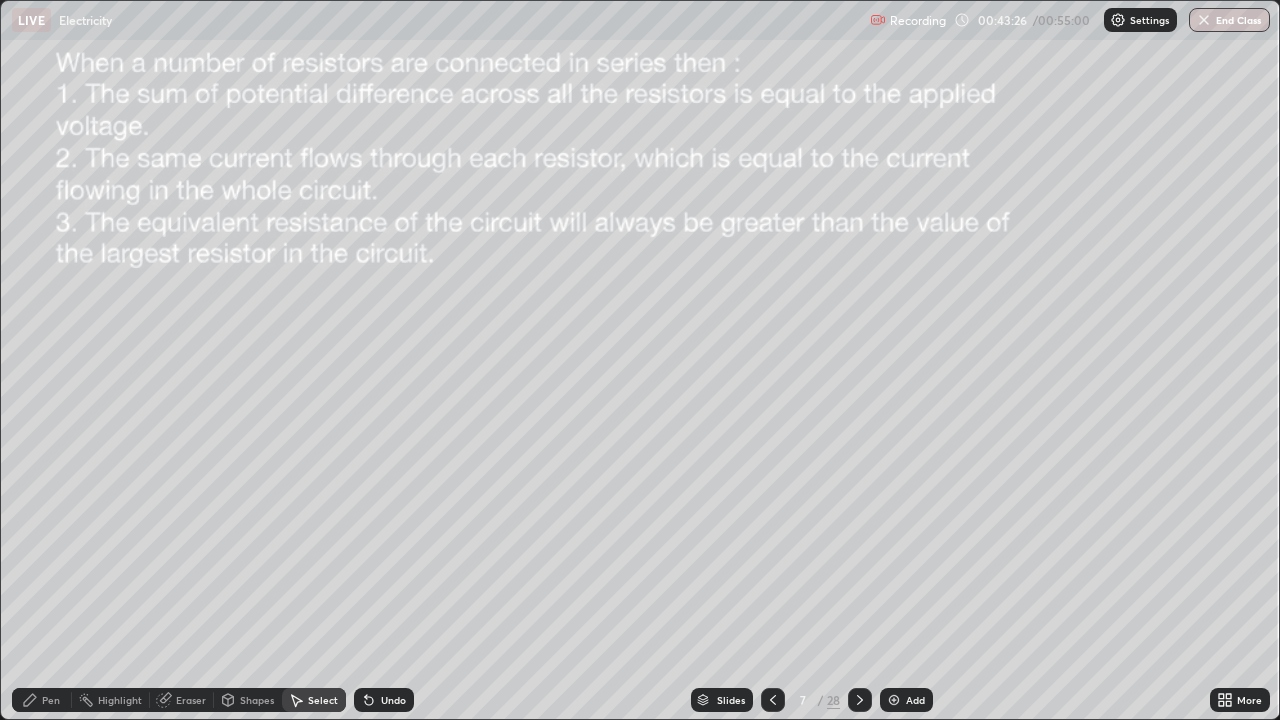 click 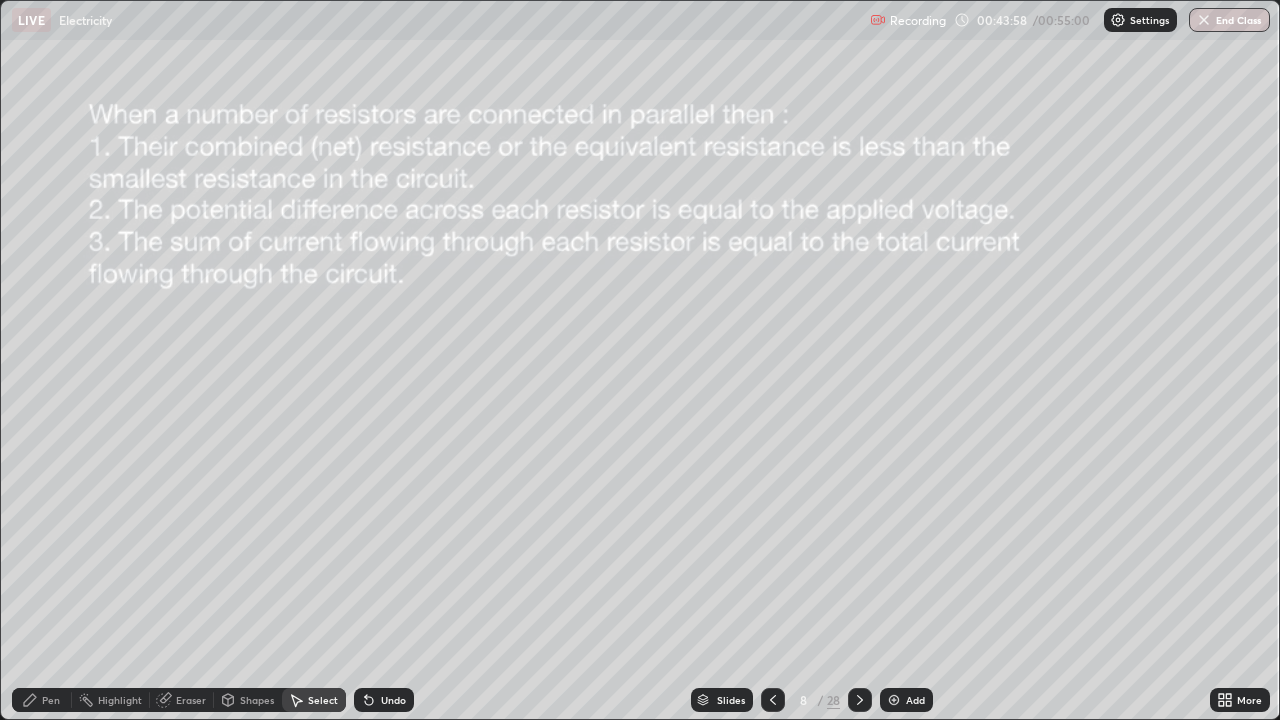 click 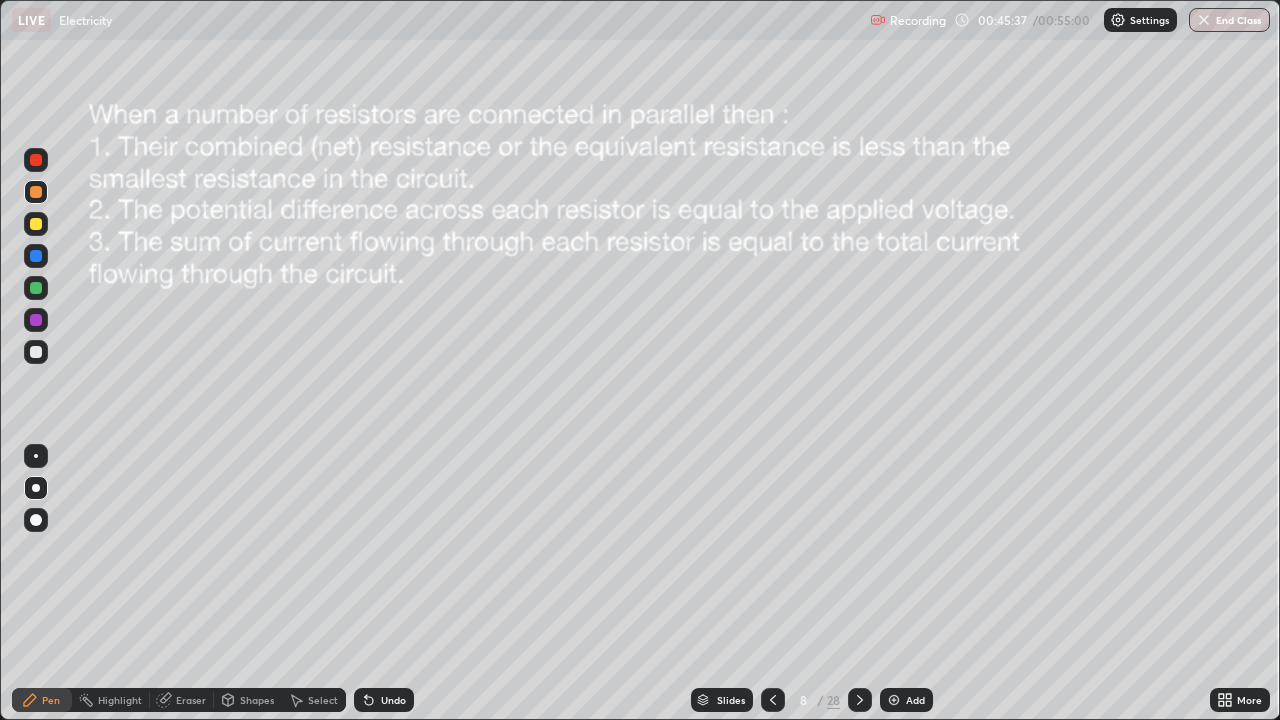 click at bounding box center [36, 288] 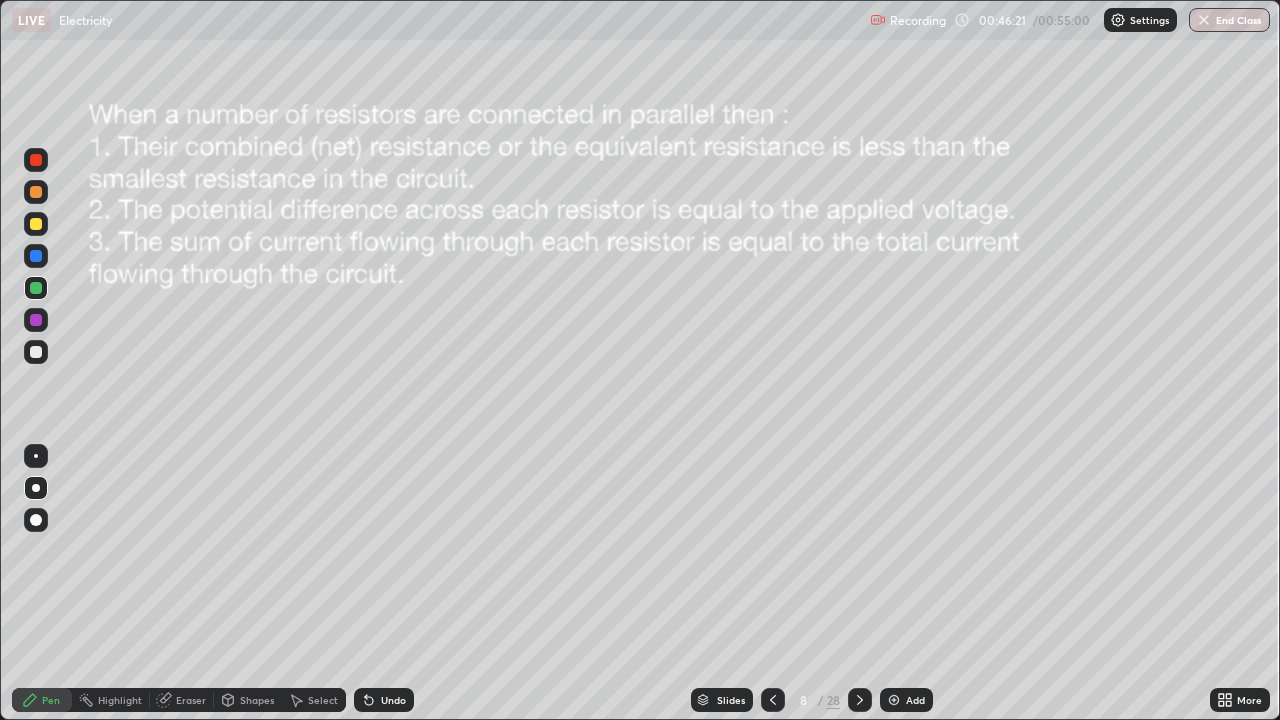 click on "Undo" at bounding box center [384, 700] 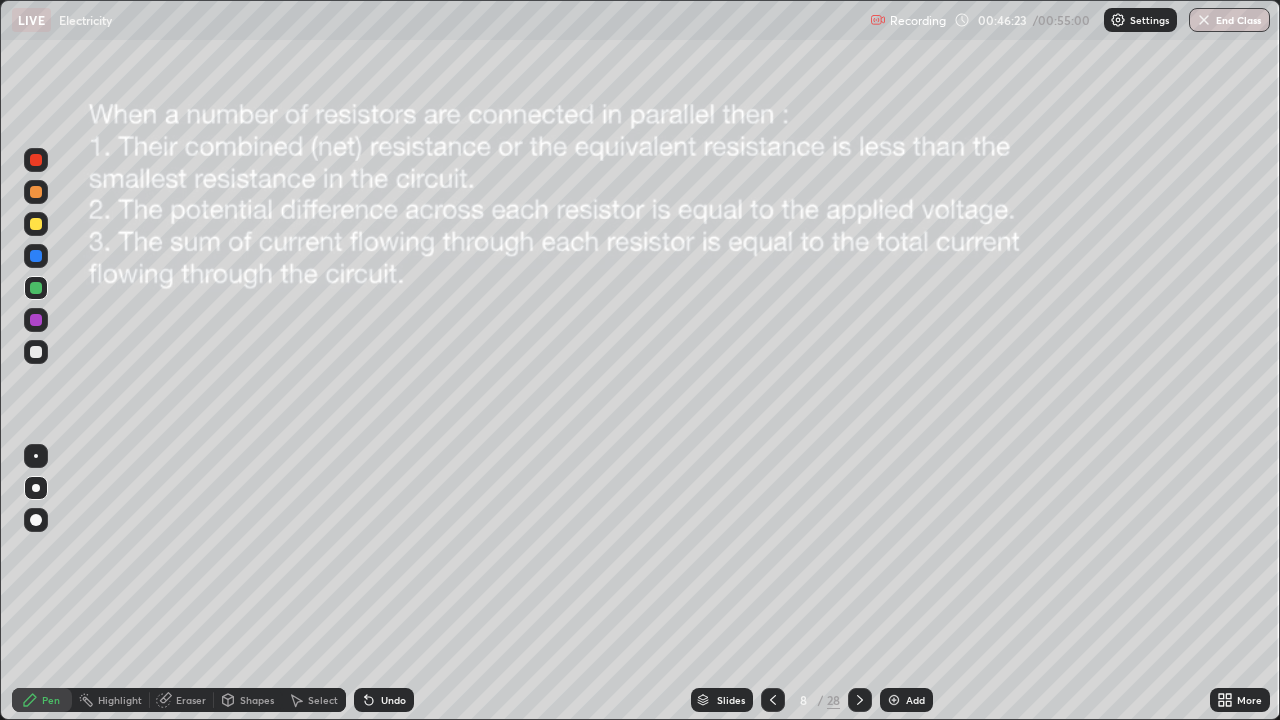 click on "Undo" at bounding box center [393, 700] 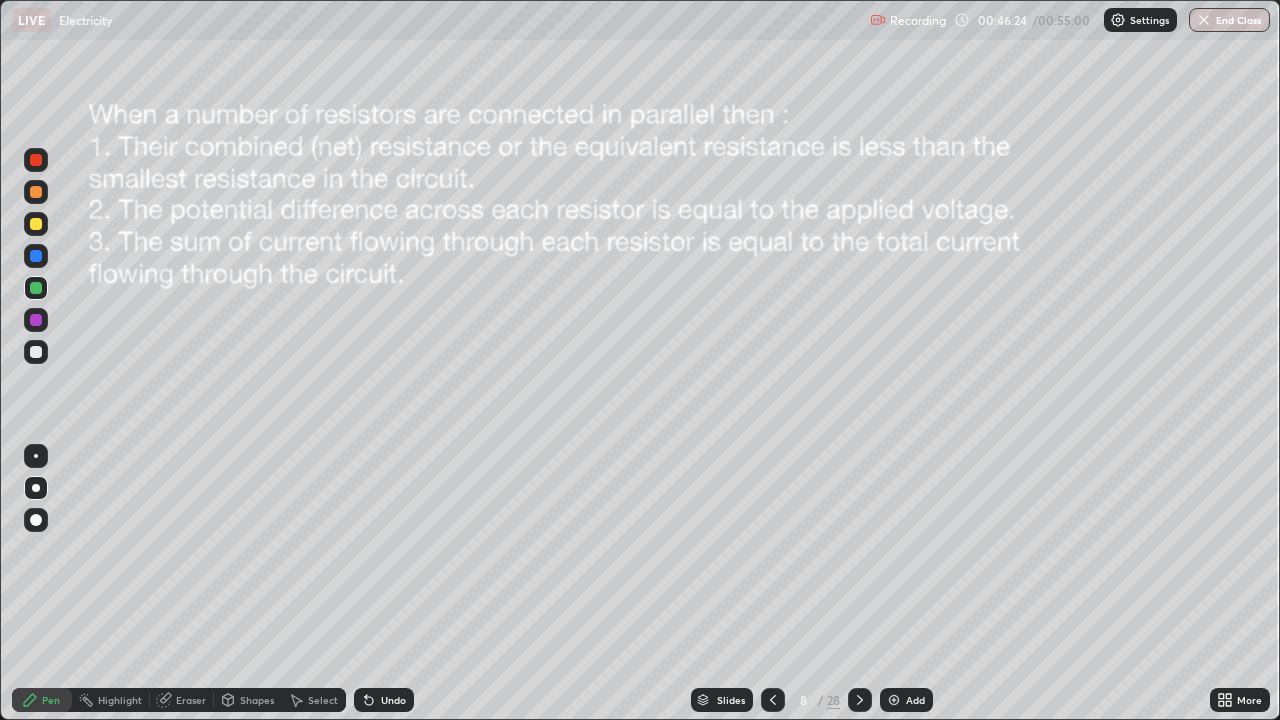 click on "Undo" at bounding box center (384, 700) 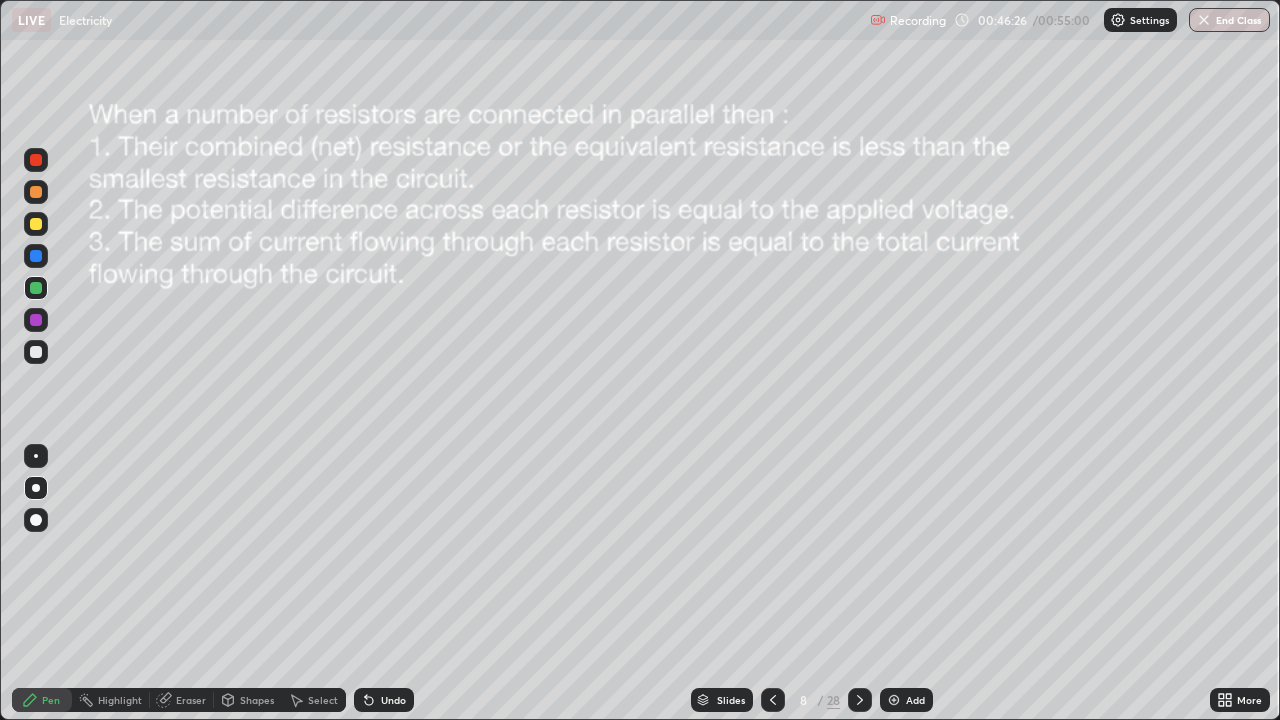 click on "Undo" at bounding box center [384, 700] 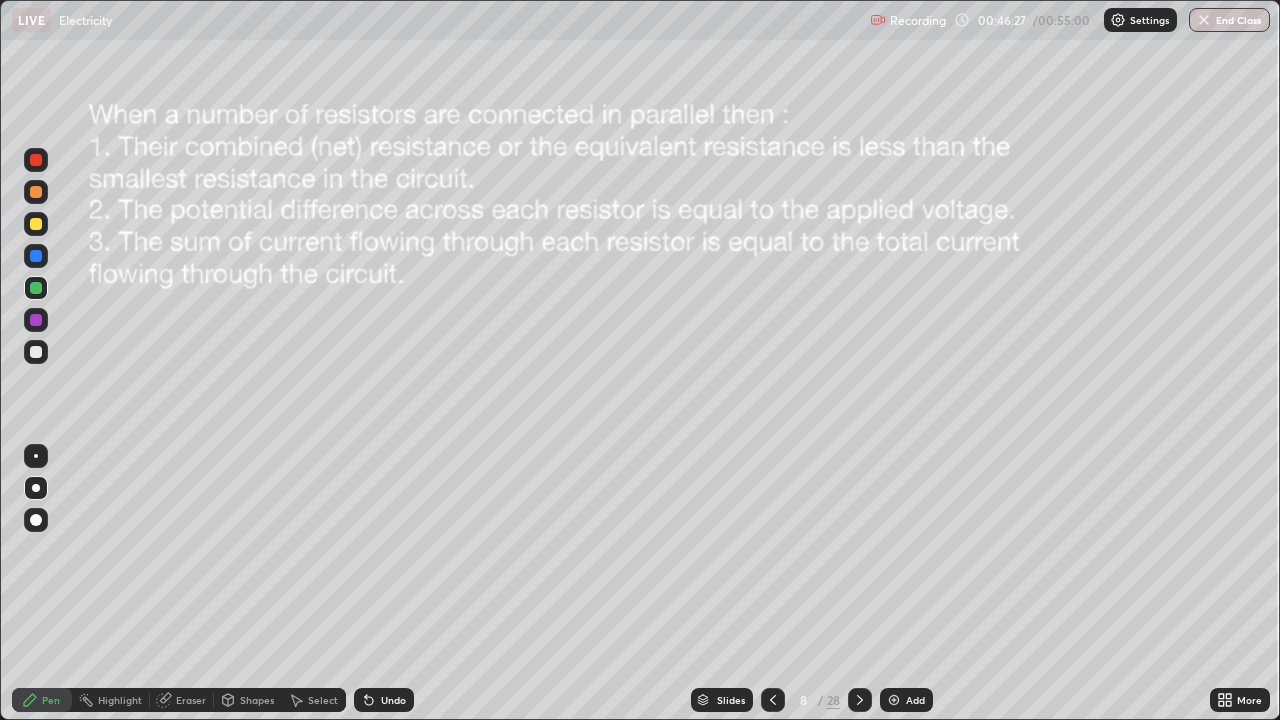 click on "Undo" at bounding box center [384, 700] 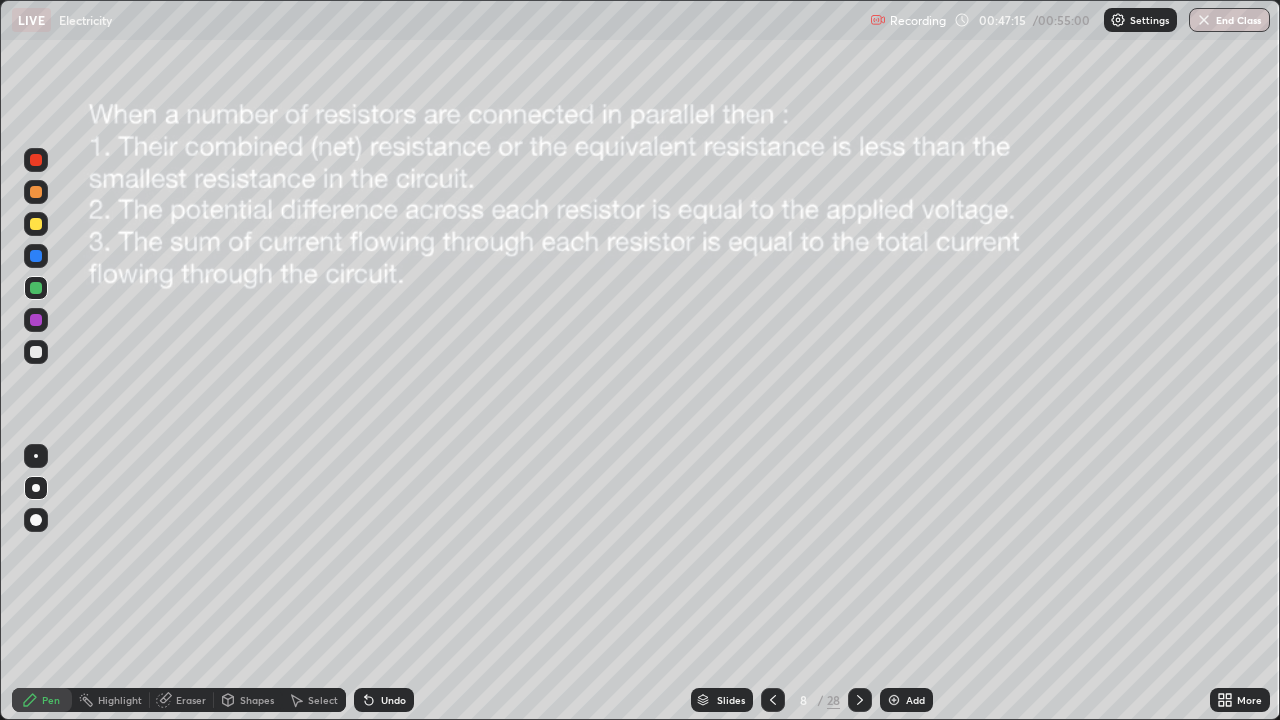 click on "Select" at bounding box center (323, 700) 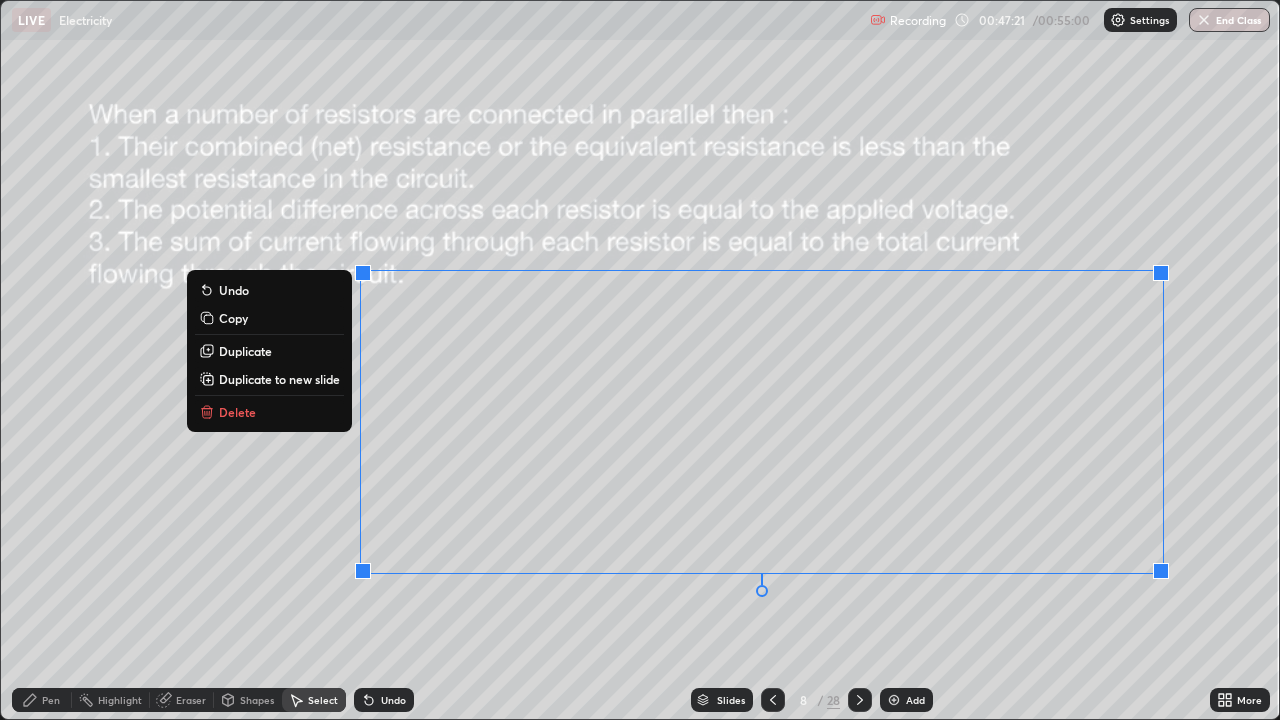 click on "Delete" at bounding box center [237, 412] 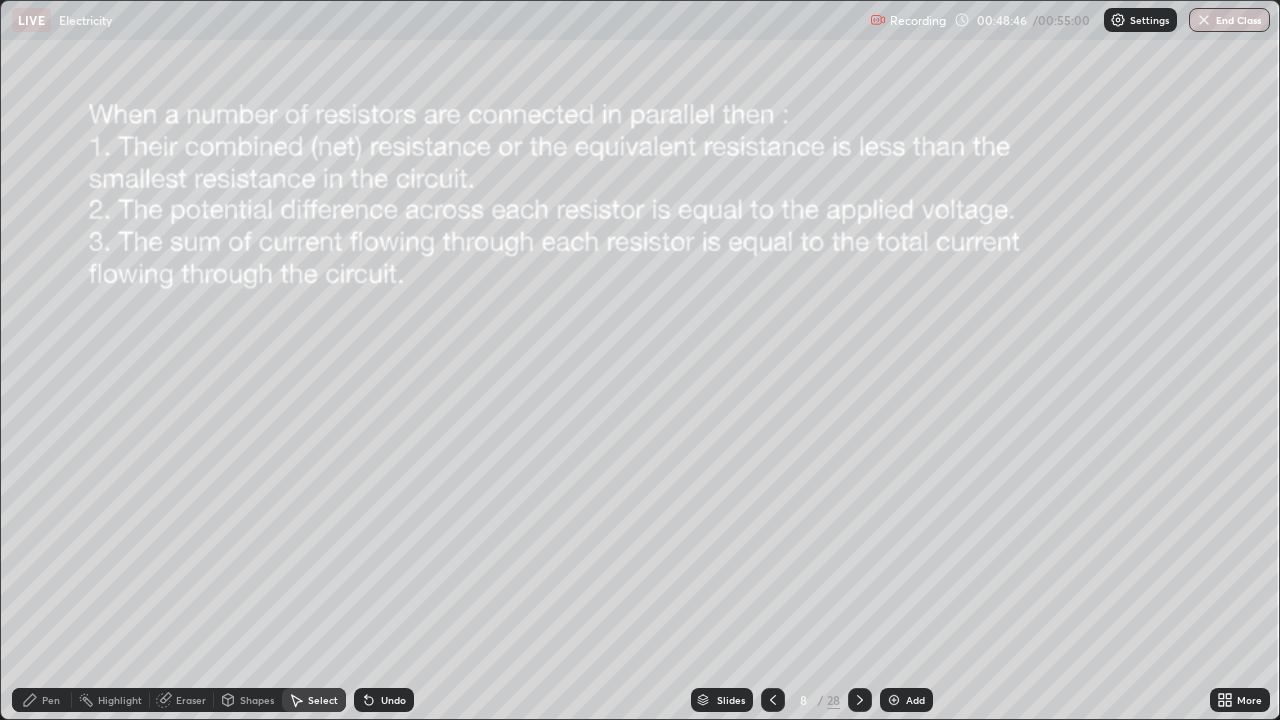 click 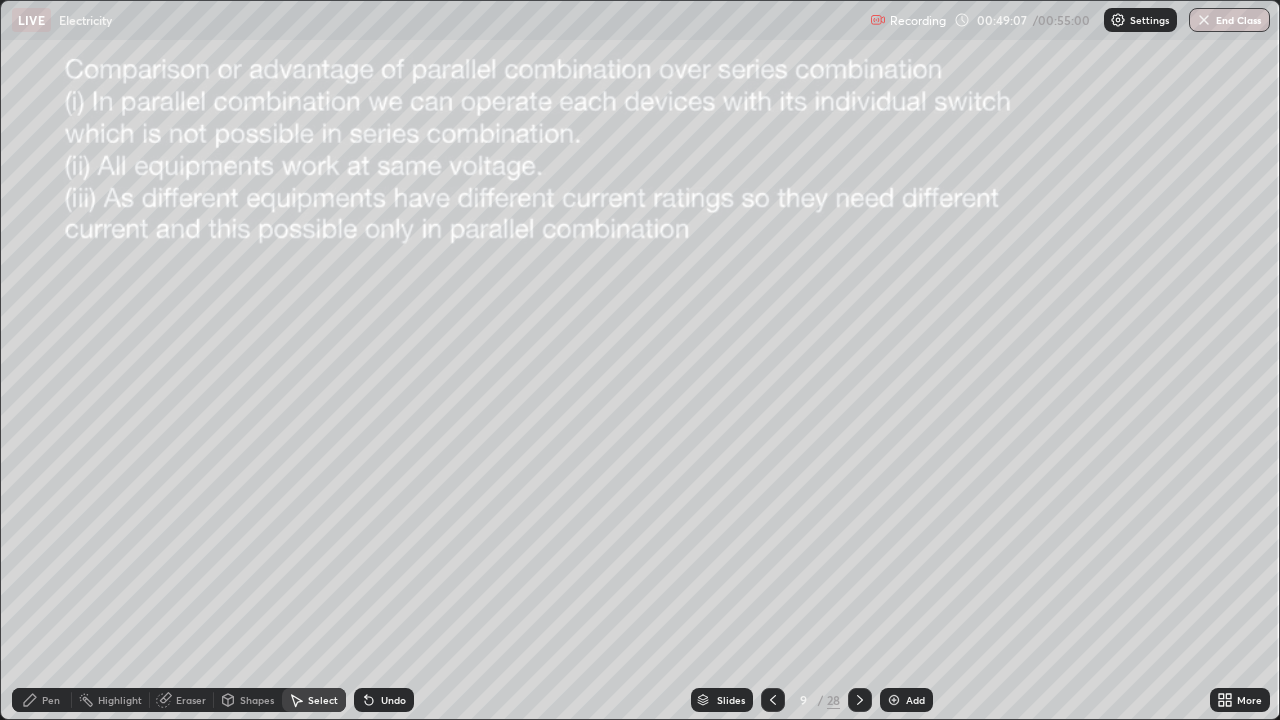 click on "Pen" at bounding box center (42, 700) 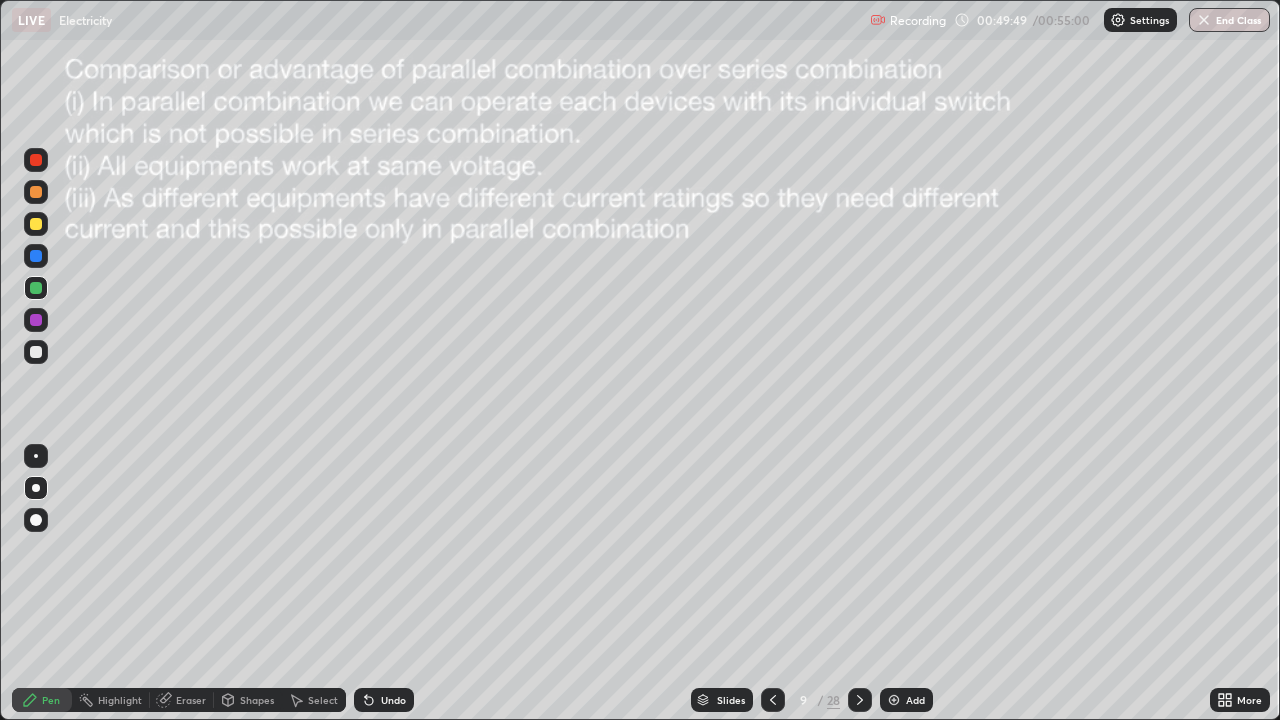 click on "Select" at bounding box center [323, 700] 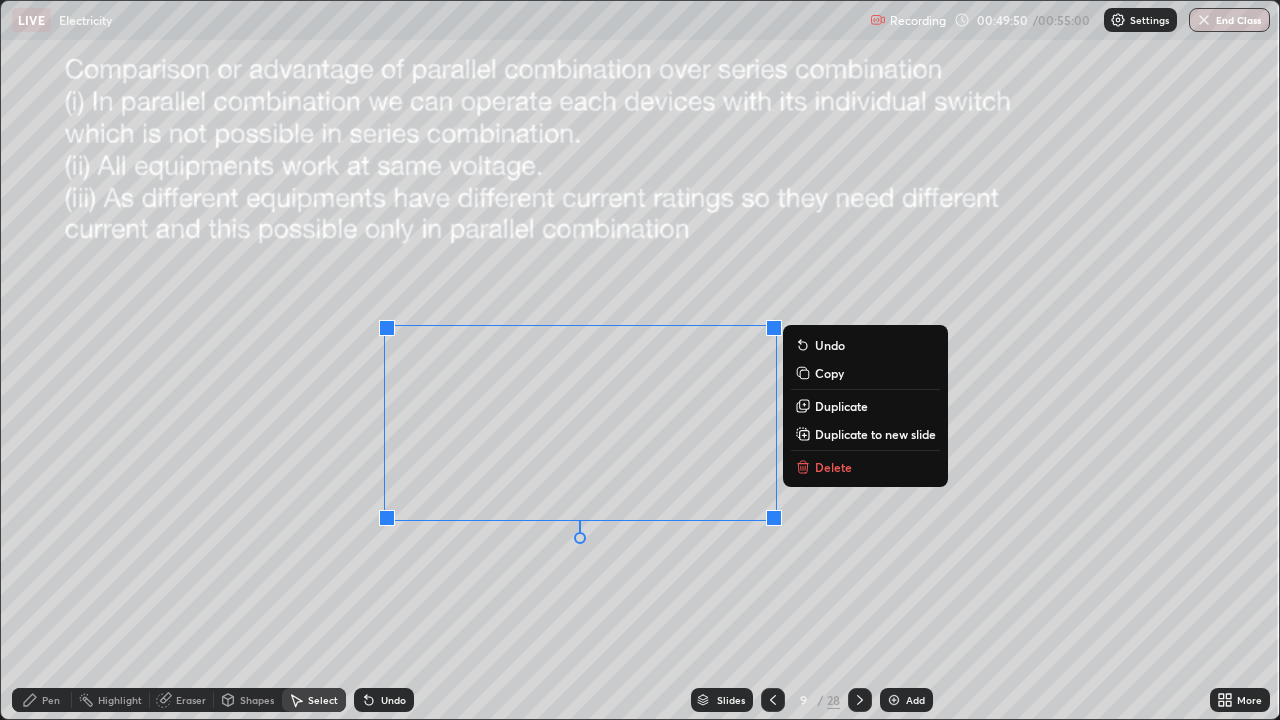 click on "Delete" at bounding box center (833, 467) 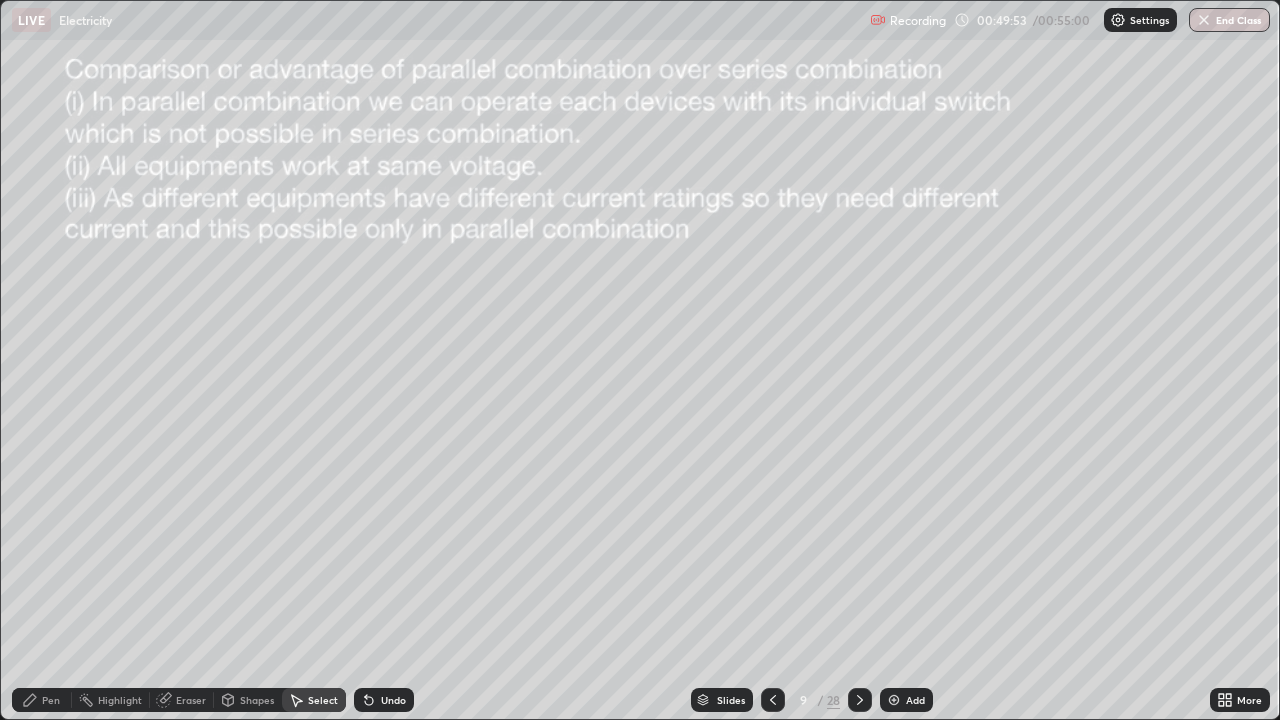 click on "Pen" at bounding box center [51, 700] 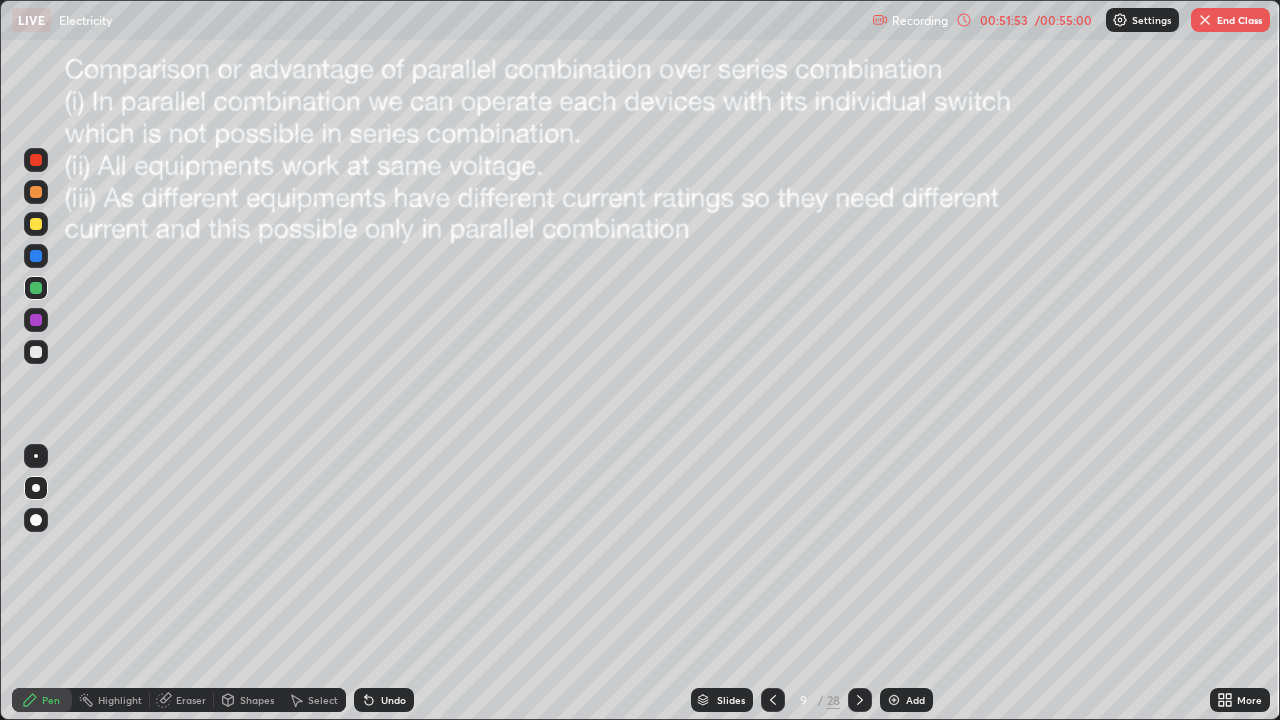 click on "Select" at bounding box center (323, 700) 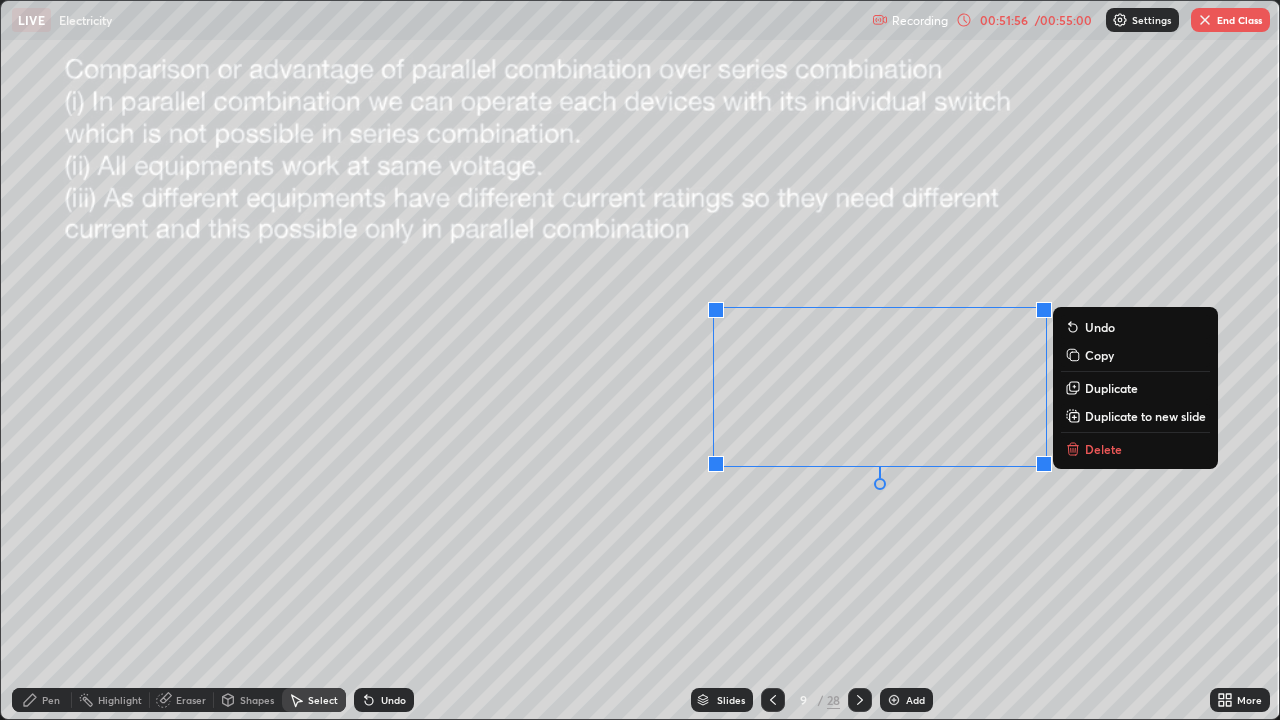 click on "Delete" at bounding box center (1103, 449) 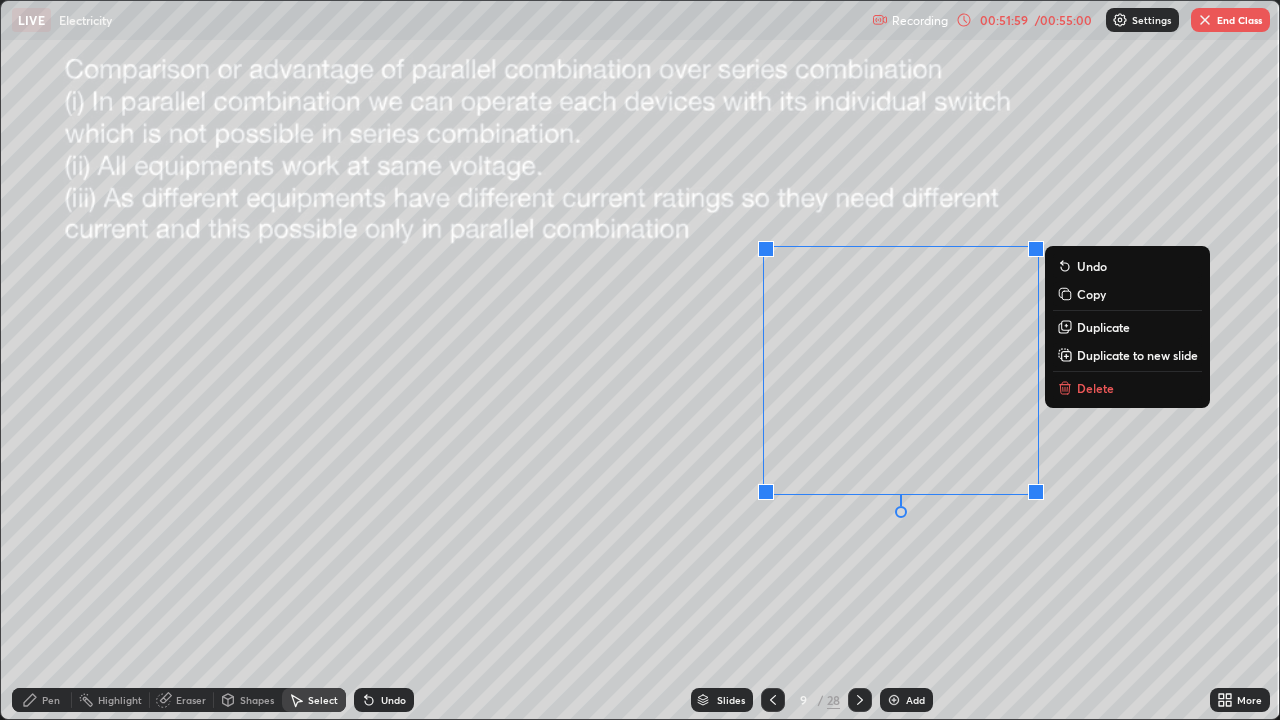 click on "Delete" at bounding box center [1127, 388] 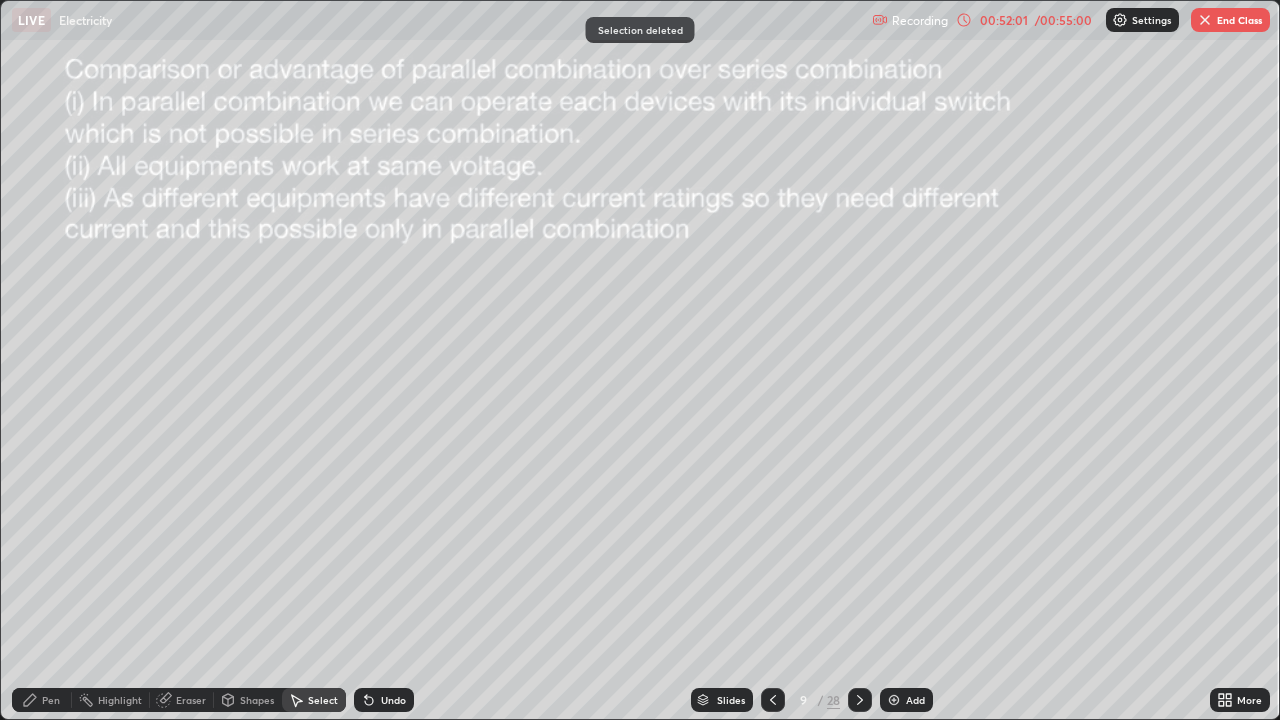 click on "Pen" at bounding box center (51, 700) 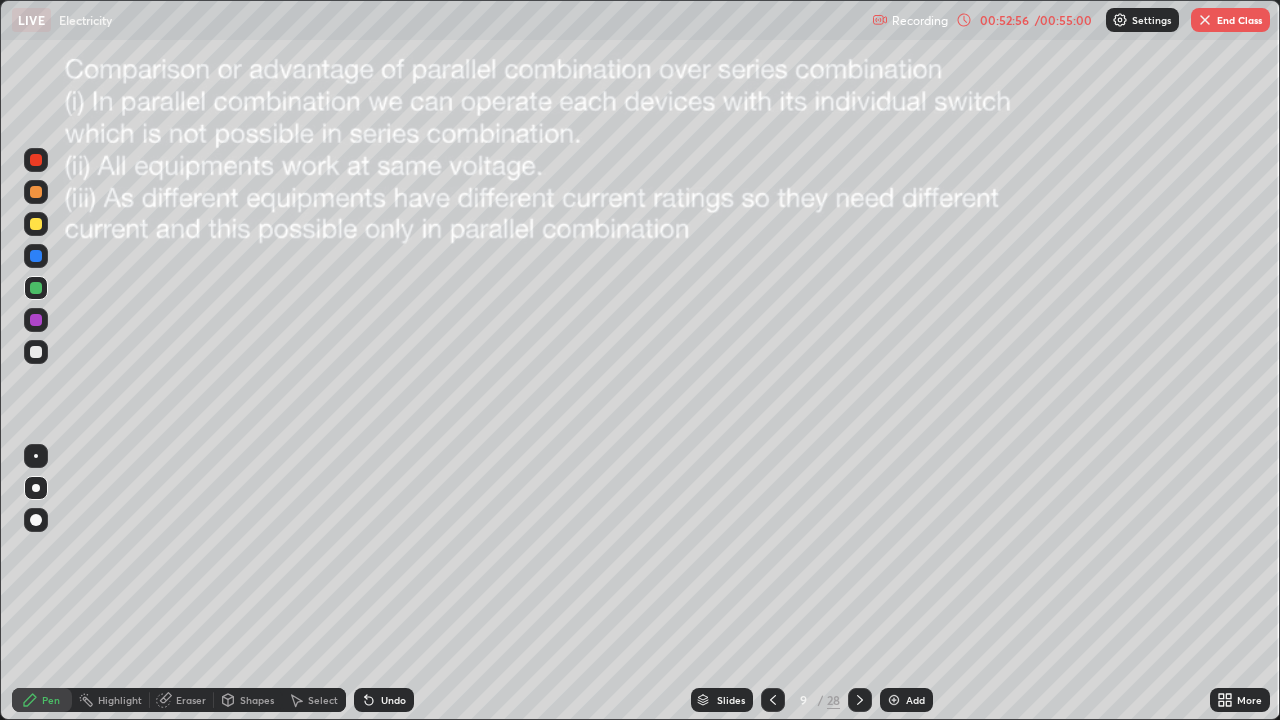 click on "Select" at bounding box center [314, 700] 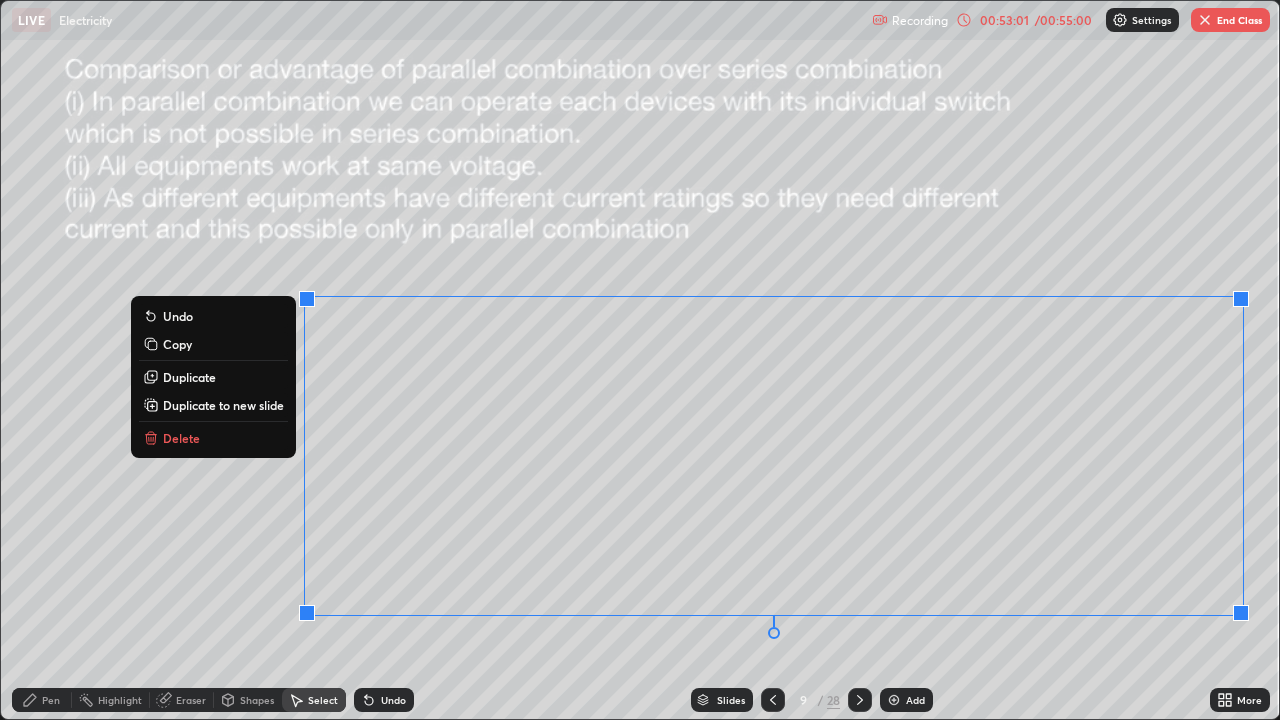 click on "Delete" at bounding box center (213, 438) 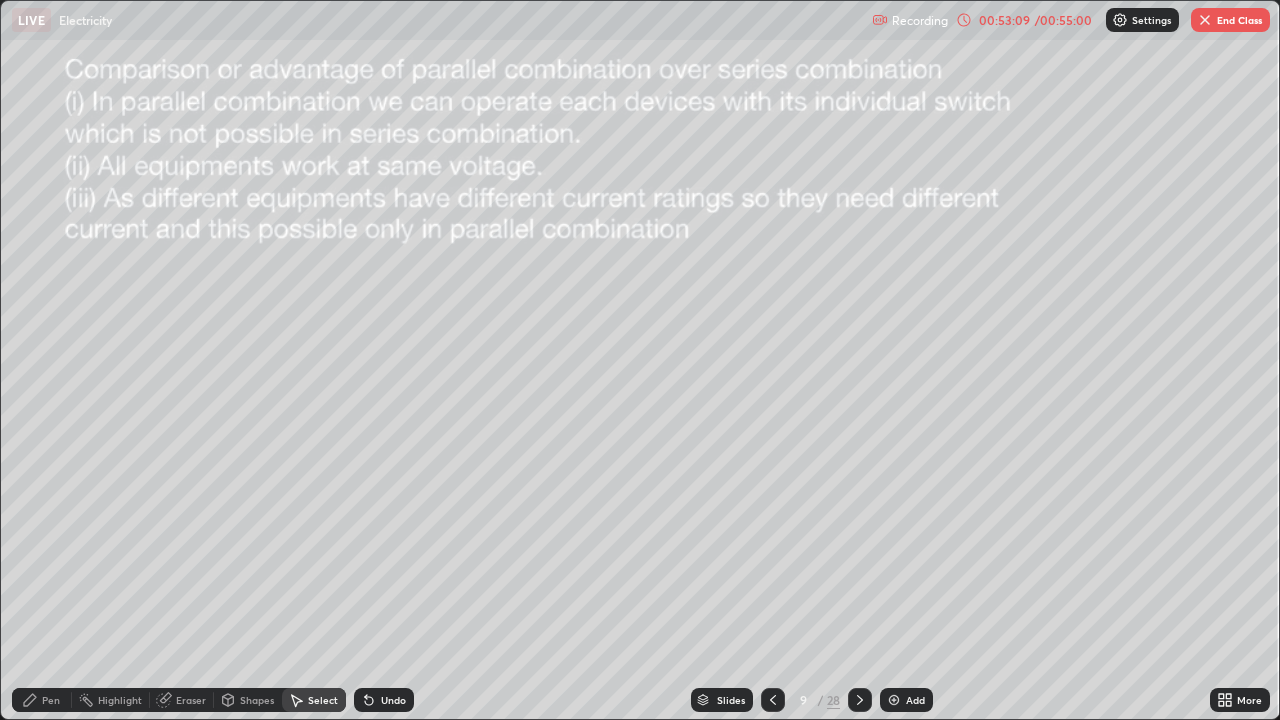 click on "0 ° Undo Copy Duplicate Duplicate to new slide Delete" at bounding box center (640, 360) 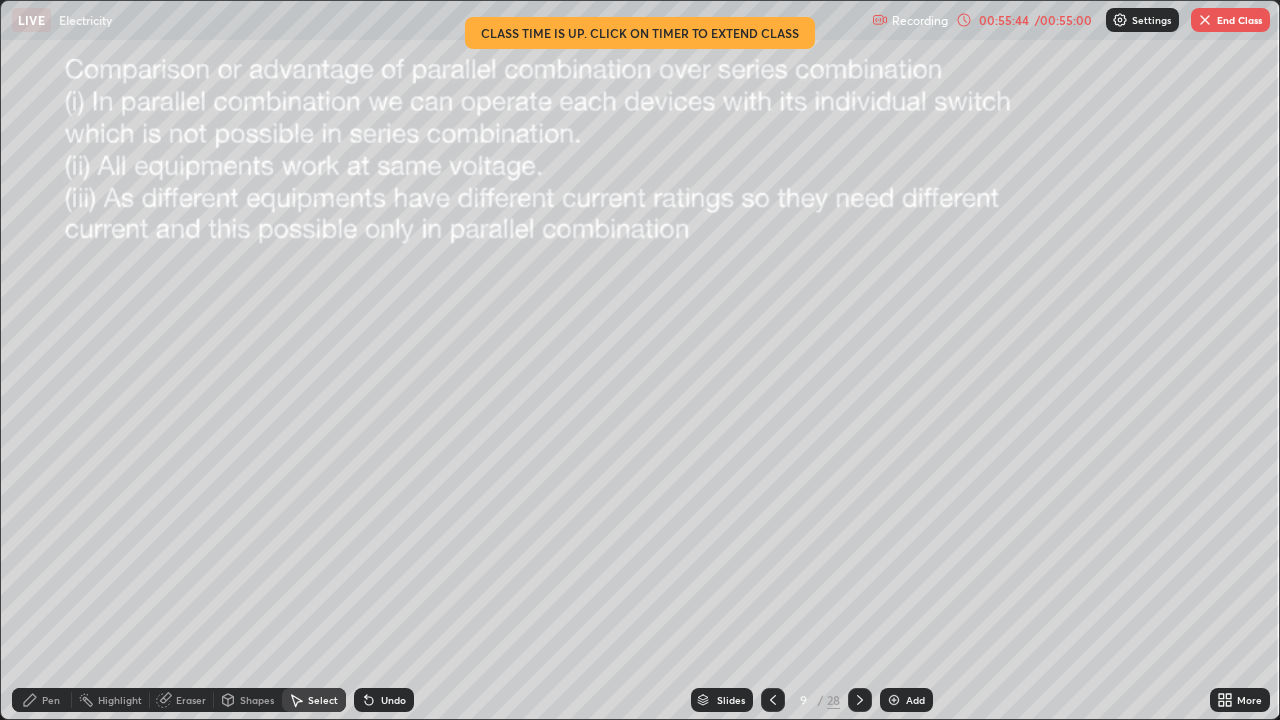 click on "End Class" at bounding box center [1230, 20] 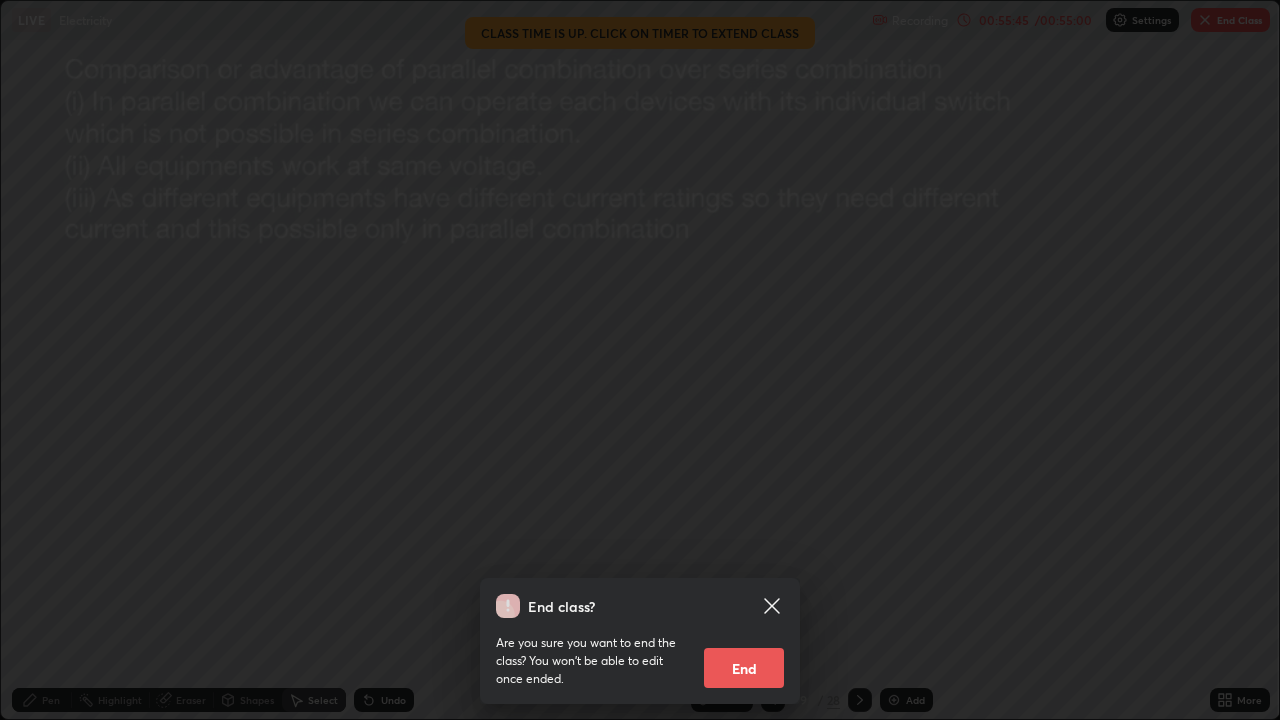click on "End" at bounding box center [744, 668] 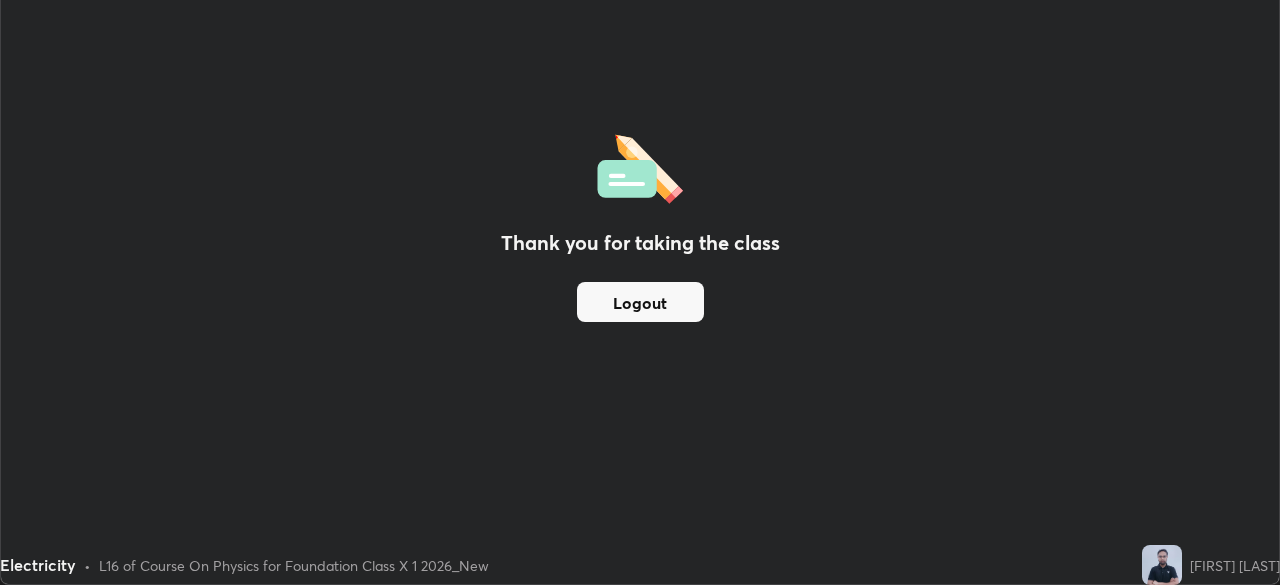 scroll, scrollTop: 585, scrollLeft: 1280, axis: both 